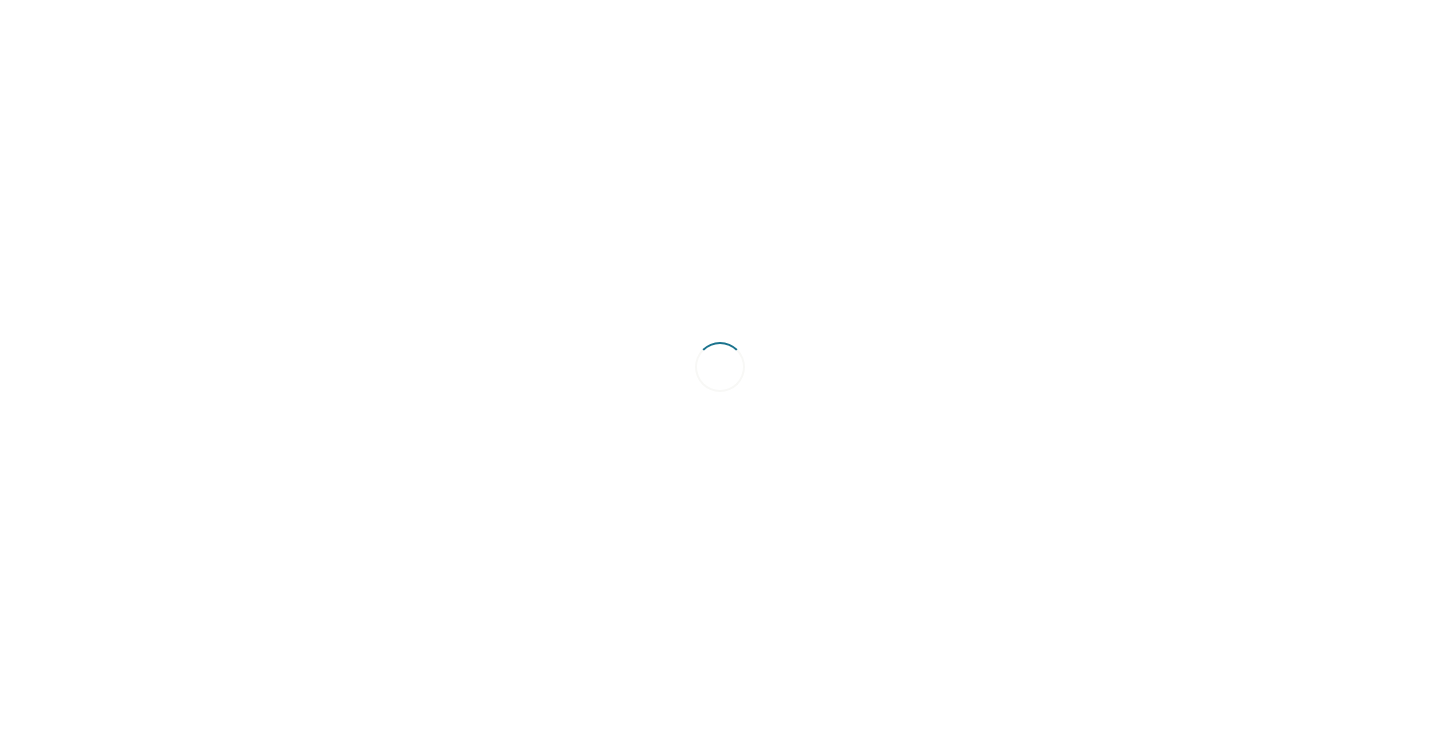 scroll, scrollTop: 0, scrollLeft: 0, axis: both 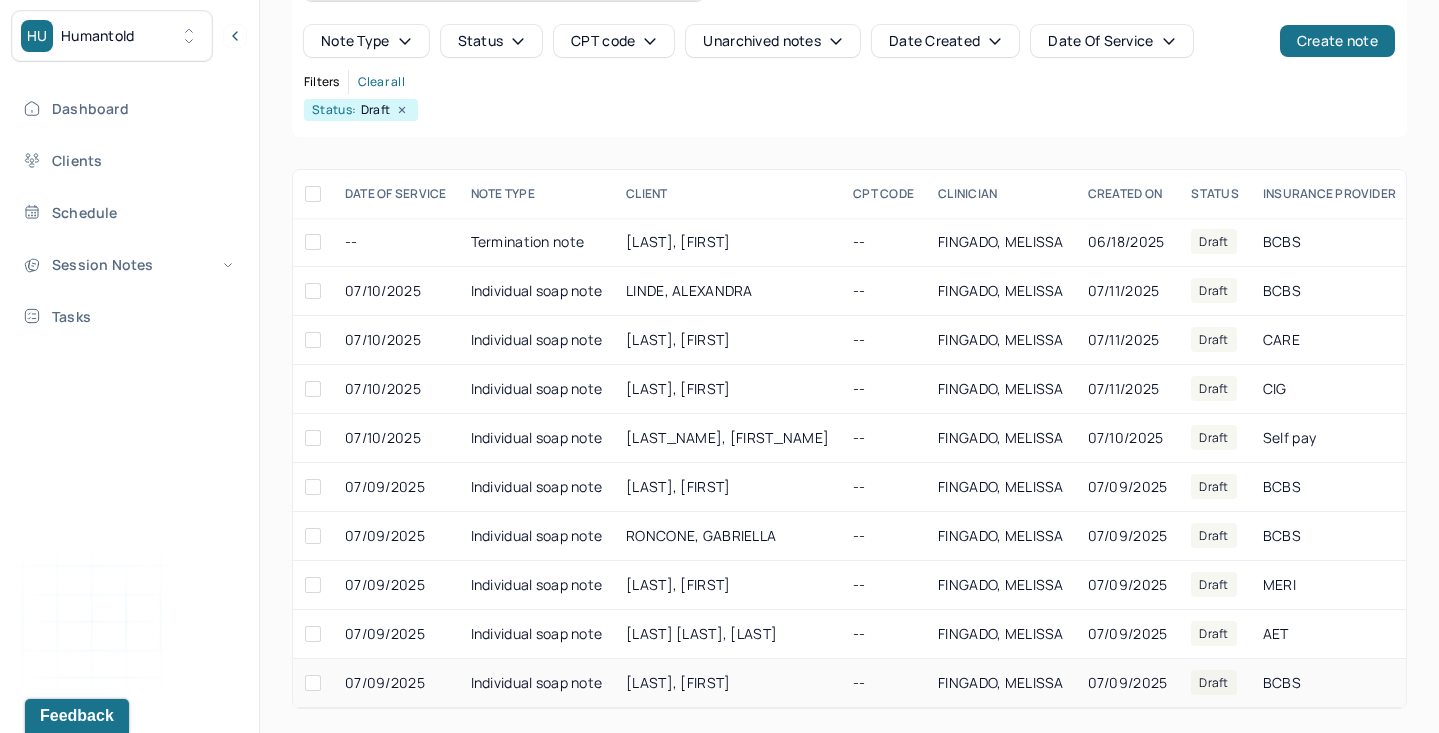 click on "[LAST], [FIRST]" at bounding box center [727, 683] 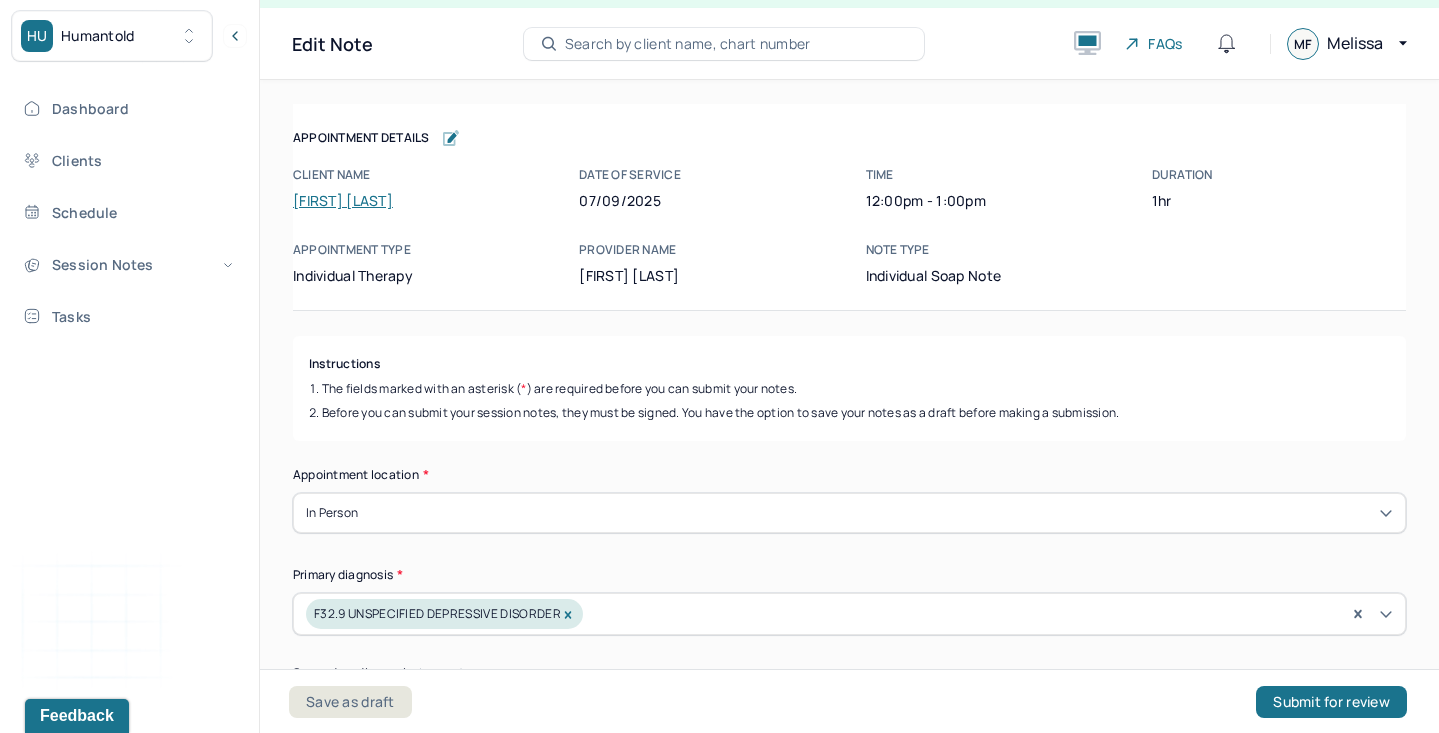 scroll, scrollTop: 36, scrollLeft: 0, axis: vertical 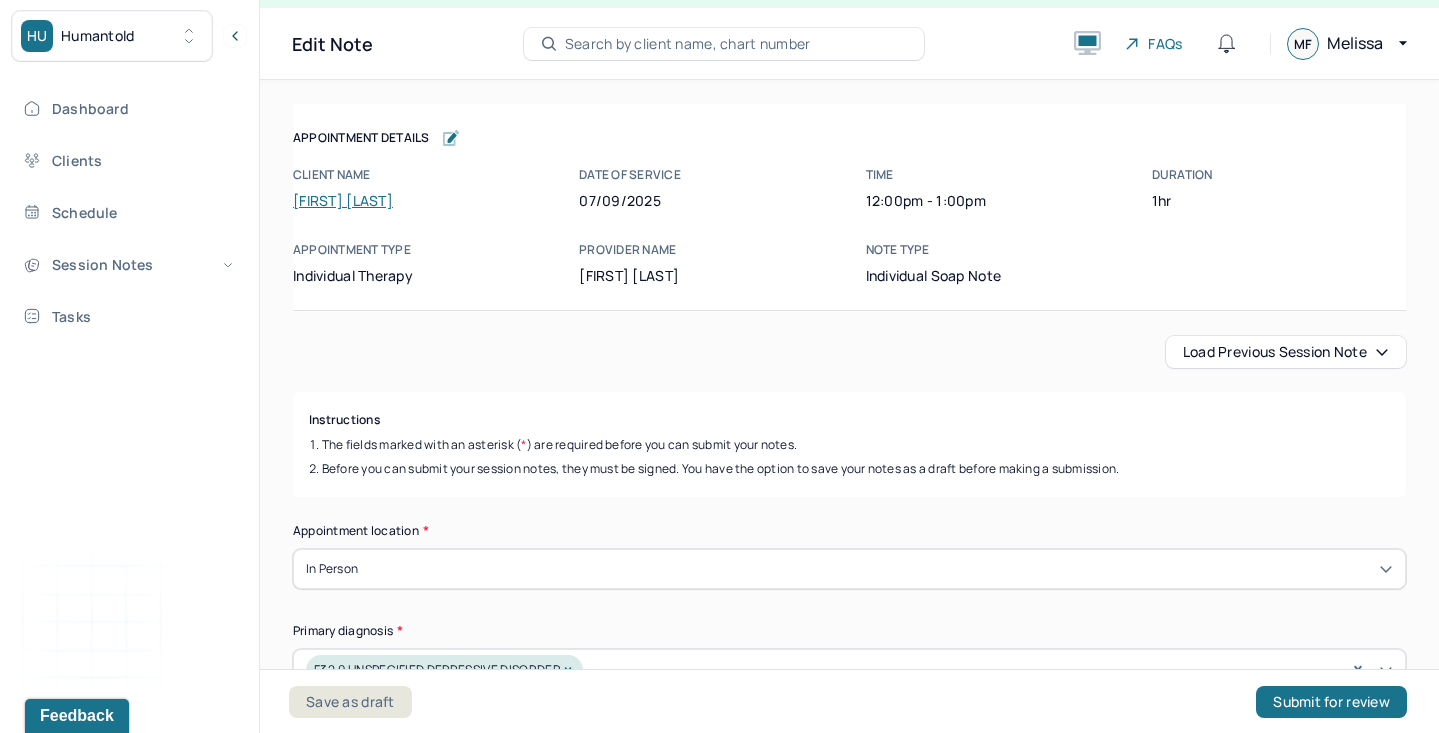 click on "Load previous session note" at bounding box center [1286, 352] 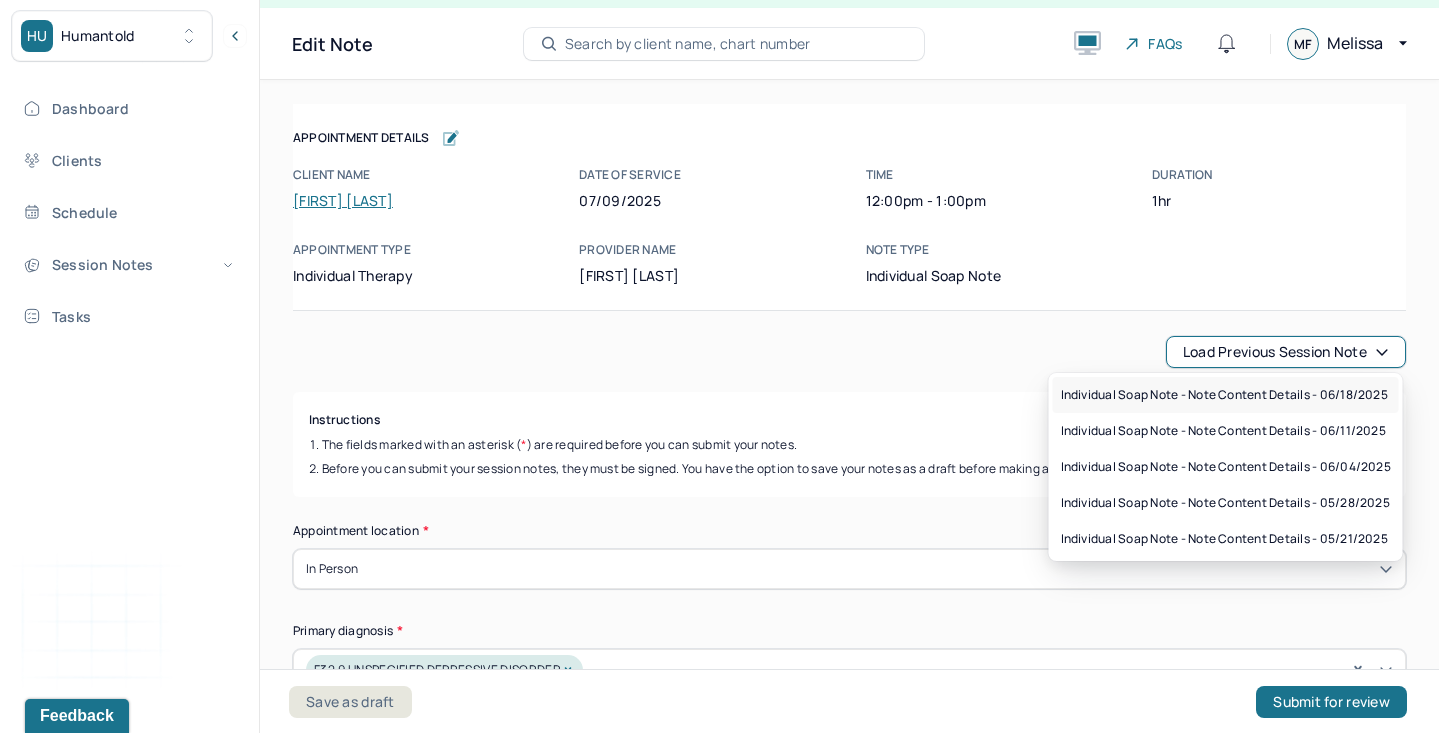 click on "Individual soap note   - Note content Details -   06/18/2025" at bounding box center (1224, 395) 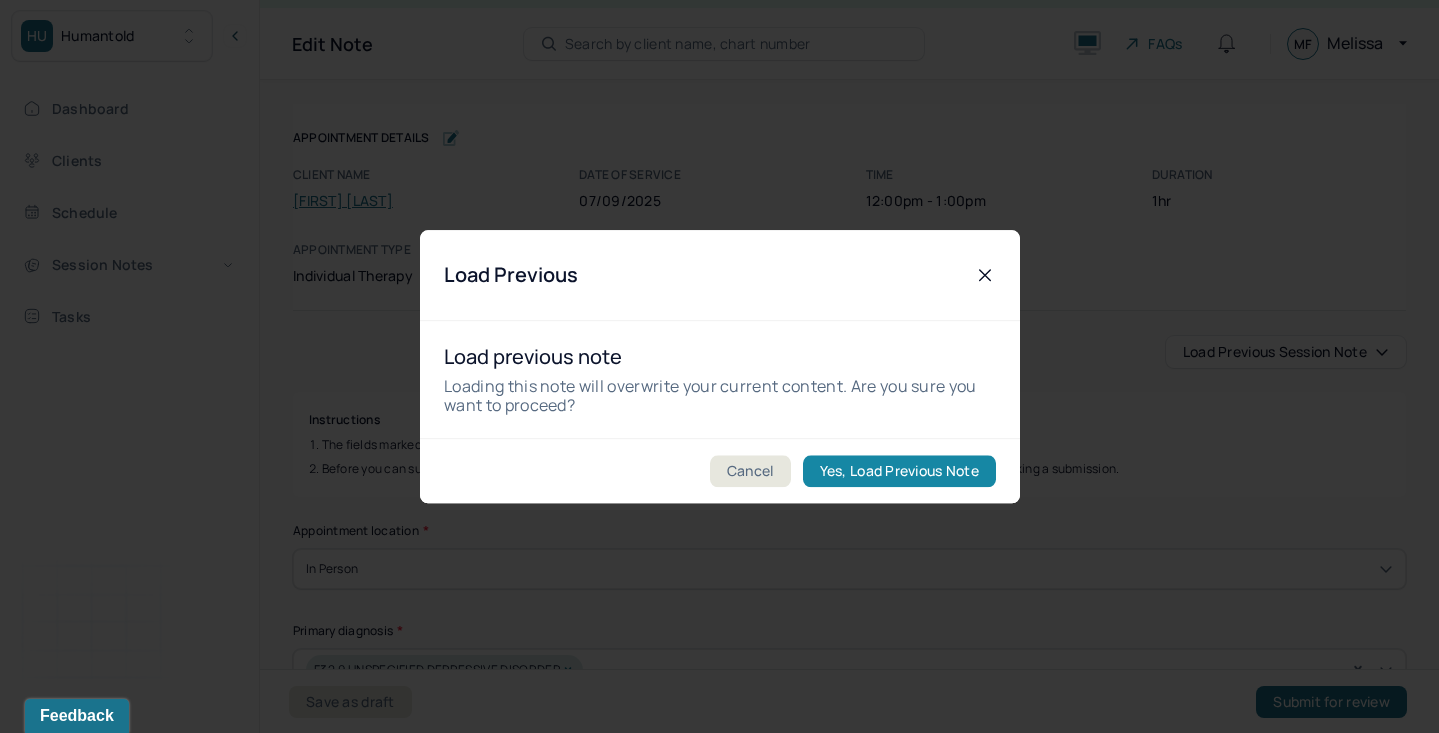 click on "Yes, Load Previous Note" at bounding box center (898, 471) 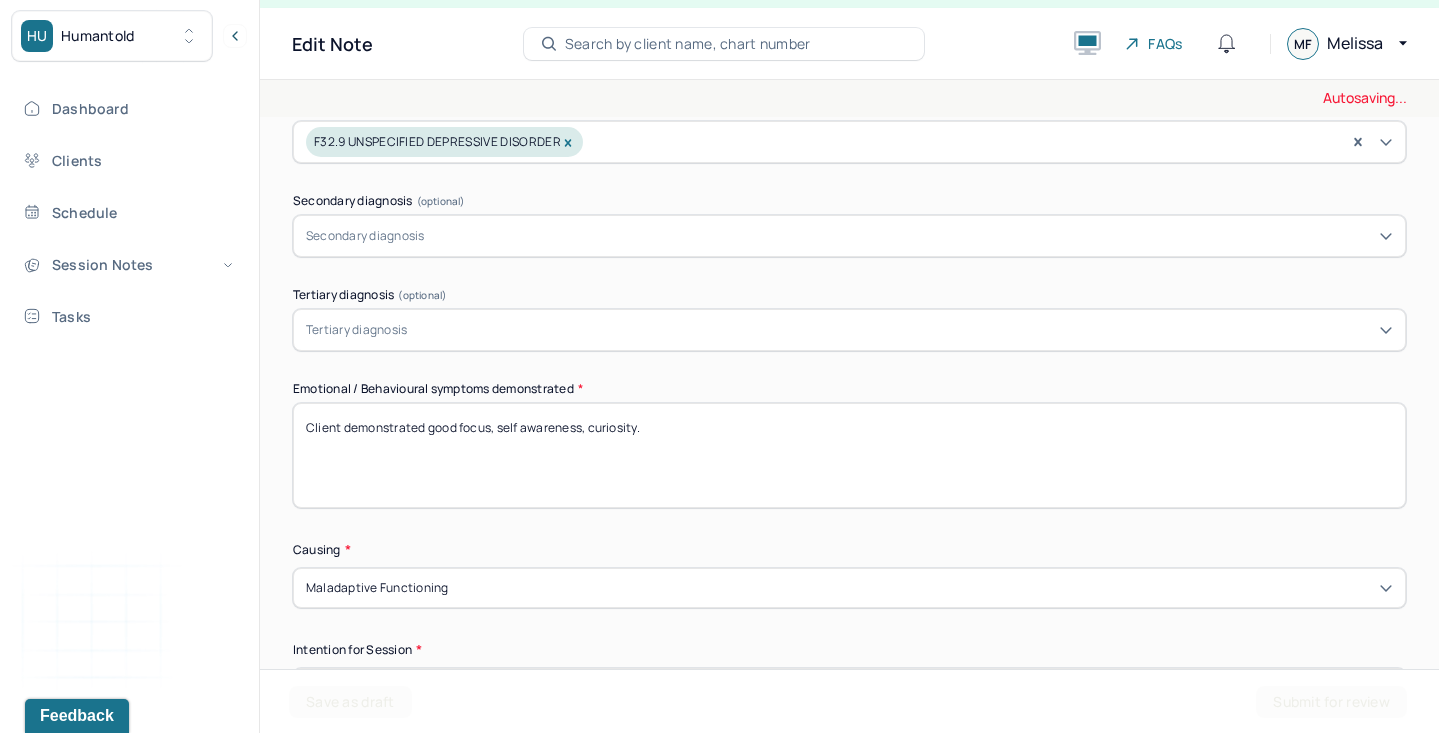 scroll, scrollTop: 553, scrollLeft: 0, axis: vertical 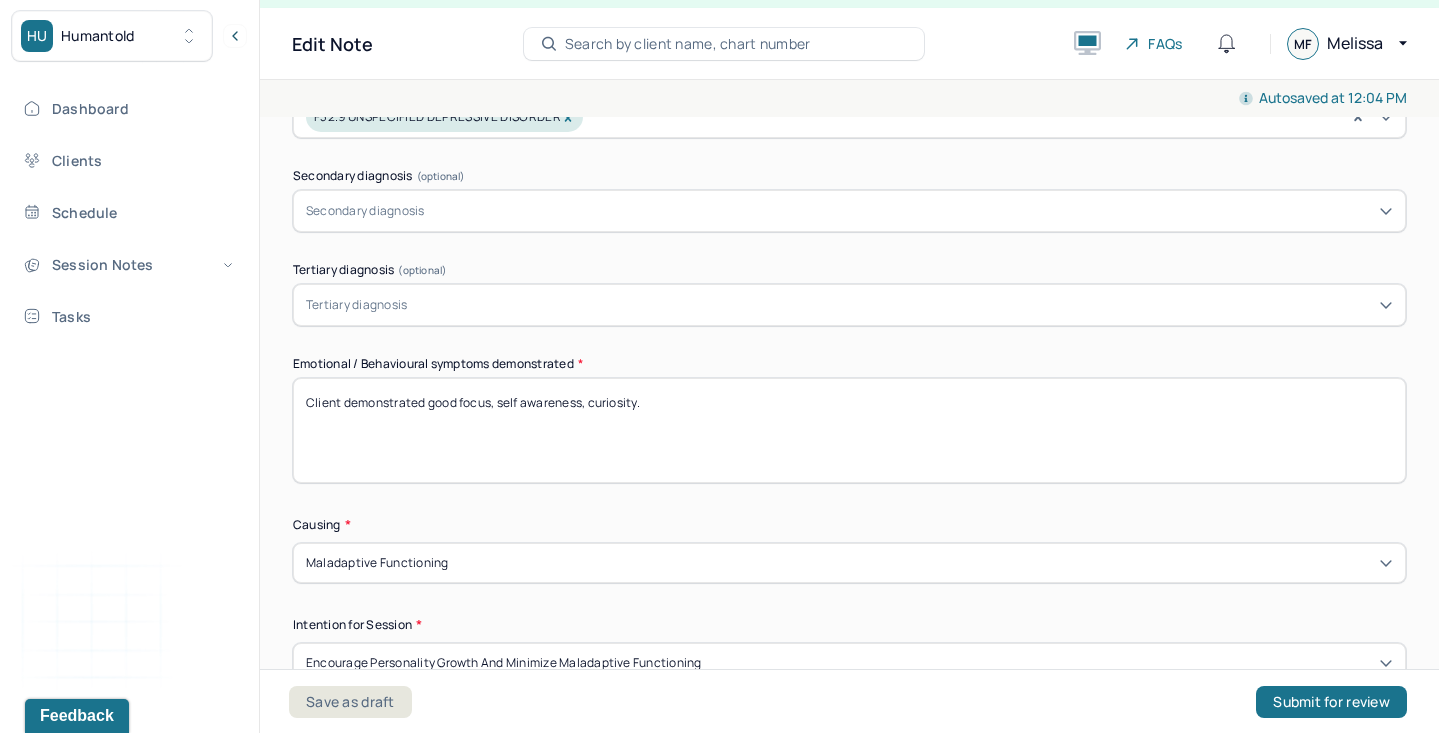 drag, startPoint x: 426, startPoint y: 403, endPoint x: 911, endPoint y: 476, distance: 490.46304 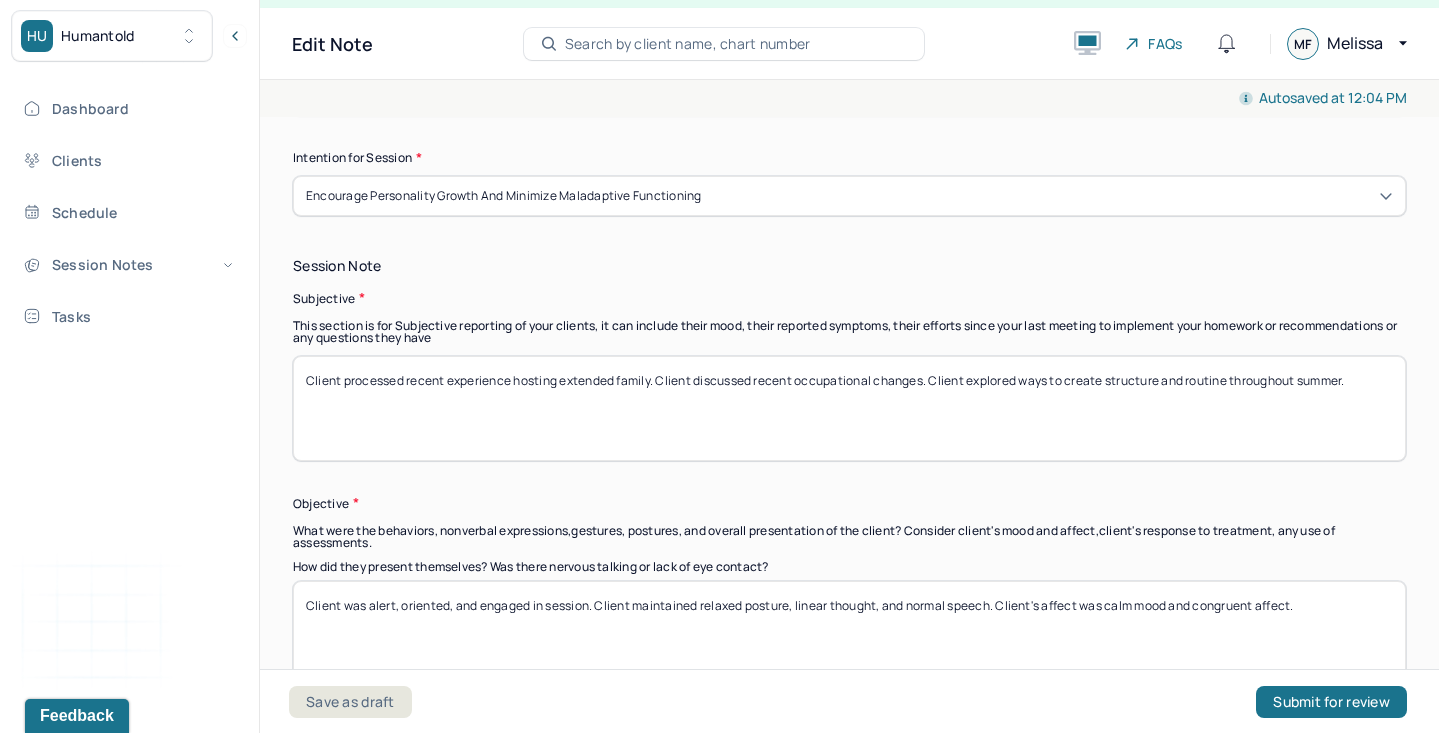 scroll, scrollTop: 1042, scrollLeft: 0, axis: vertical 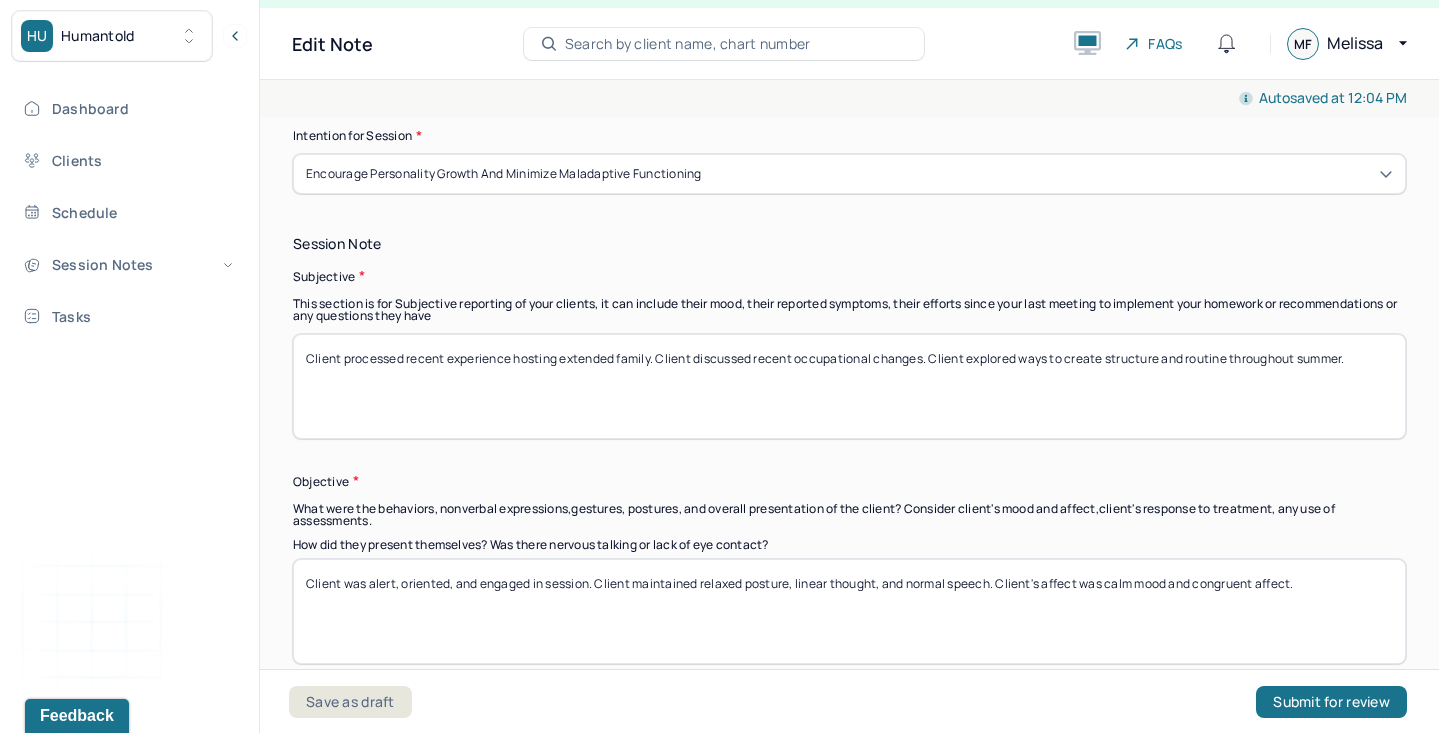 type on "Client demonstrated some overwhelm, clear thought." 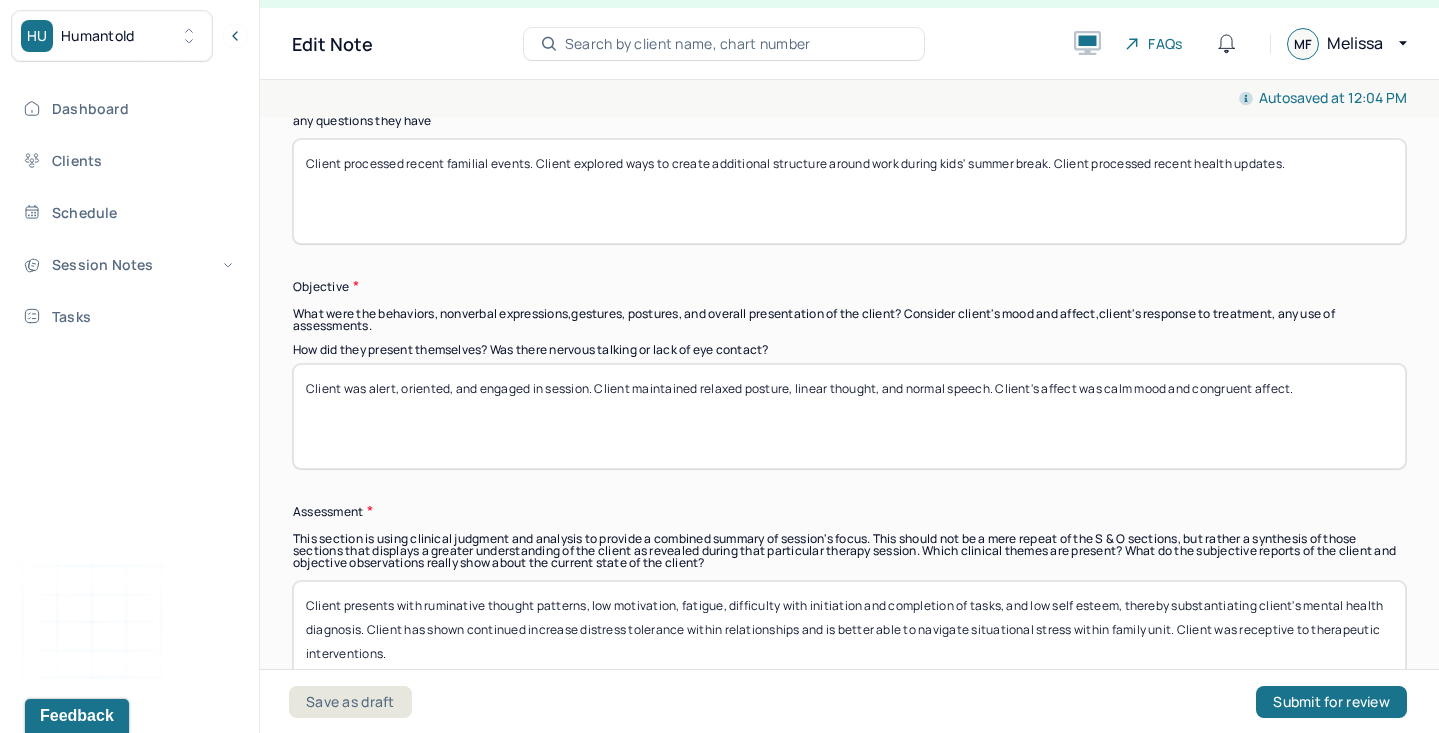 scroll, scrollTop: 1239, scrollLeft: 0, axis: vertical 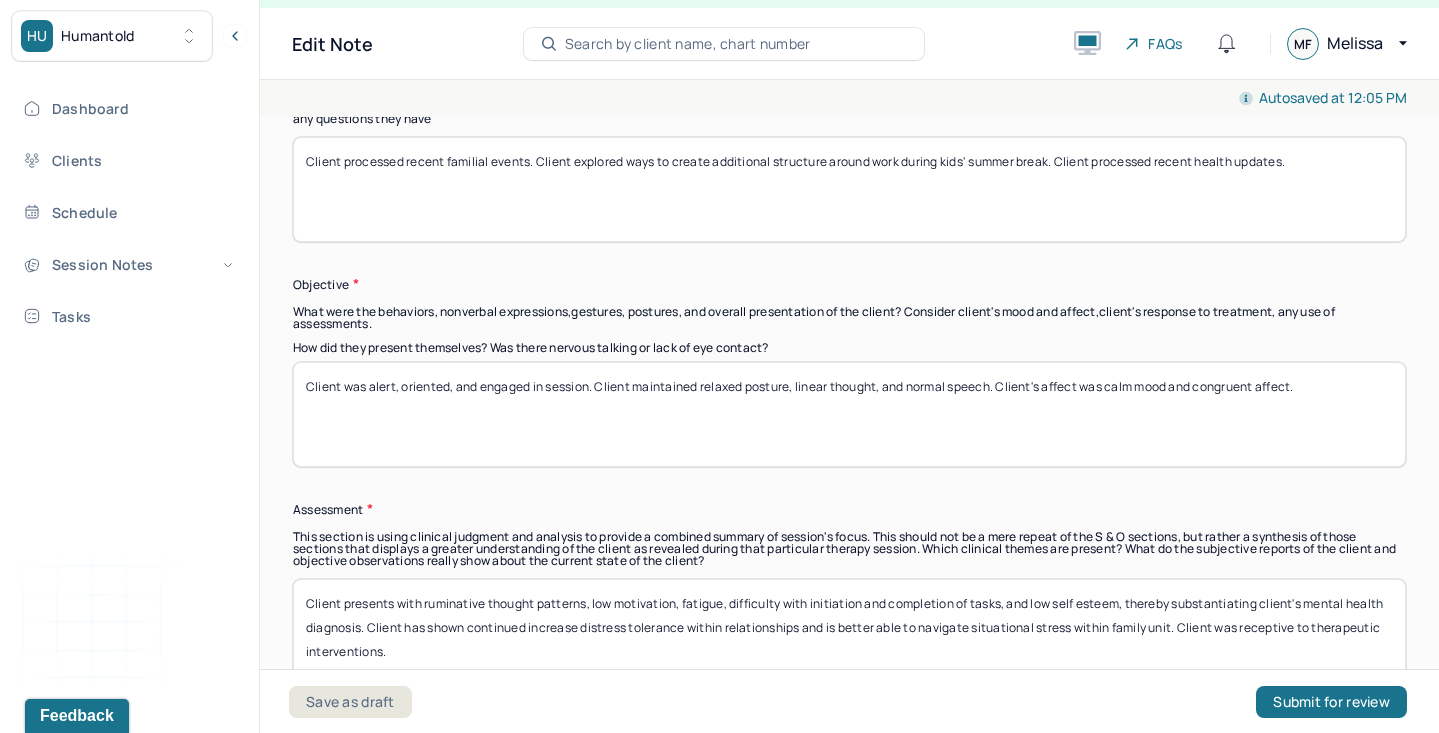 type on "Client processed recent familial events. Client explored ways to create additional structure around work during kids' summer break. Client processed recent health updates." 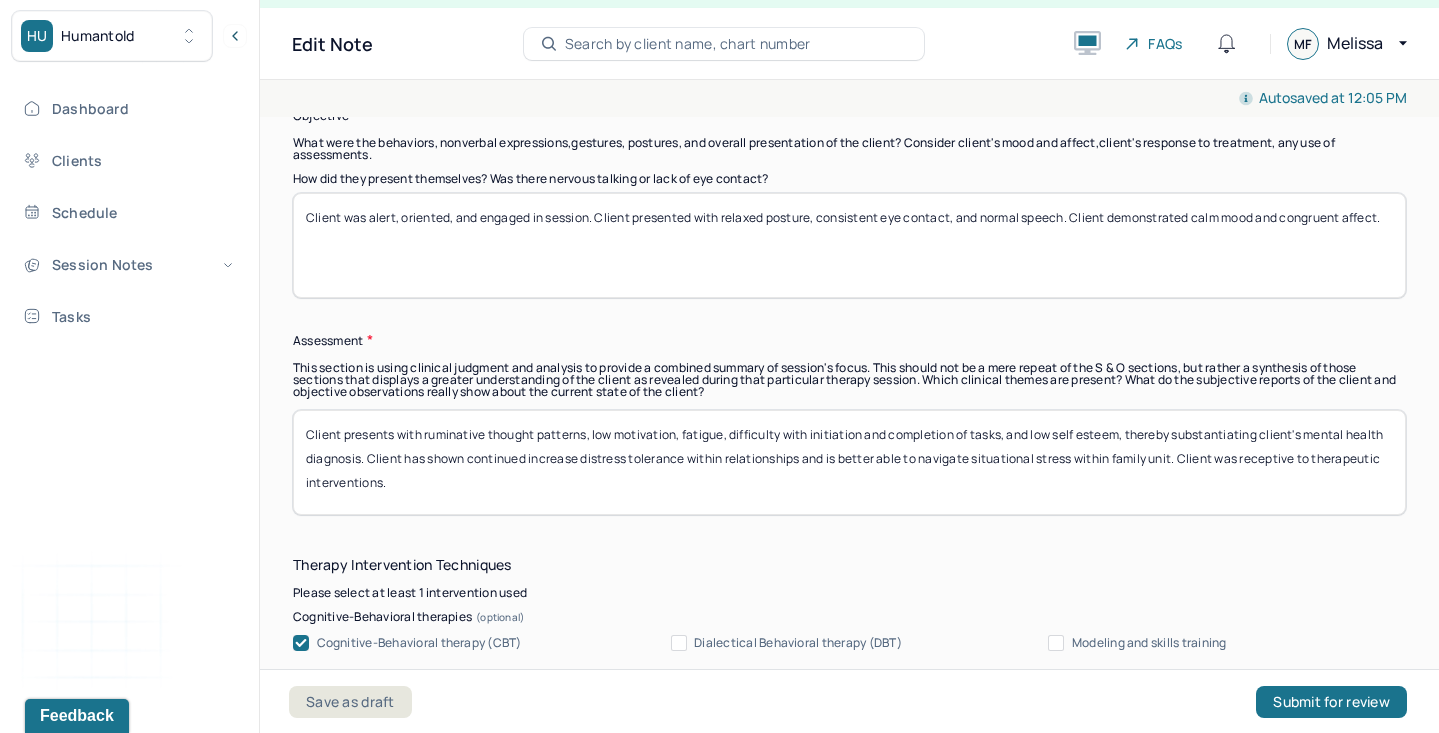 scroll, scrollTop: 1412, scrollLeft: 0, axis: vertical 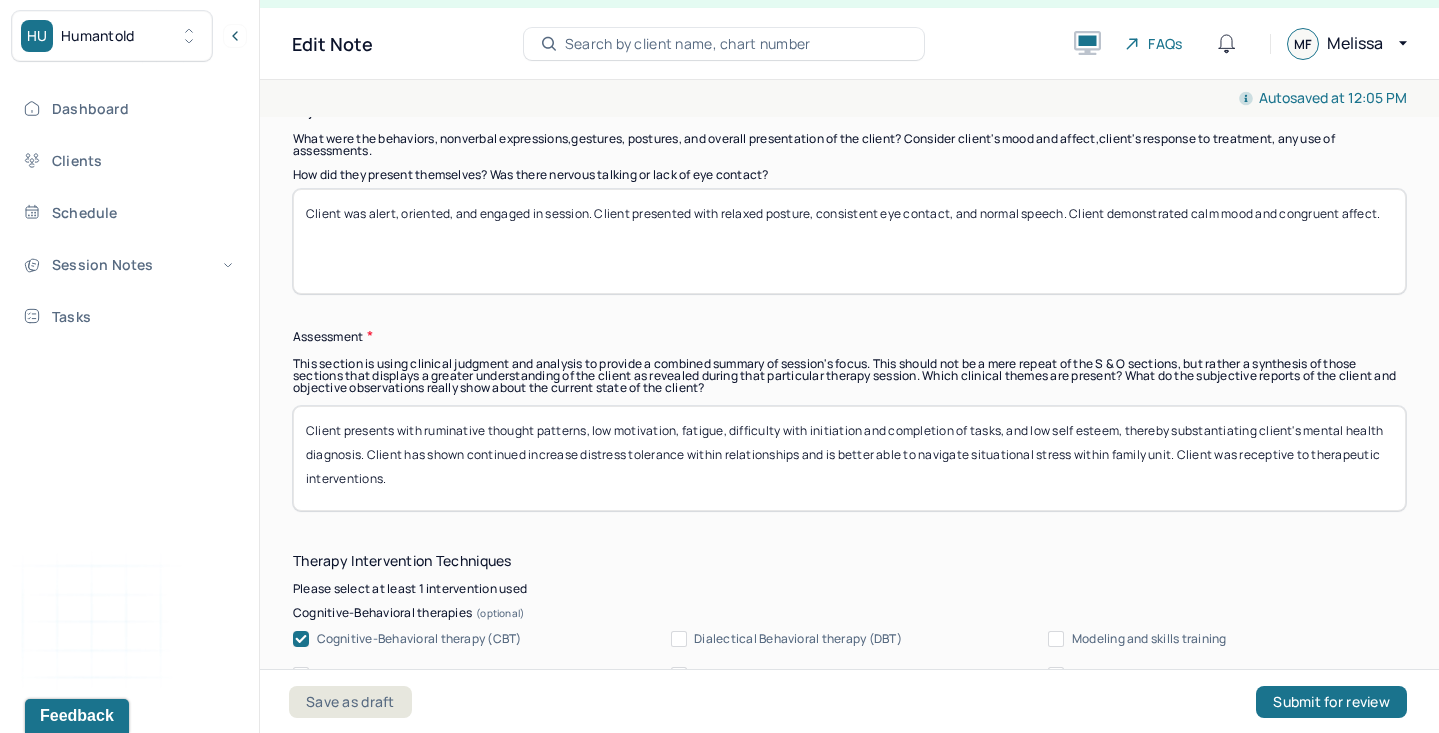 type on "Client was alert, oriented, and engaged in session. Client presented with relaxed posture, consistent eye contact, and normal speech. Client demonstrated calm mood and congruent affect." 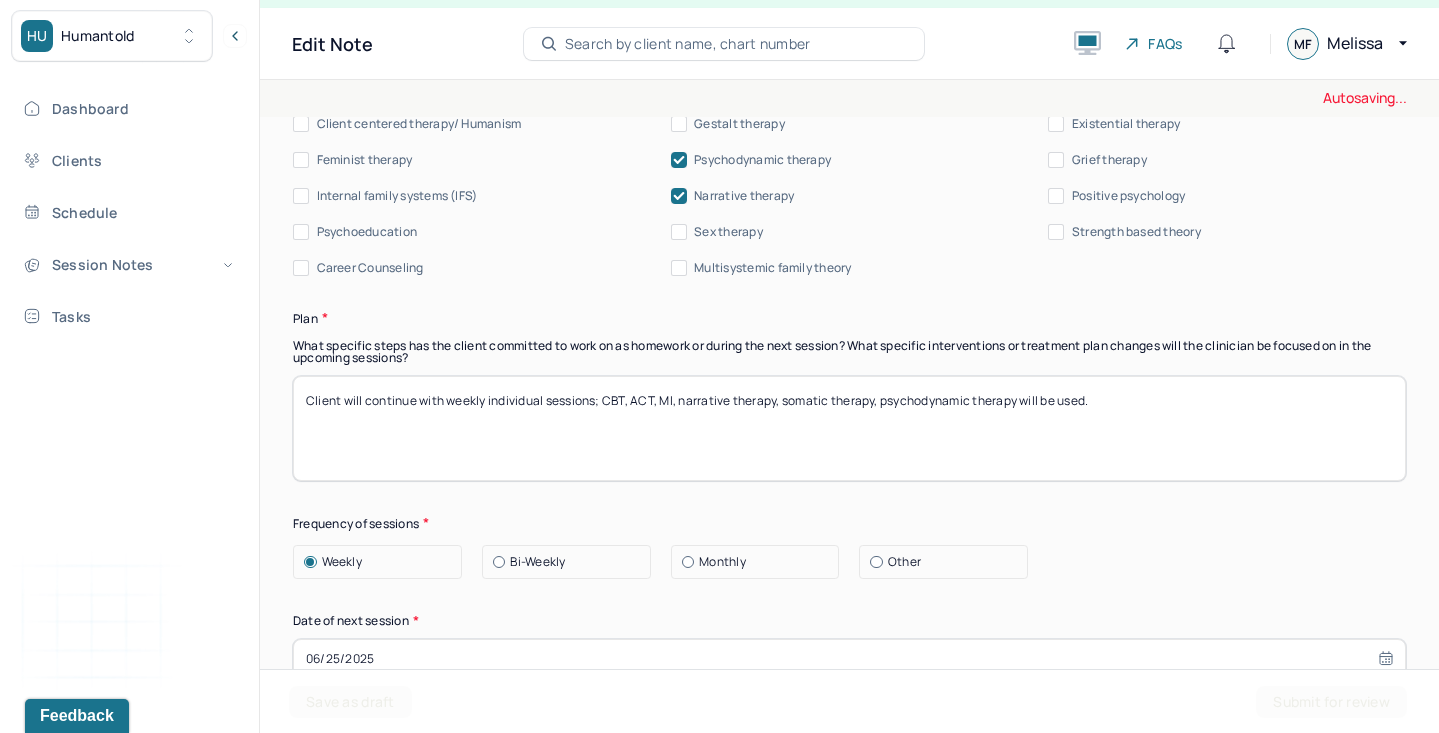 scroll, scrollTop: 1752, scrollLeft: 0, axis: vertical 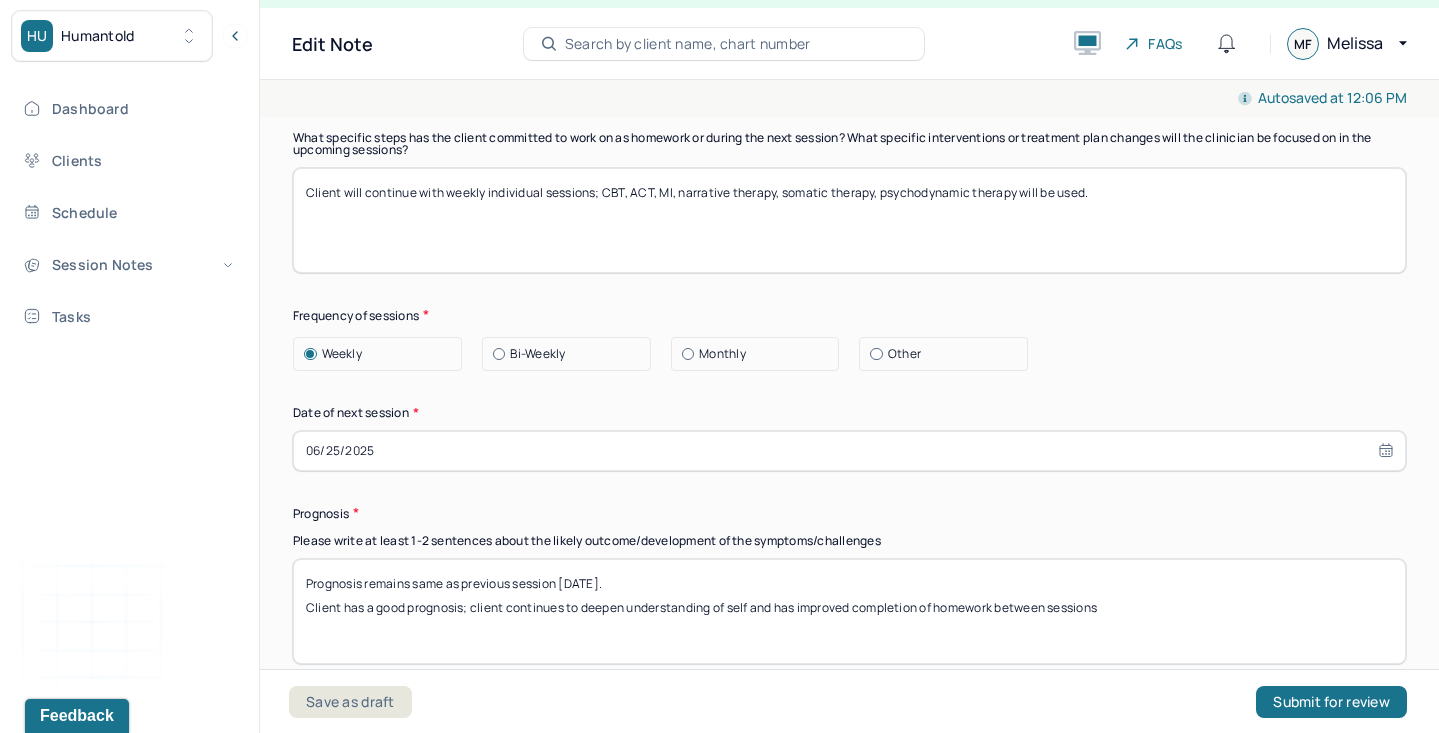 type on "Client presents with ruminative thought patterns, low motivation, fatigue, difficulty with initiation and completion of tasks, and low self esteem, thereby substantiating client's mental health diagnosis. Client has continued to show improved communication and navigation of circumstantial/situational stress with spouse. Client was receptive to therapeutic interventions." 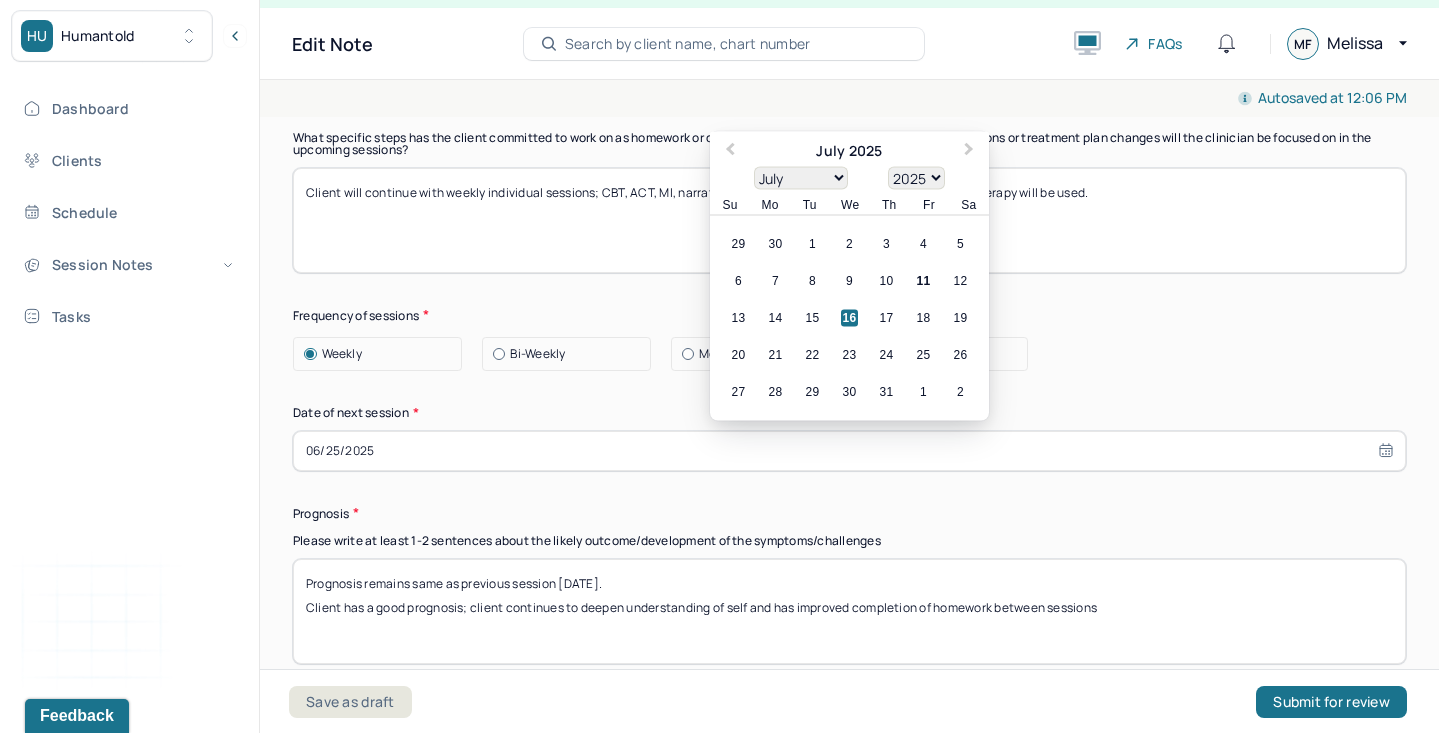 click on "16" at bounding box center (849, 317) 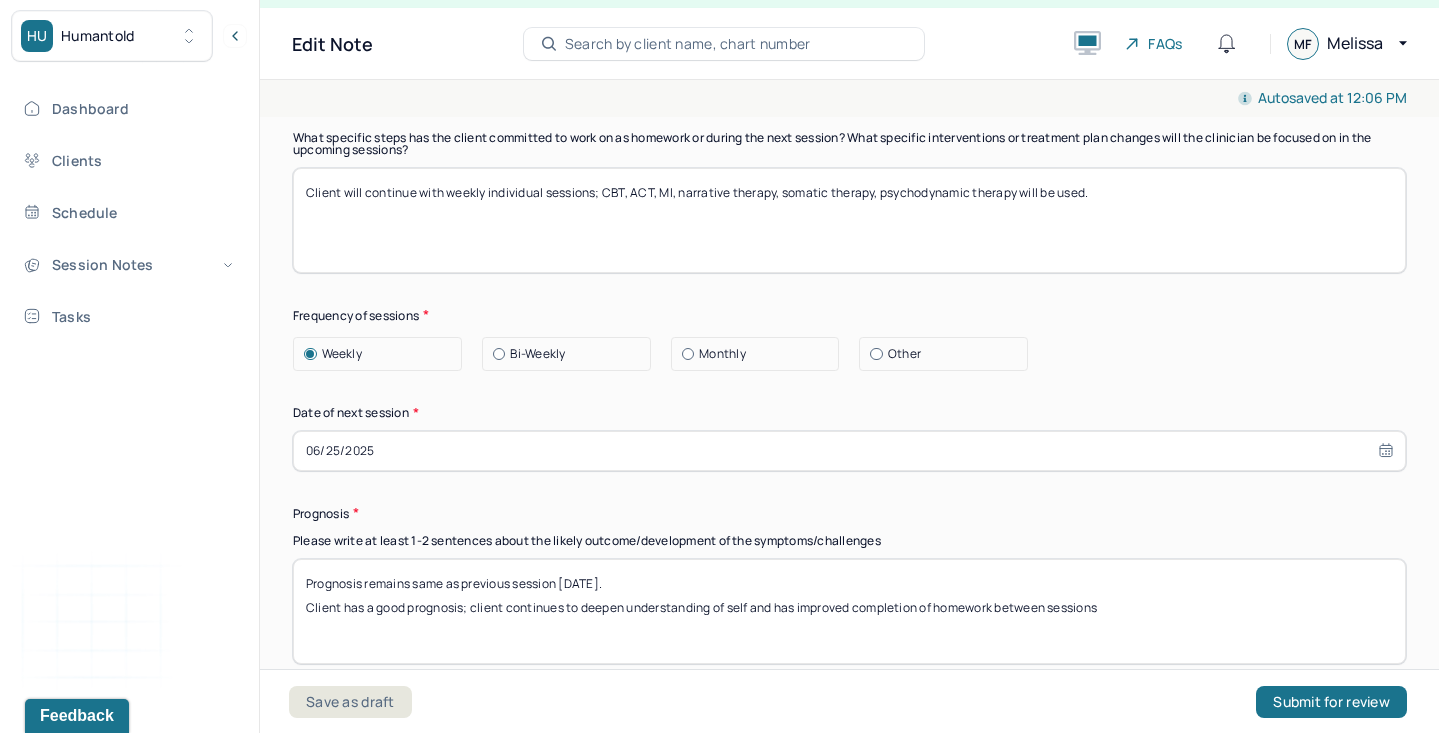 click on "06/25/2025" at bounding box center [849, 451] 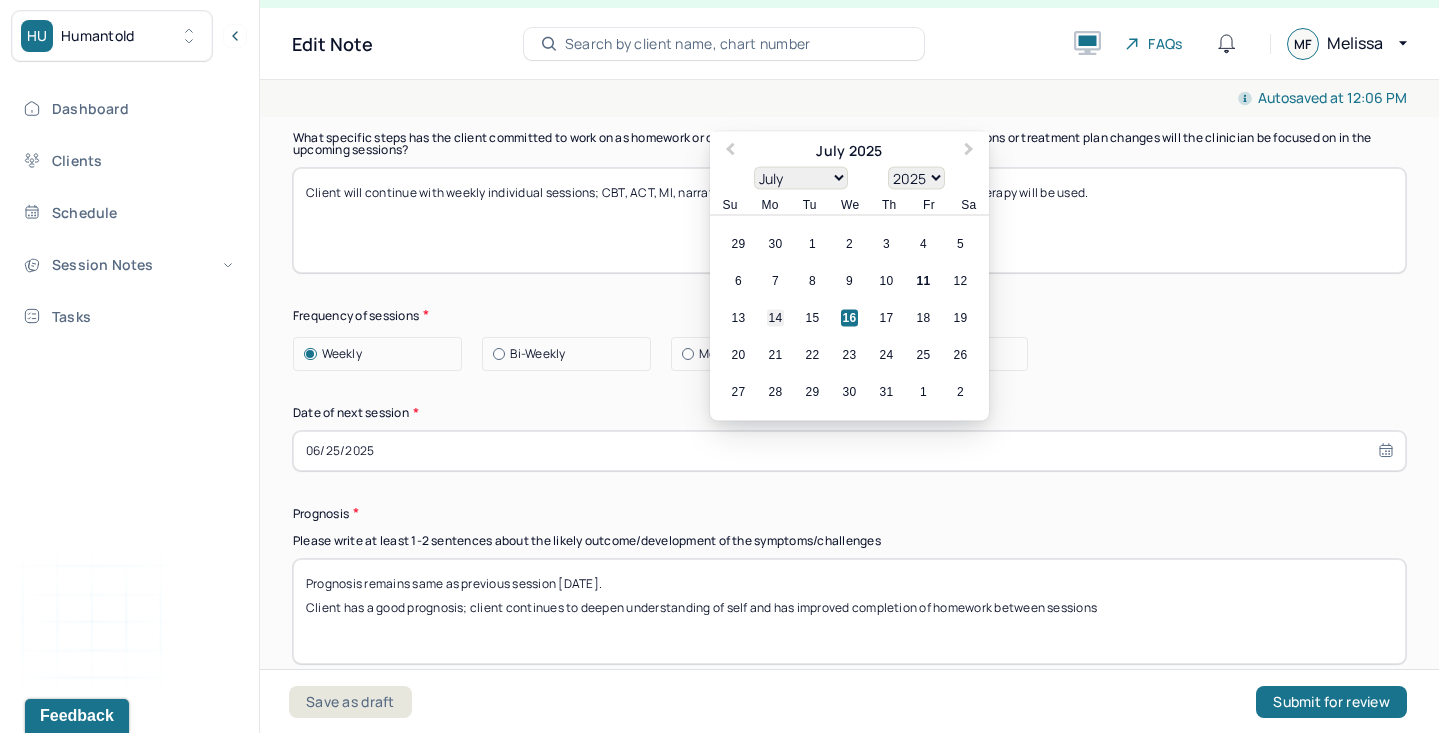 click on "14" at bounding box center [775, 317] 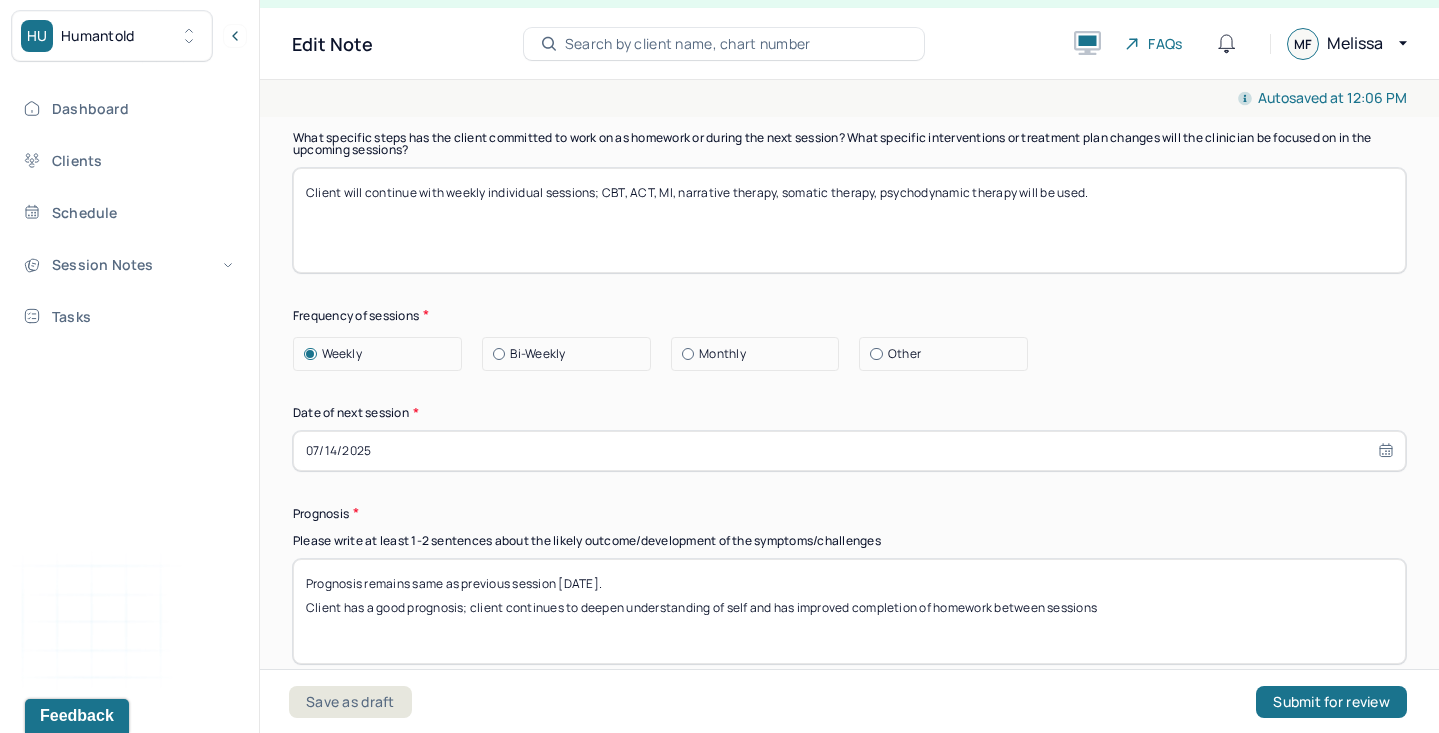 click on "07/14/2025" at bounding box center [849, 451] 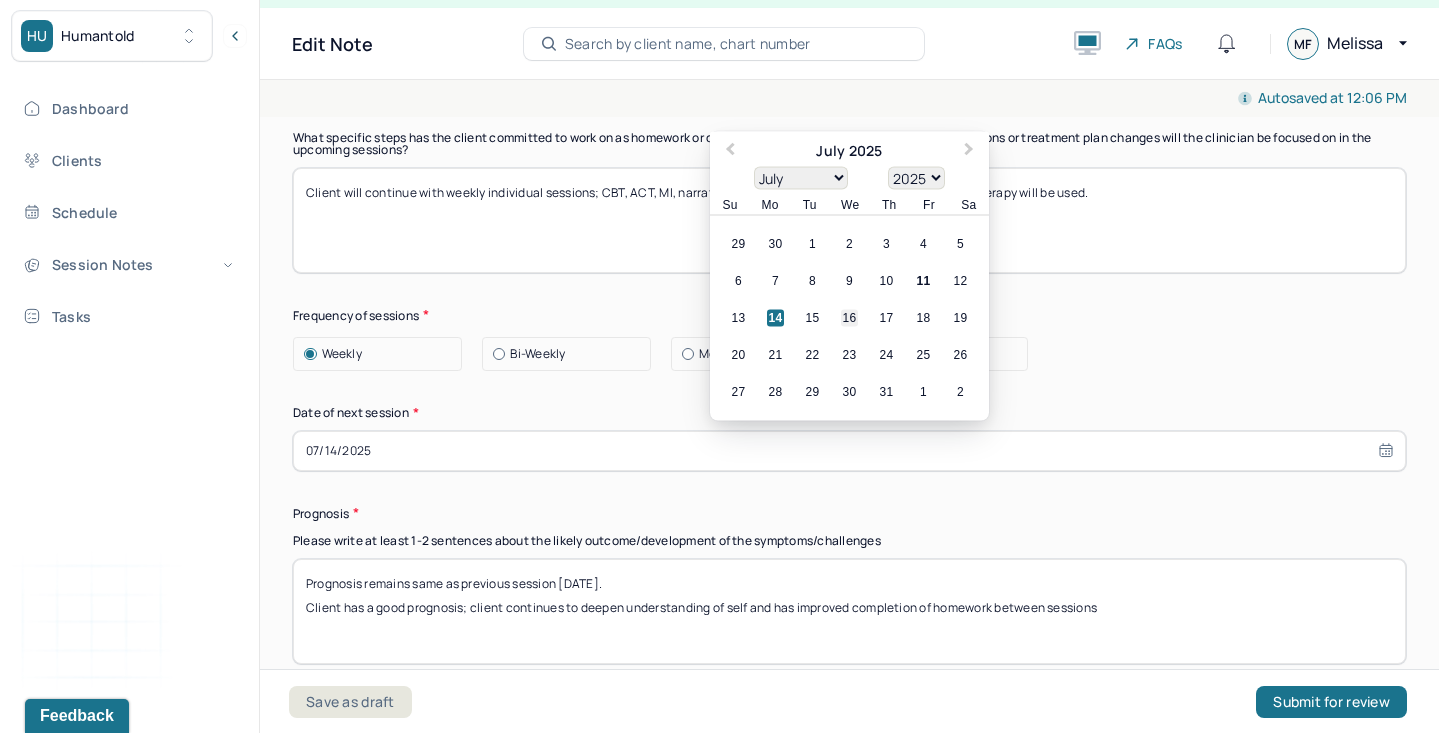click on "16" at bounding box center [849, 317] 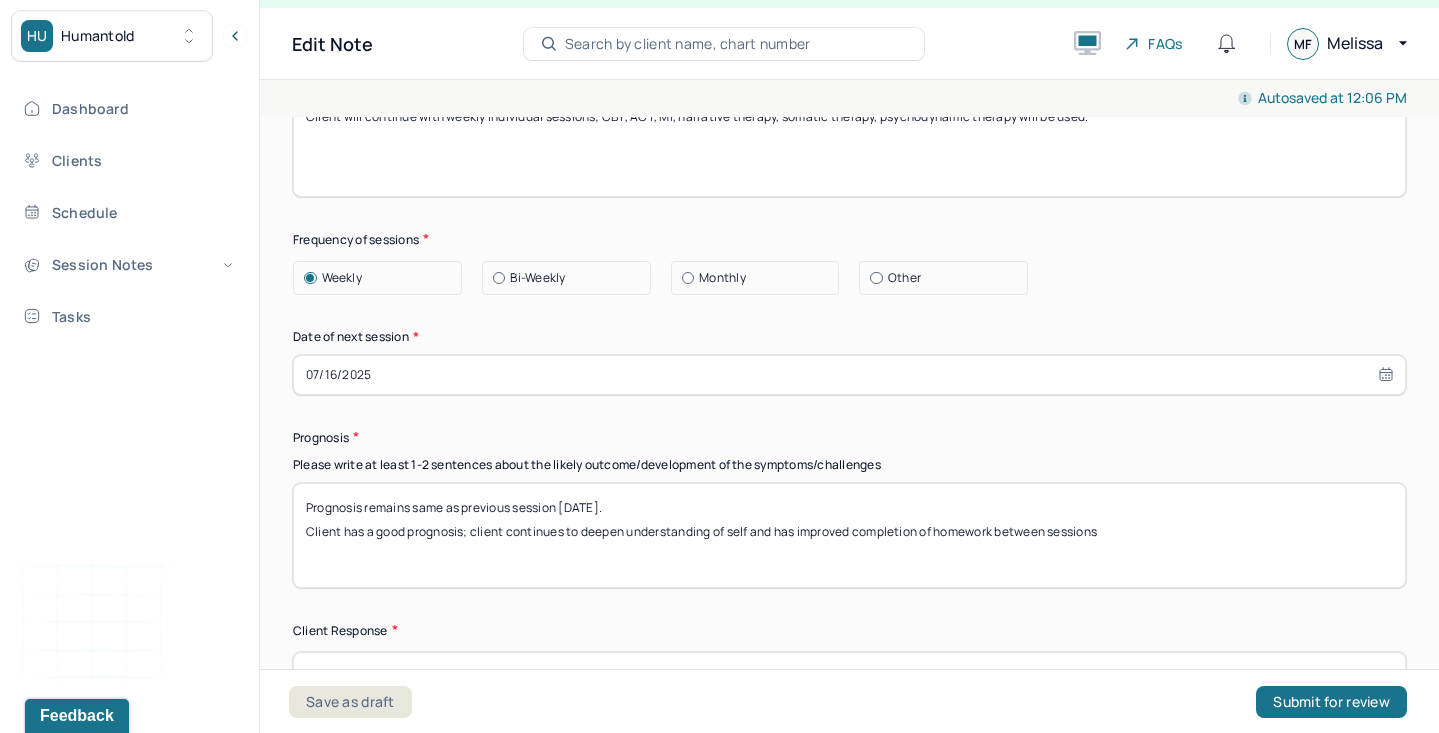 scroll, scrollTop: 2441, scrollLeft: 0, axis: vertical 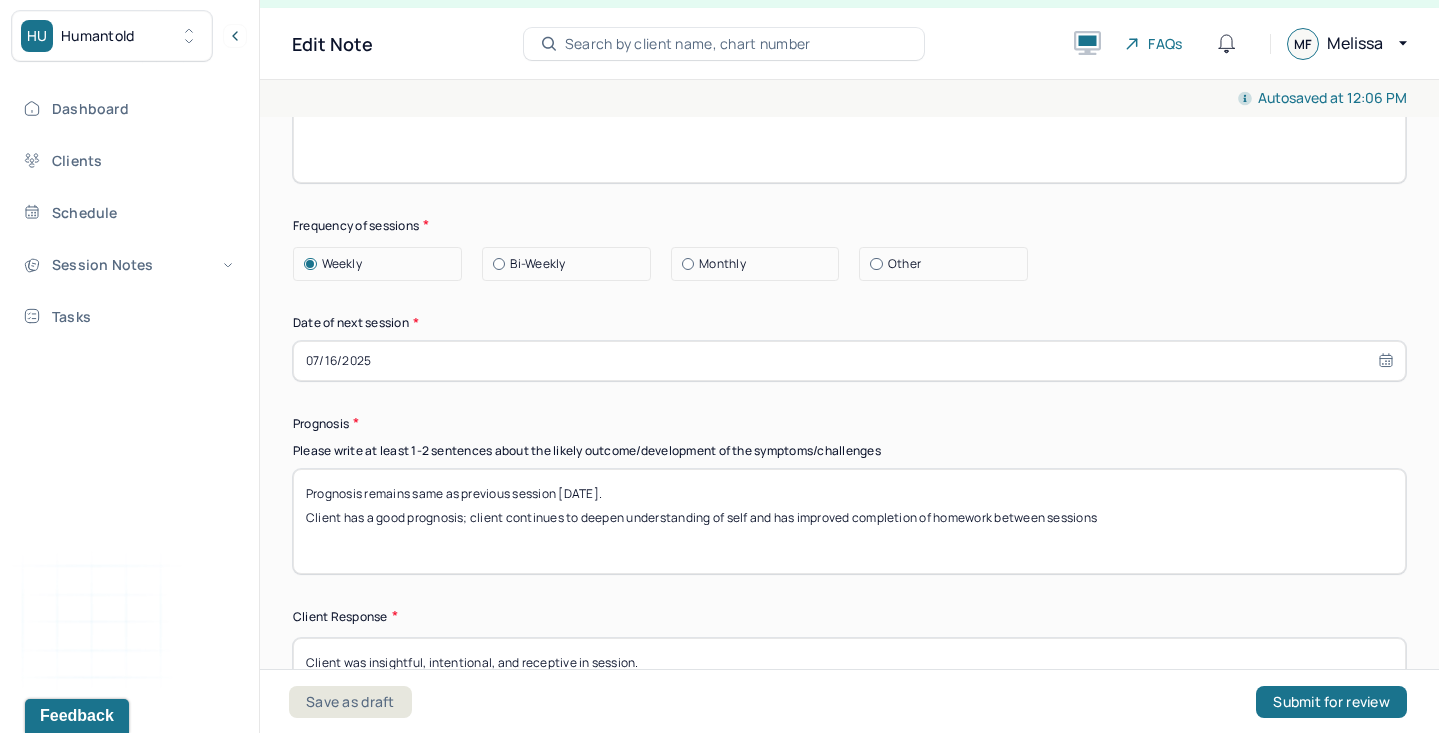 drag, startPoint x: 1201, startPoint y: 533, endPoint x: 200, endPoint y: 352, distance: 1017.23254 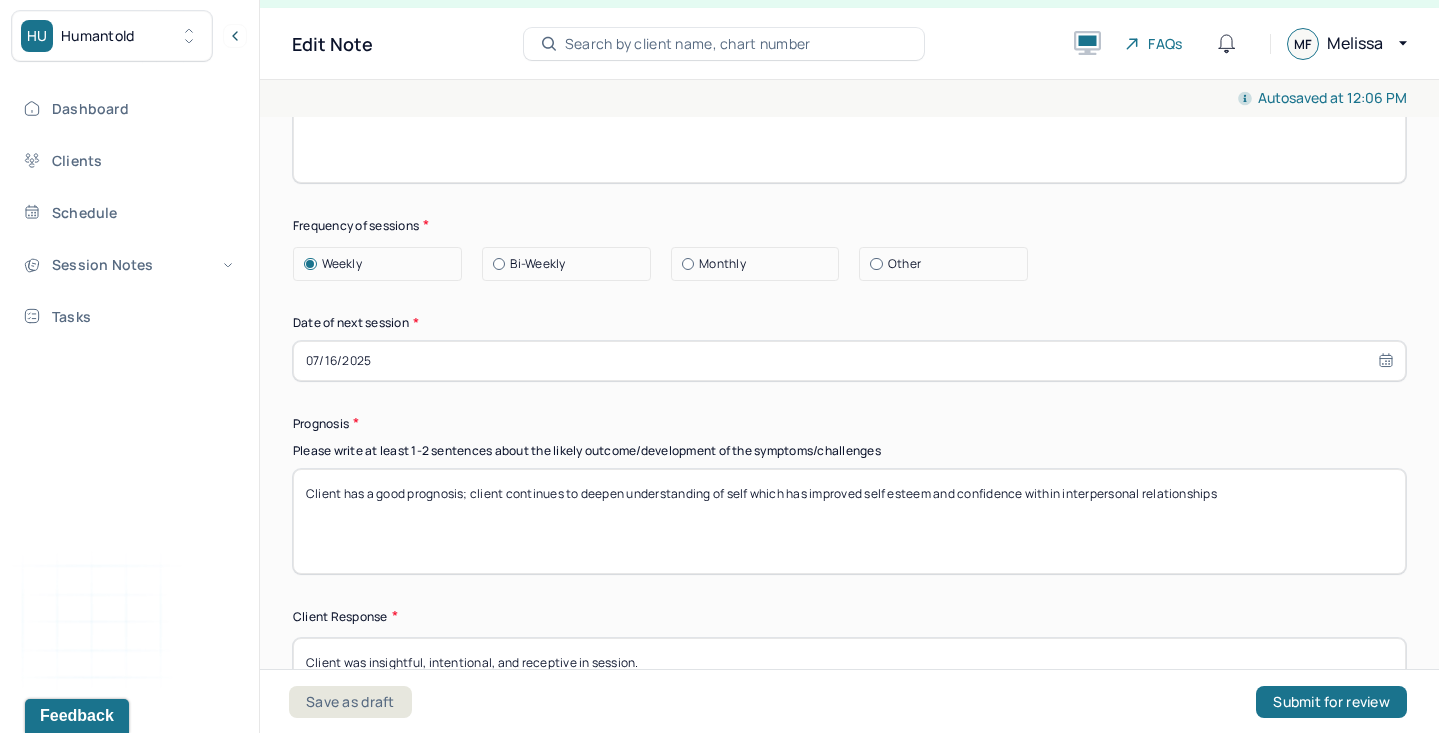 scroll, scrollTop: 2698, scrollLeft: 0, axis: vertical 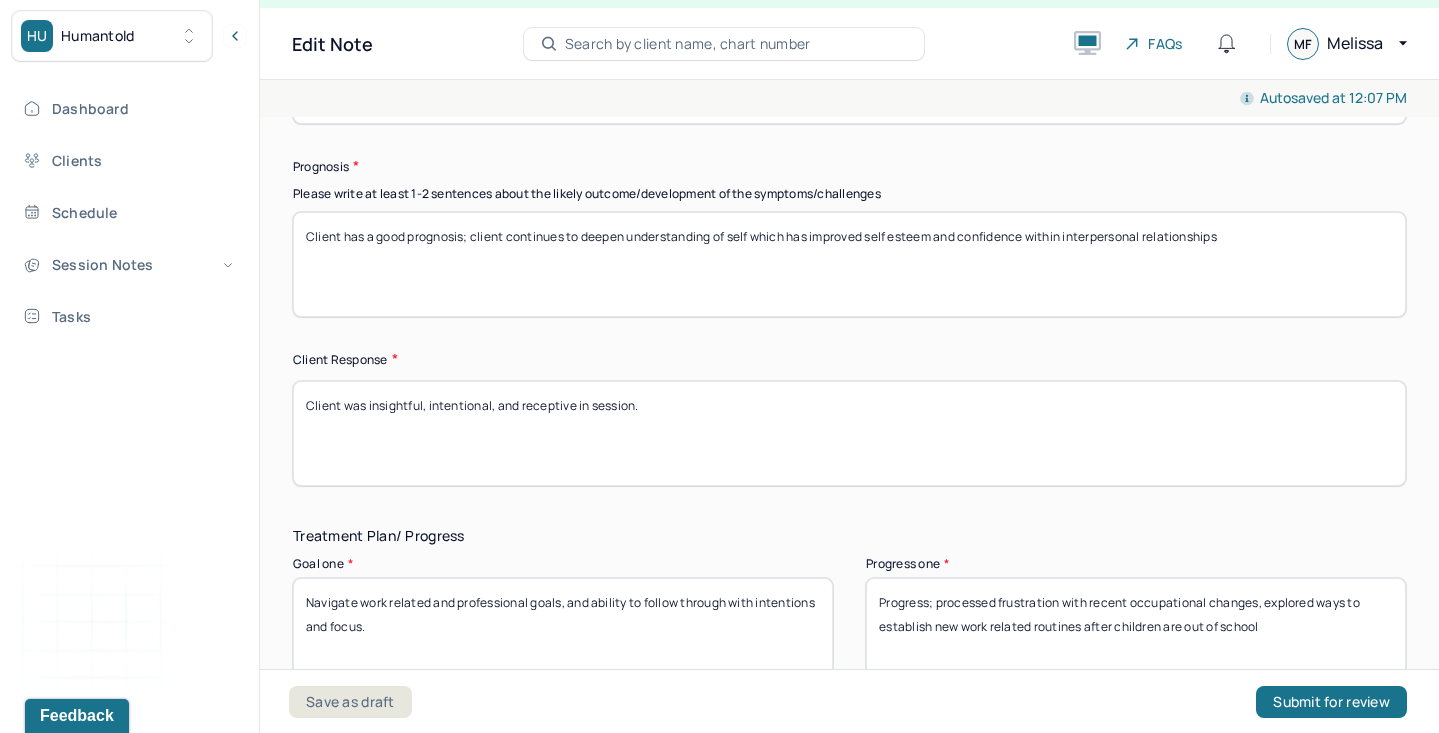 type on "Client has a good prognosis; client continues to deepen understanding of self which has improved self esteem and confidence within interpersonal relationships" 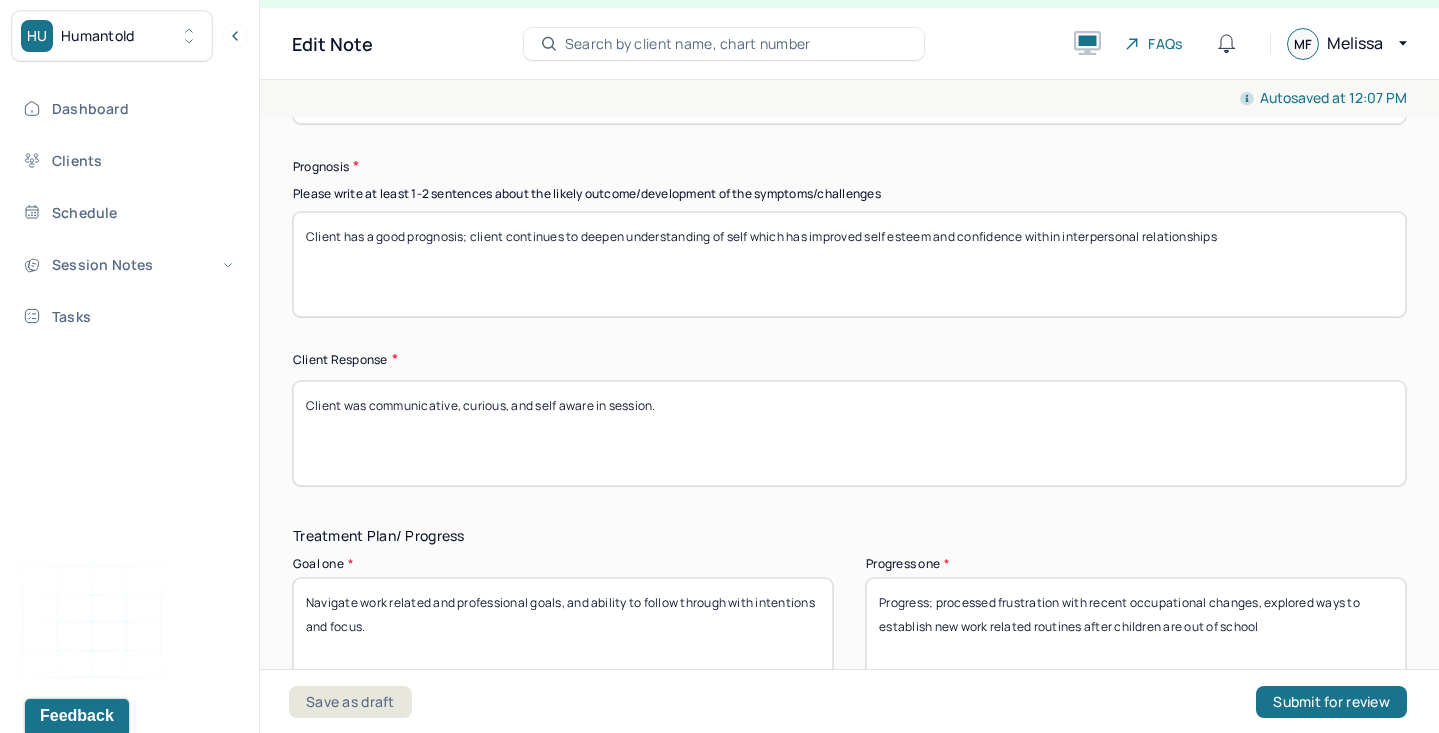 scroll, scrollTop: 2940, scrollLeft: 0, axis: vertical 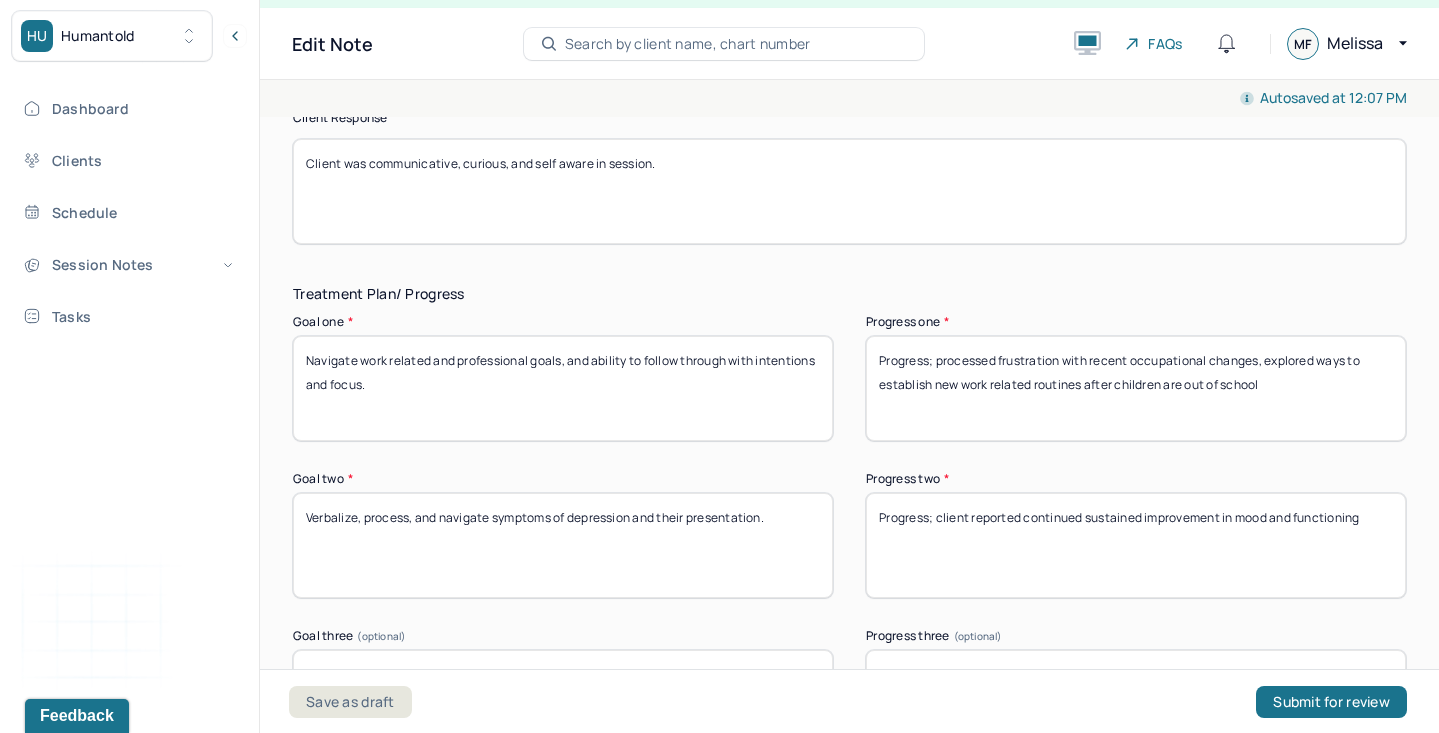 type on "Client was communicative, curious, and self aware in session." 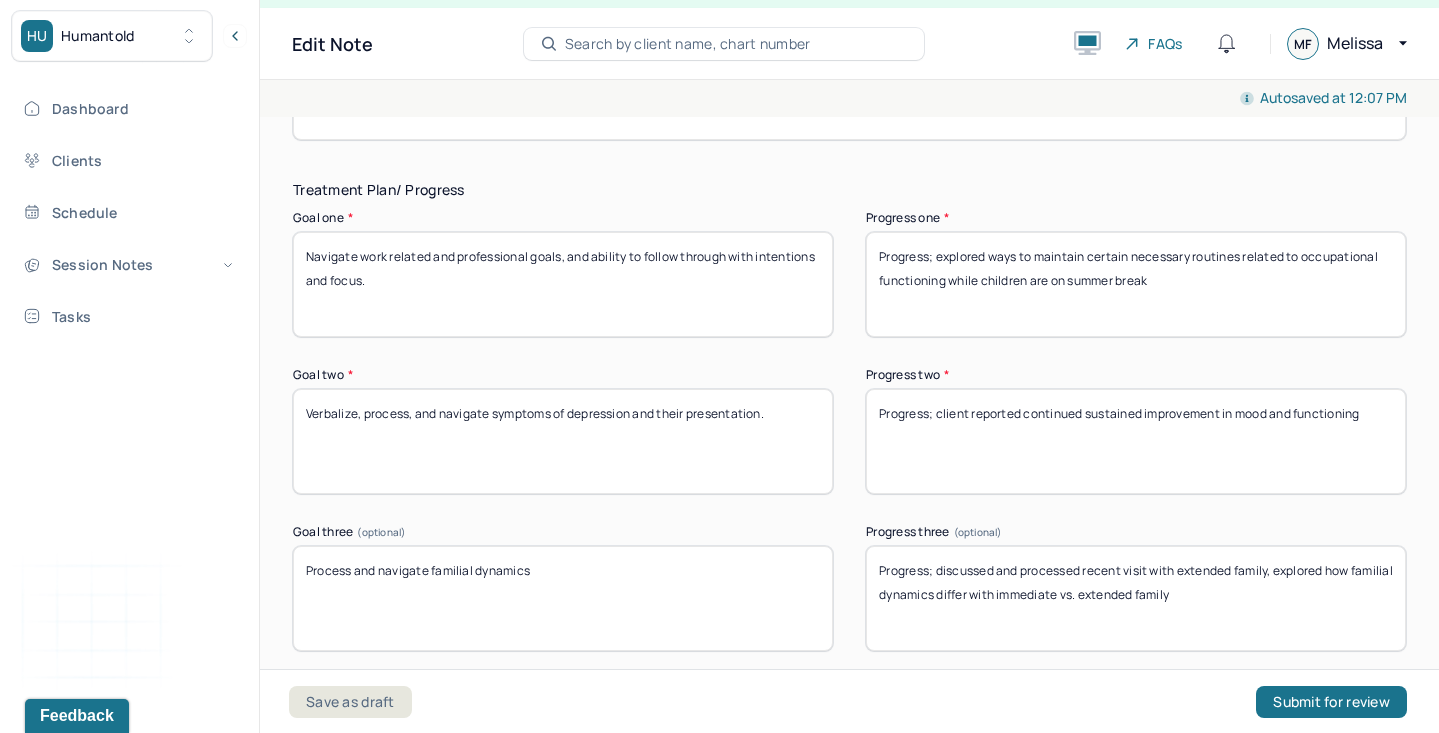 scroll, scrollTop: 3068, scrollLeft: 0, axis: vertical 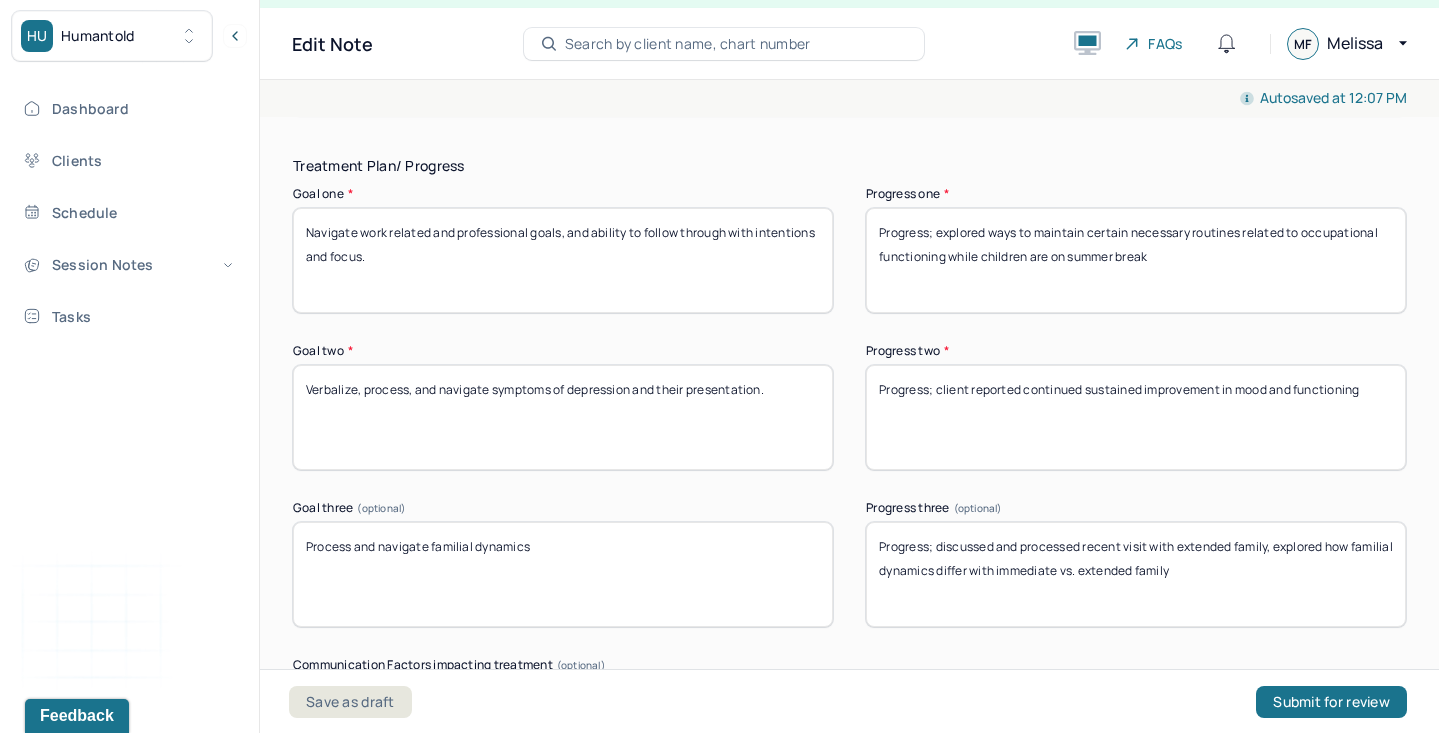 type on "Progress; explored ways to maintain certain necessary routines related to occupational functioning while children are on summer break" 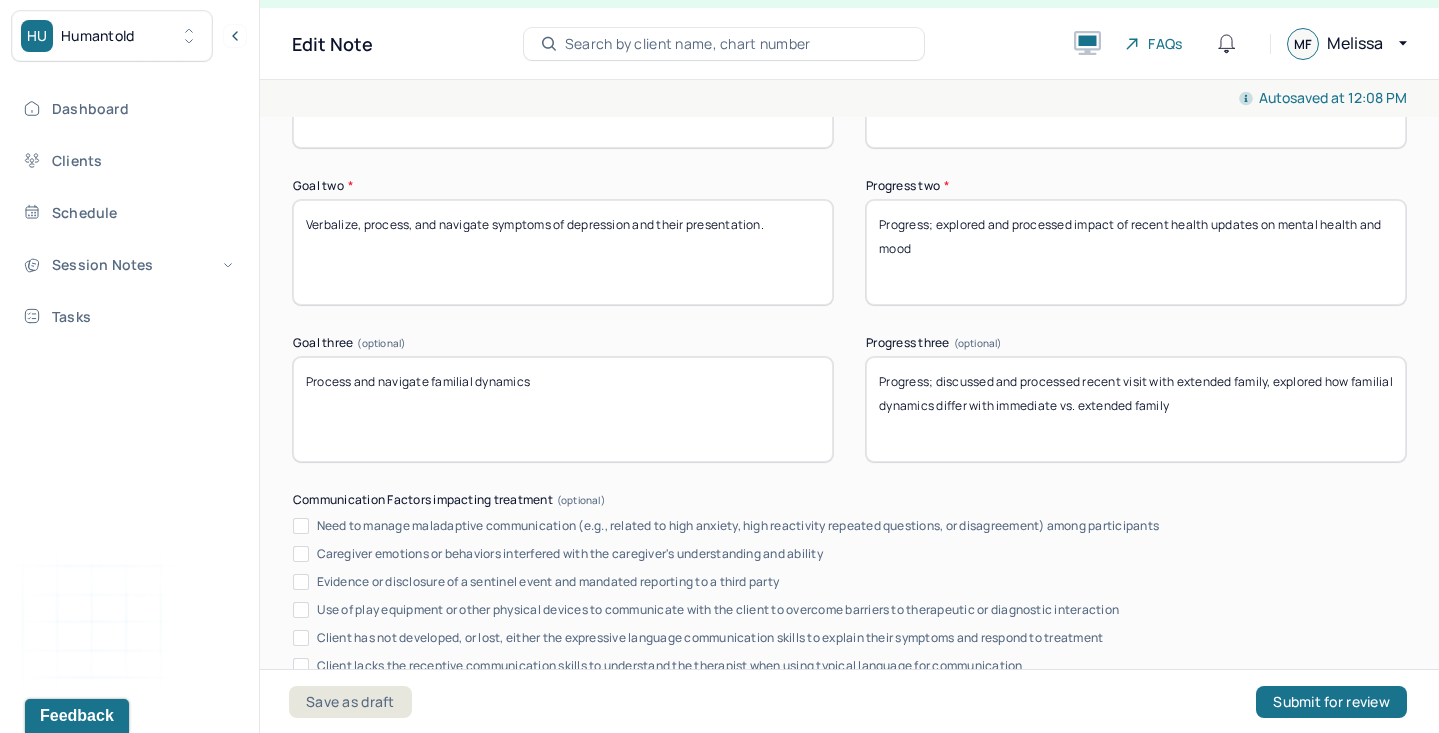 scroll, scrollTop: 3237, scrollLeft: 0, axis: vertical 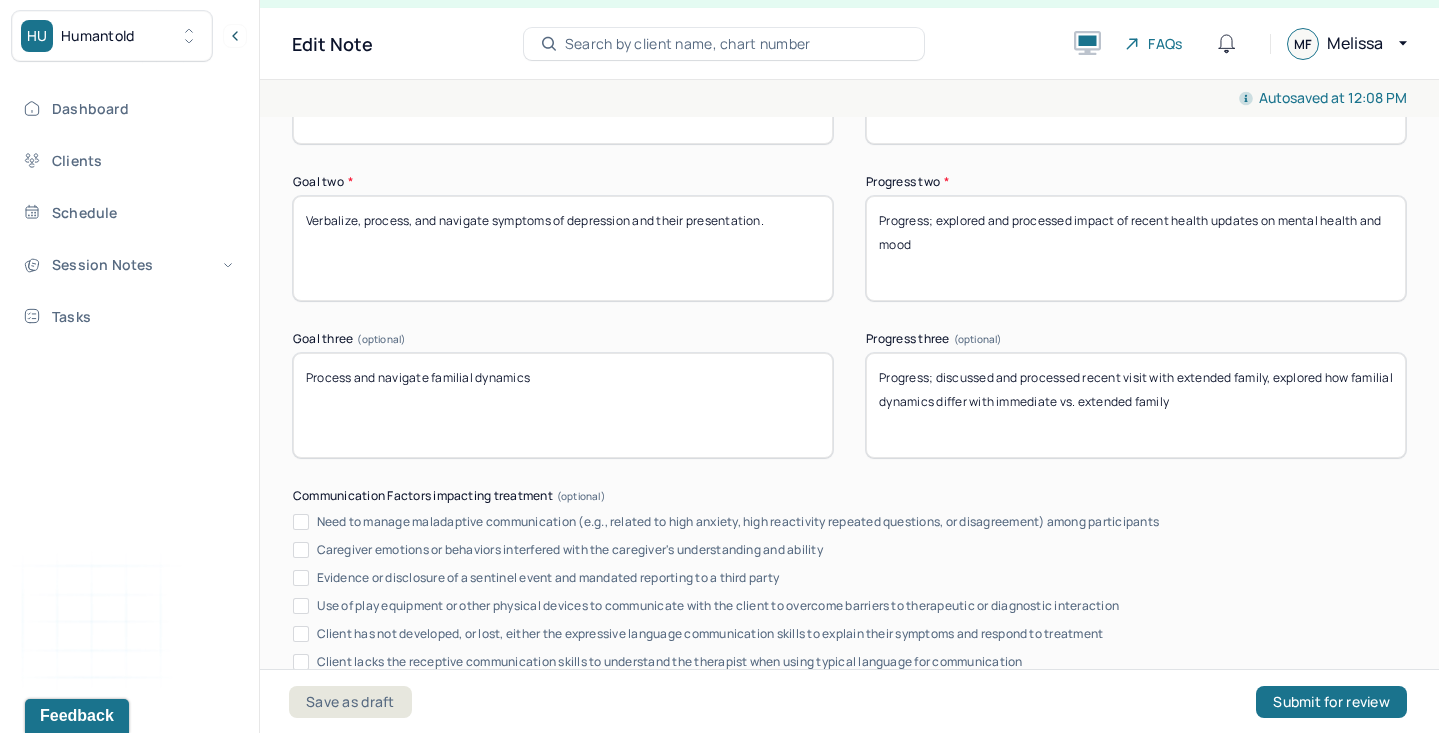 type on "Progress; explored and processed impact of recent health updates on mental health and mood" 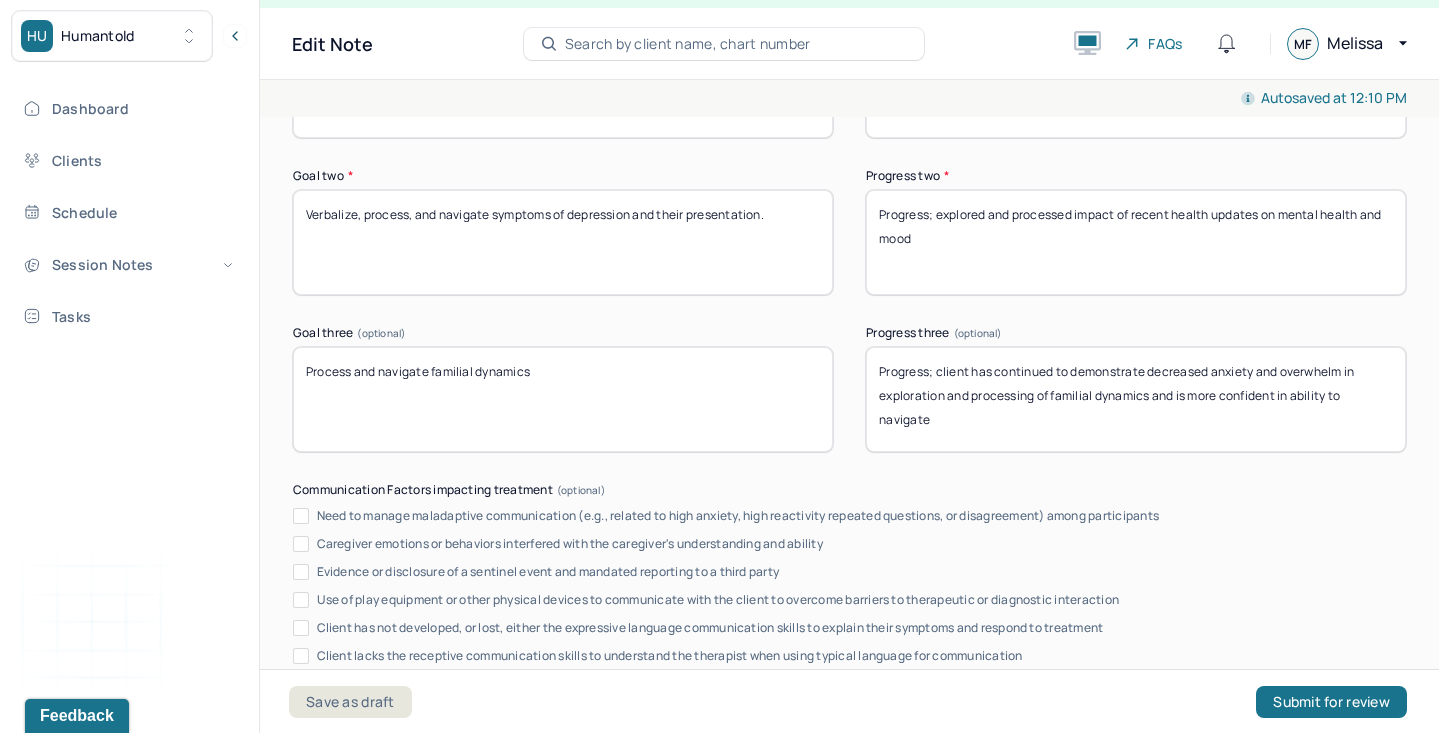 scroll, scrollTop: 3243, scrollLeft: 0, axis: vertical 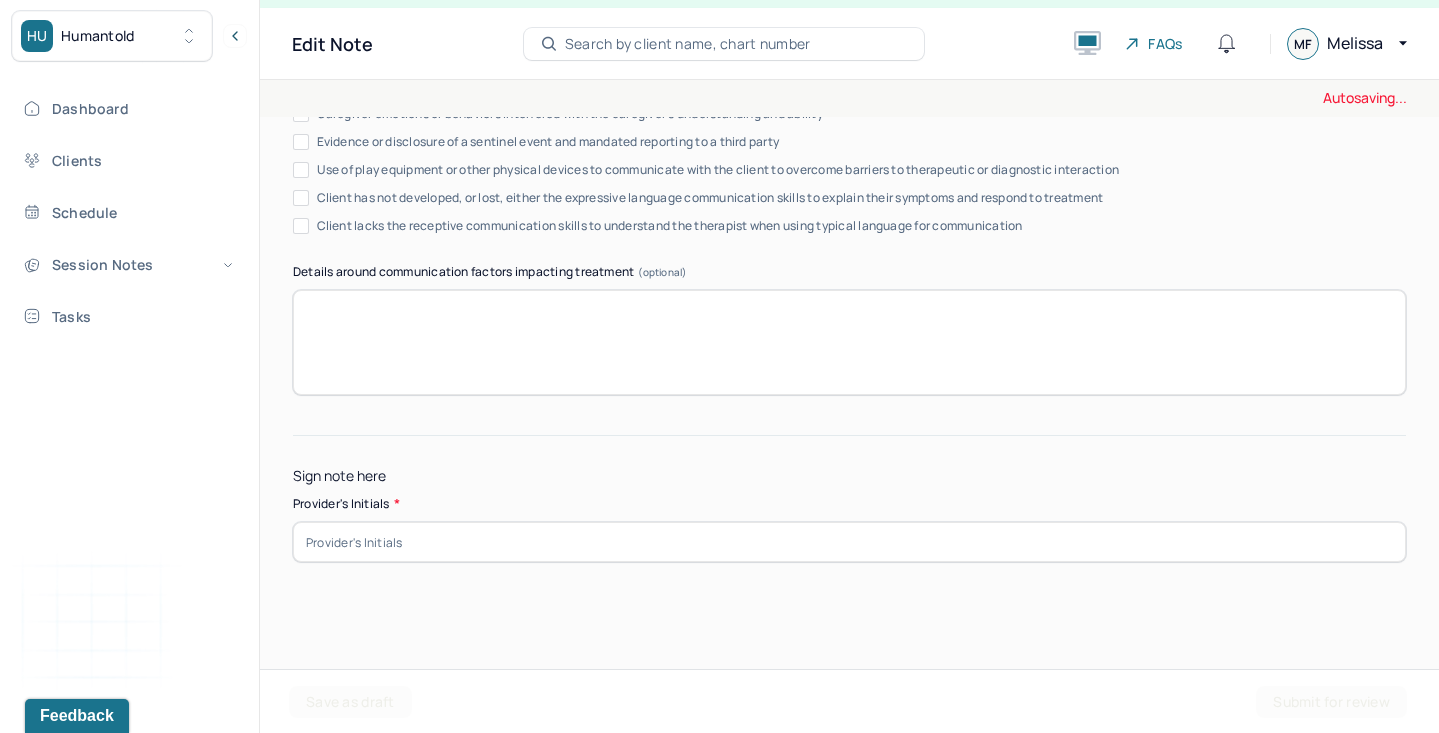 type on "Progress; client has continued to demonstrate decreased anxiety and overwhelm in exploration and processing of familial dynamics and is more confident in ability to navigate tension/conflict as it presents" 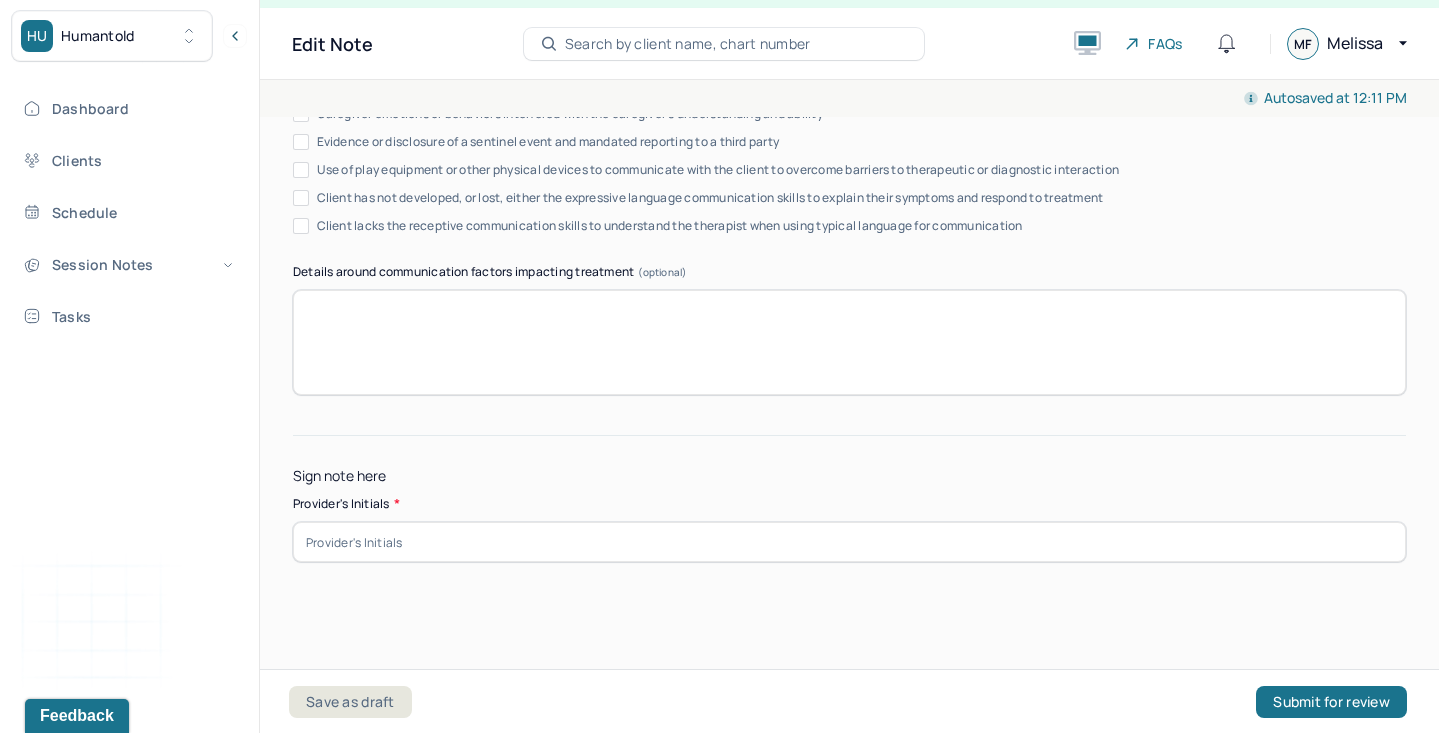 click at bounding box center (849, 542) 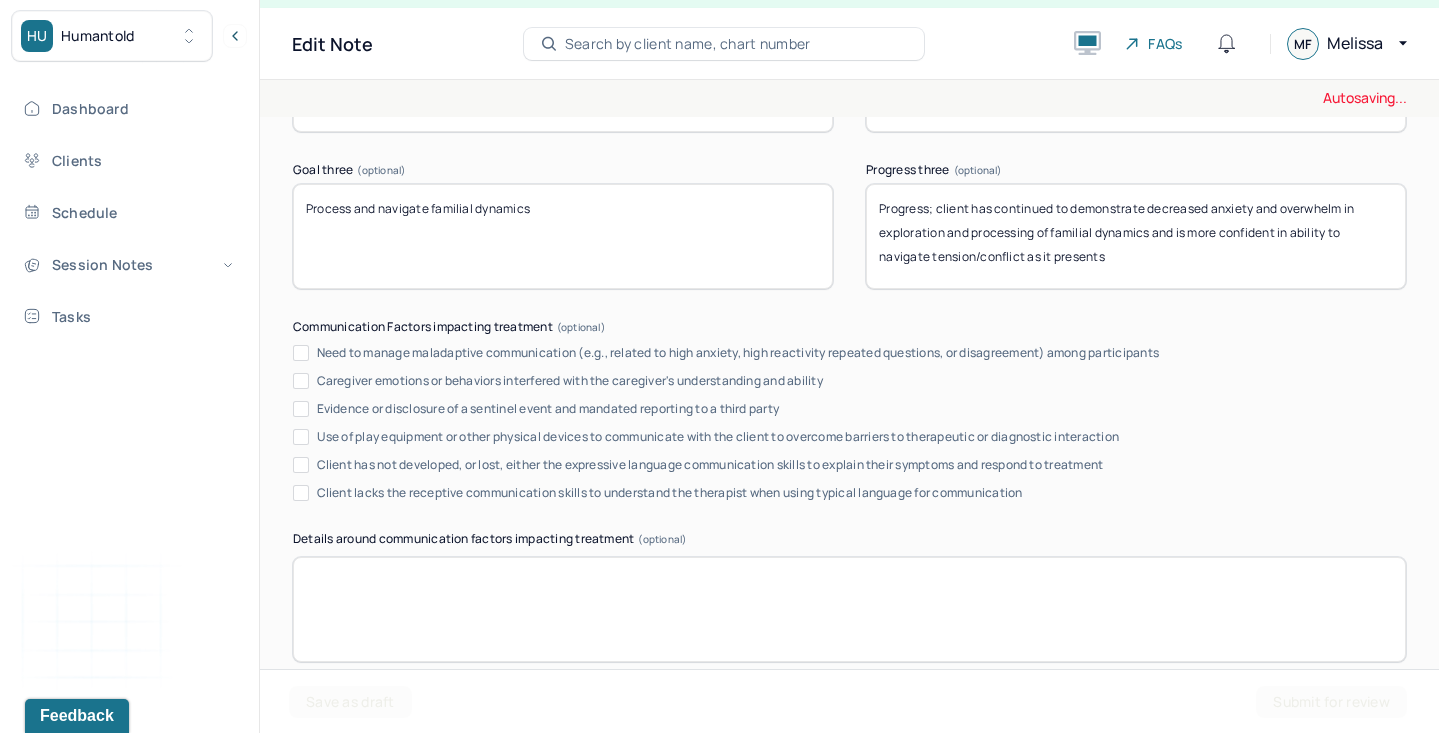 scroll, scrollTop: 3391, scrollLeft: 0, axis: vertical 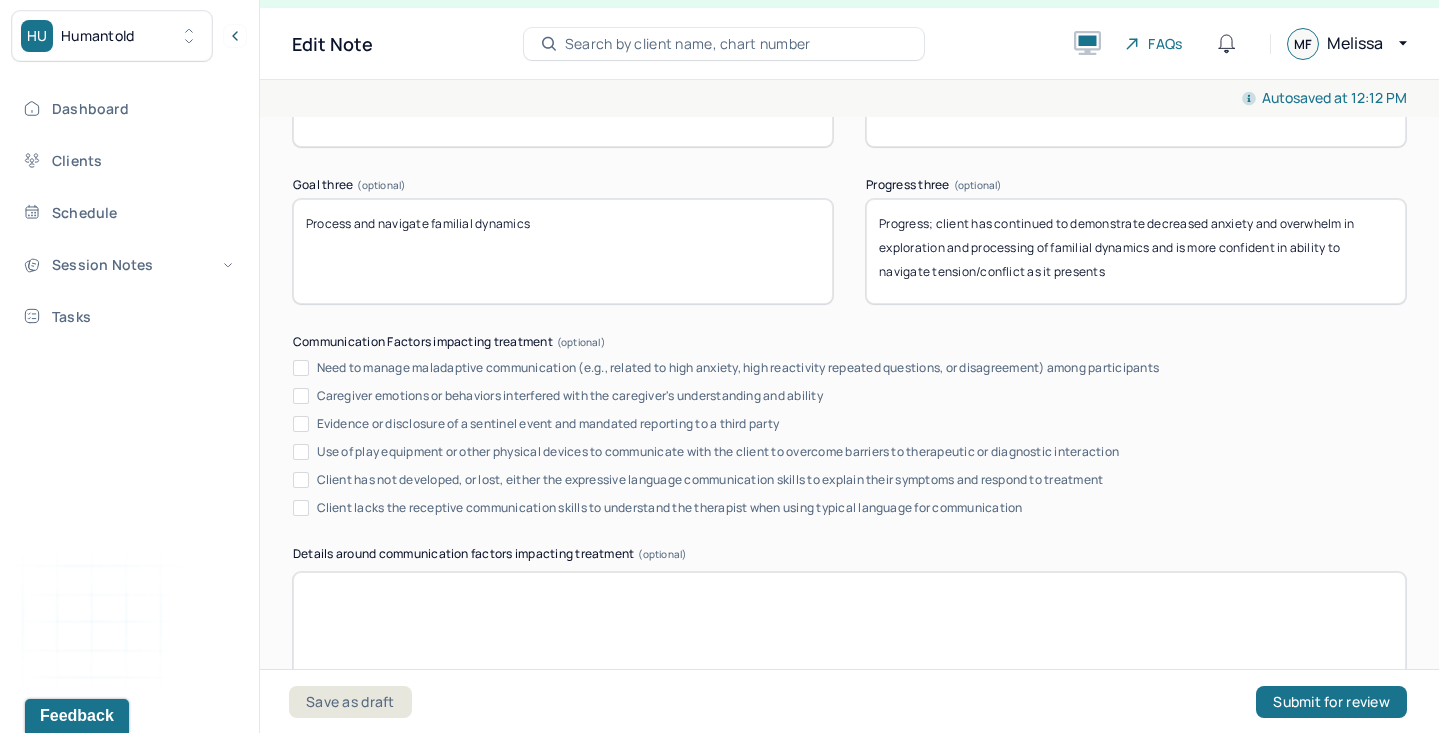 type on "MGF" 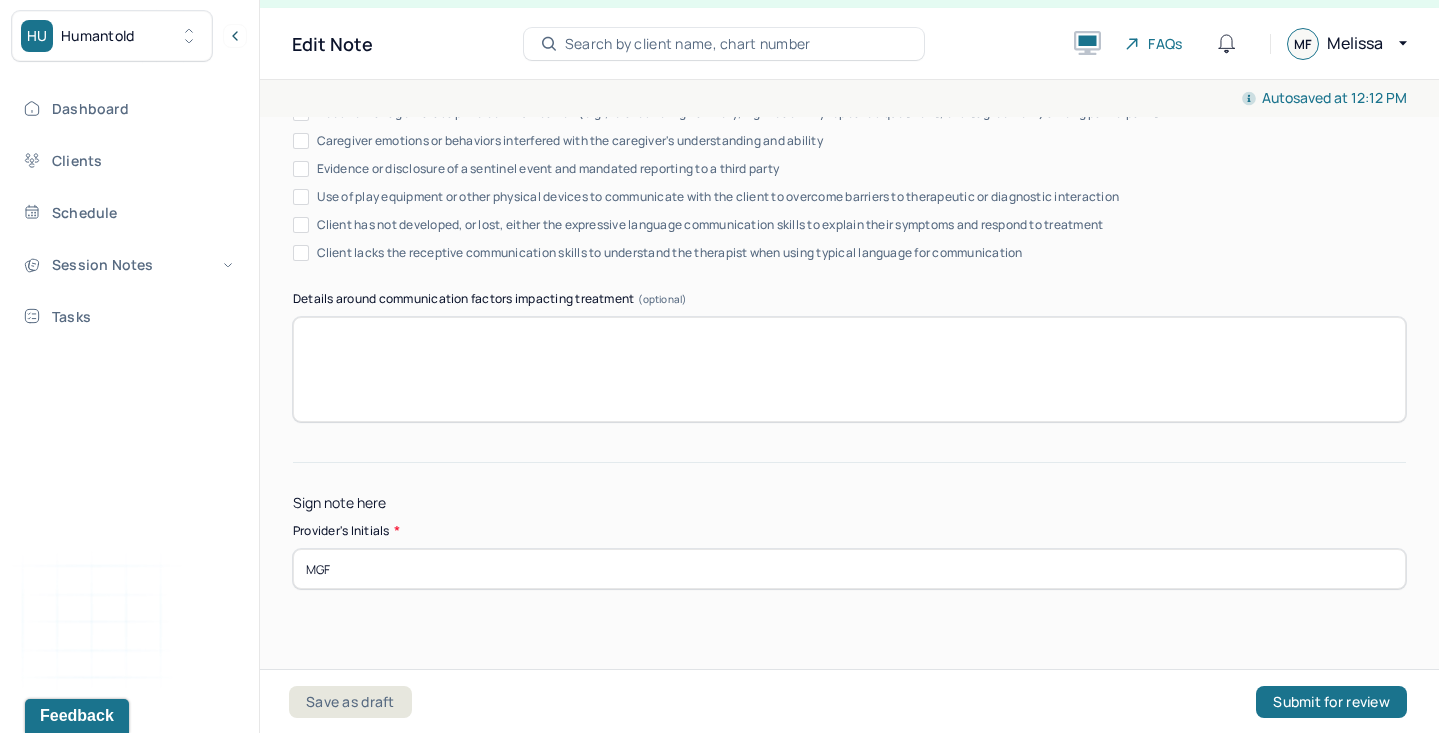 scroll, scrollTop: 3673, scrollLeft: 0, axis: vertical 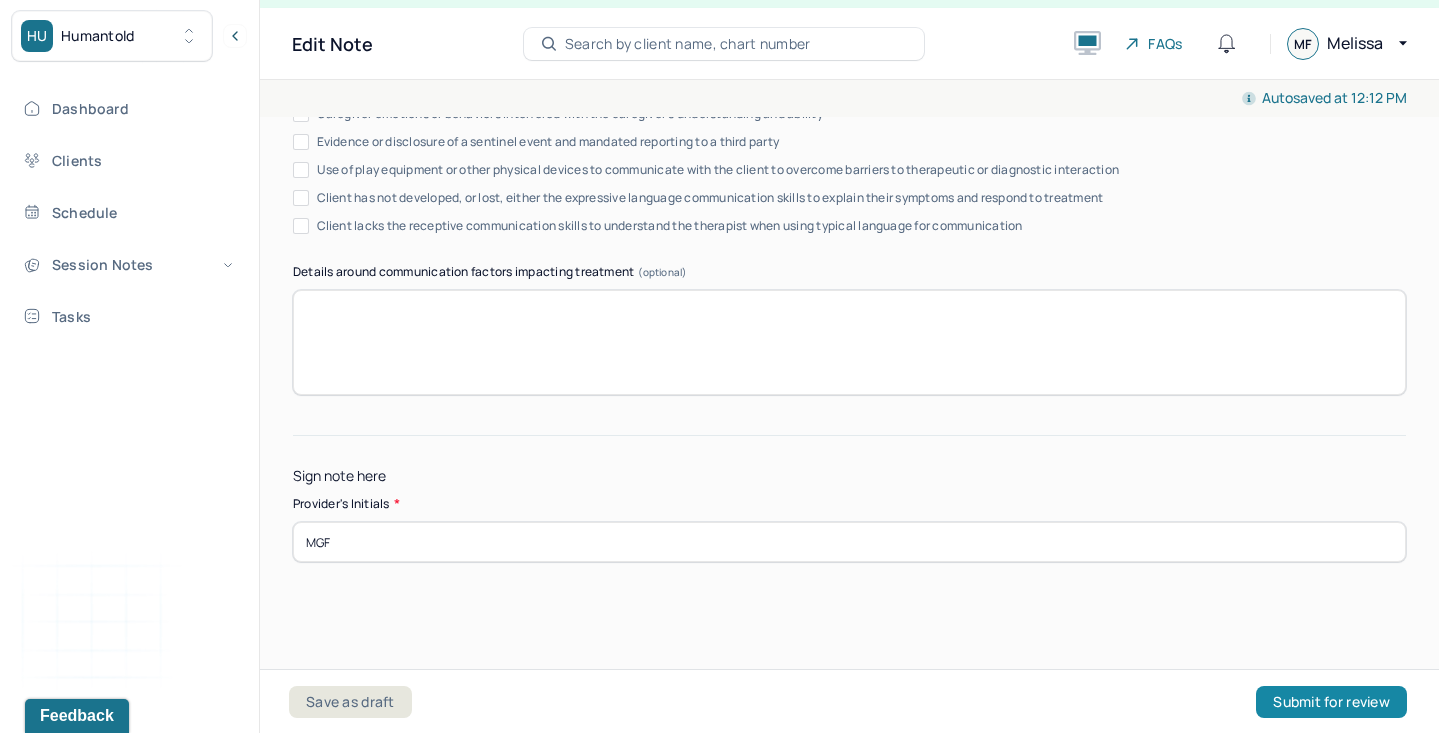 type on "Progress; client has continued to demonstrate decreased anxiety and overwhelm in exploration and processing of familial dynamics and is more confident in ability to navigate tension/conflict when
it presents" 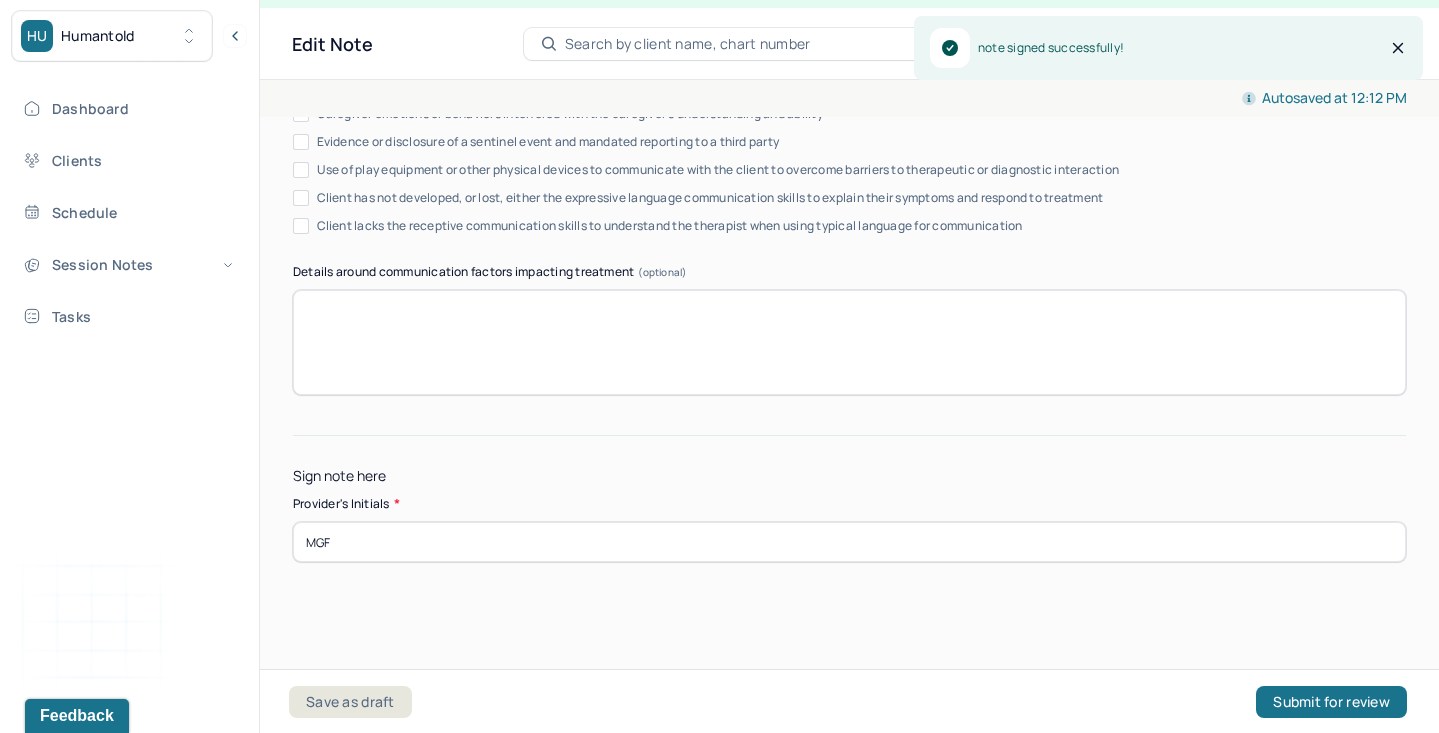 scroll, scrollTop: 0, scrollLeft: 0, axis: both 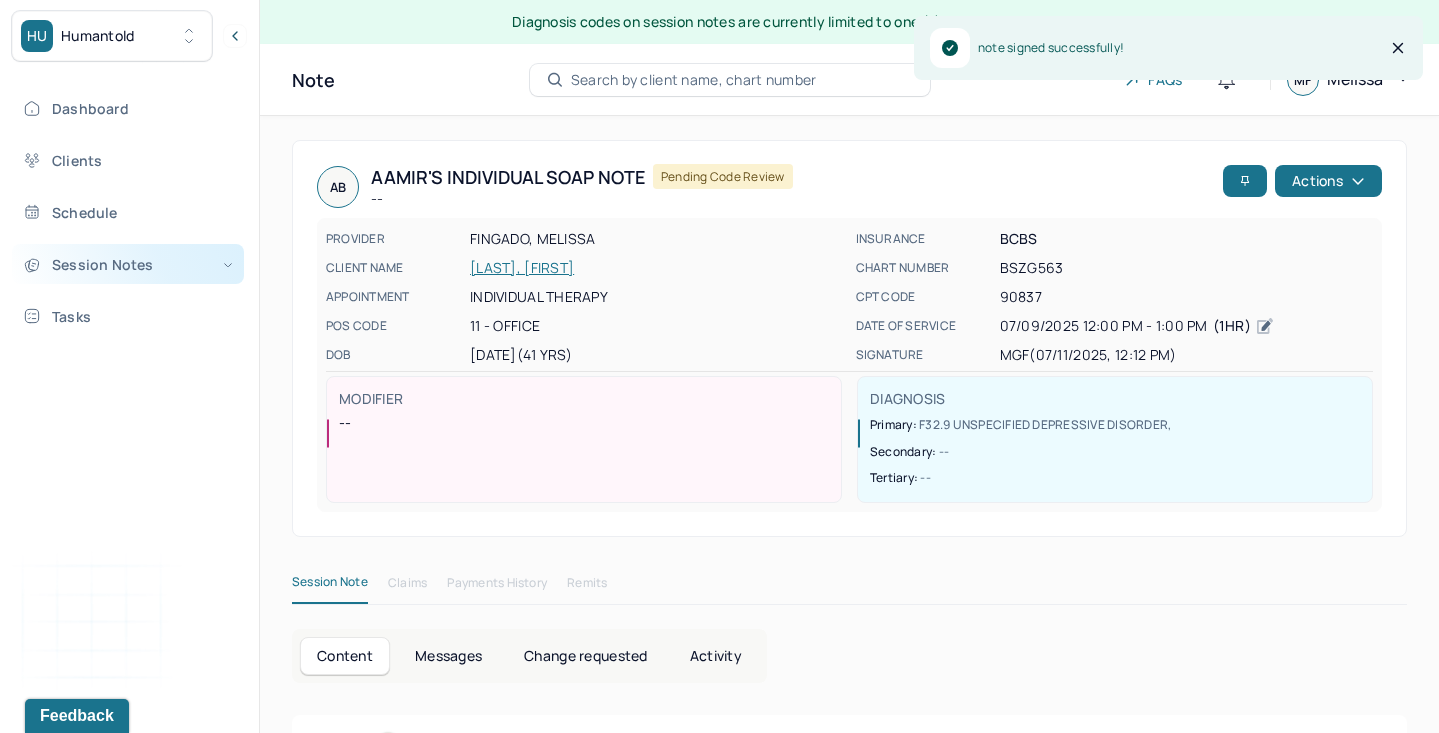 click on "Session Notes" at bounding box center (128, 264) 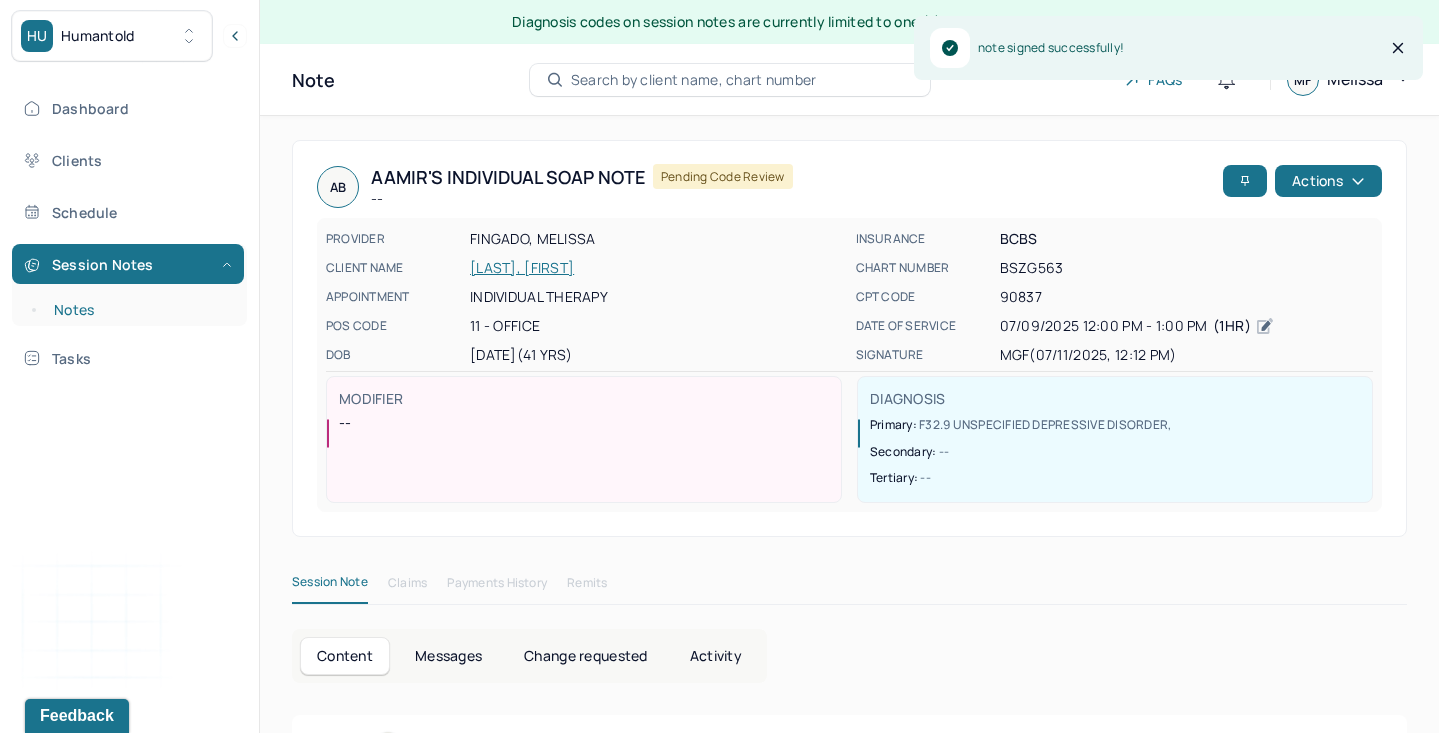 click on "Notes" at bounding box center (139, 310) 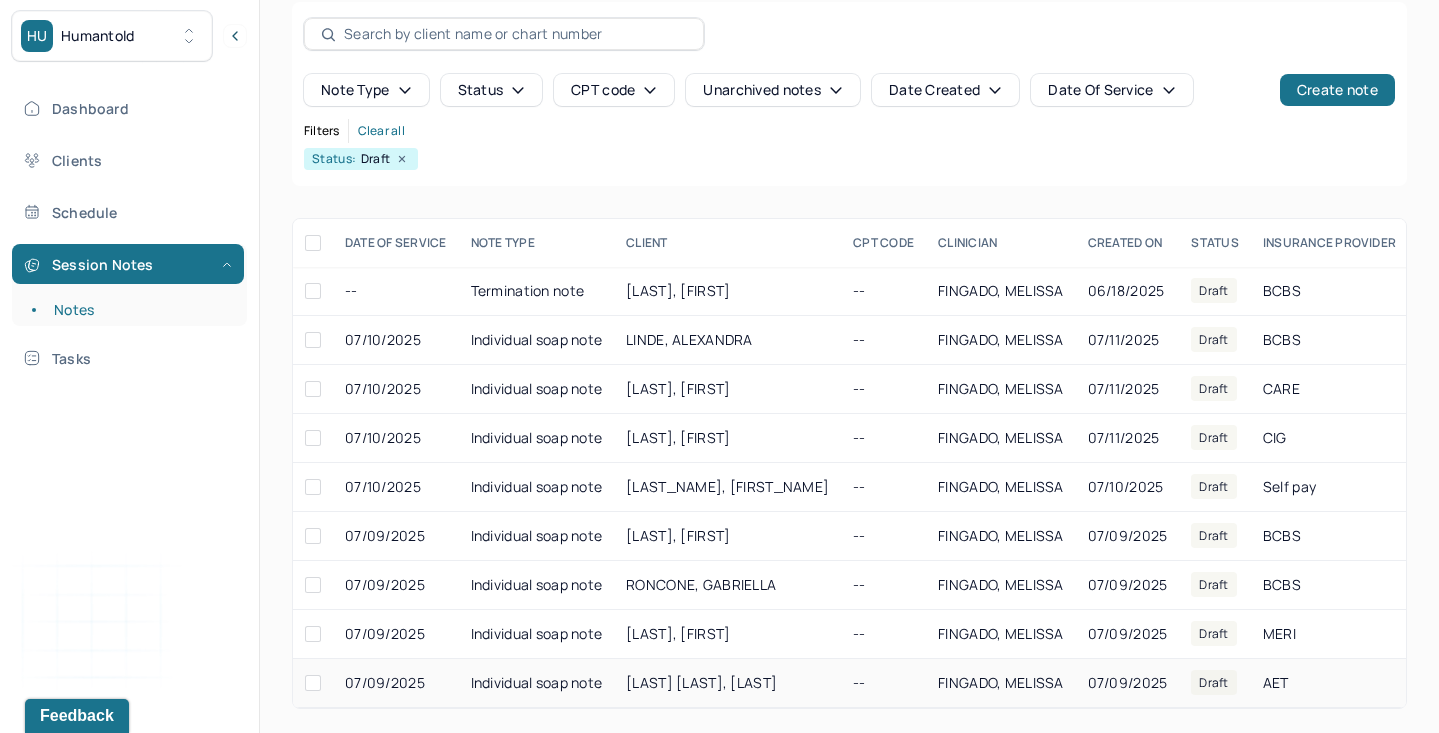 click on "[LAST] [LAST], [LAST]" at bounding box center [701, 682] 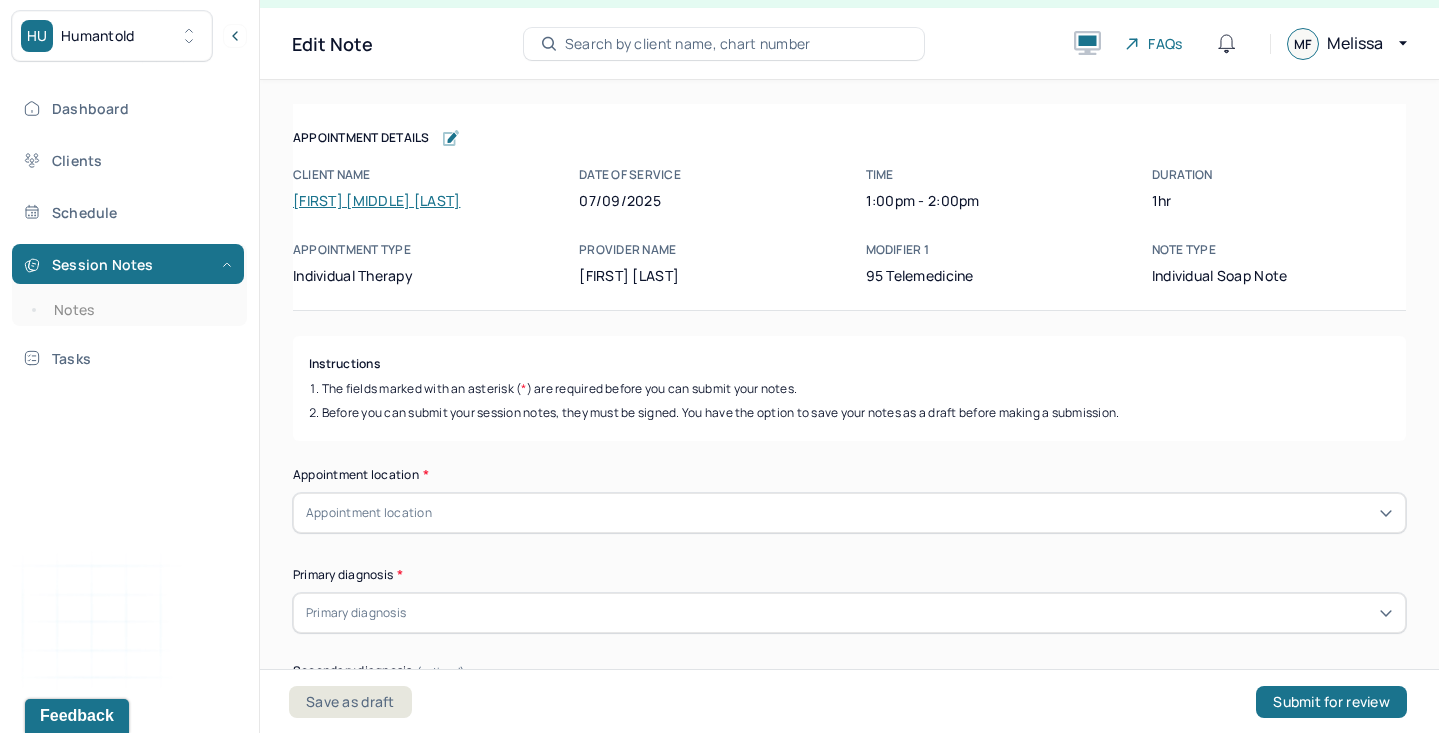scroll, scrollTop: 36, scrollLeft: 0, axis: vertical 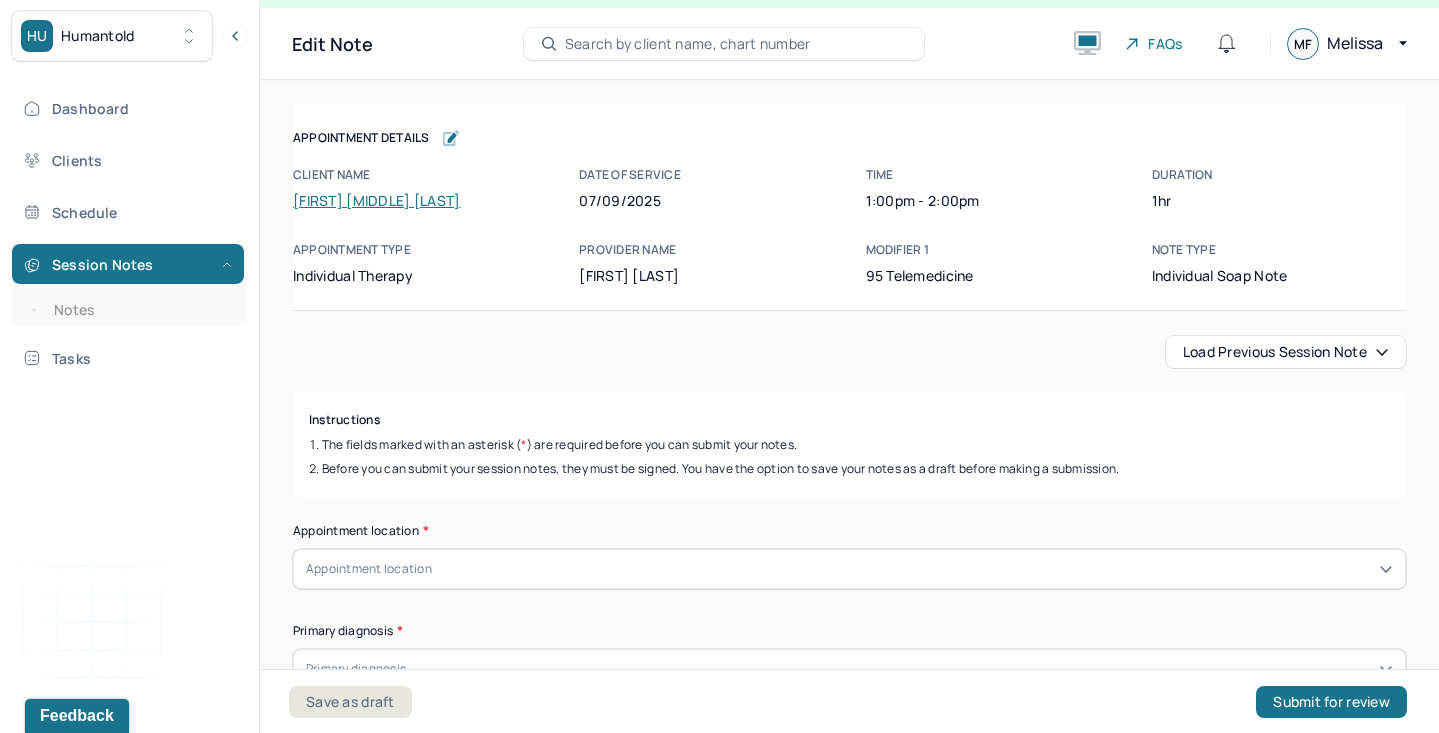 click on "Load previous session note" at bounding box center (1286, 352) 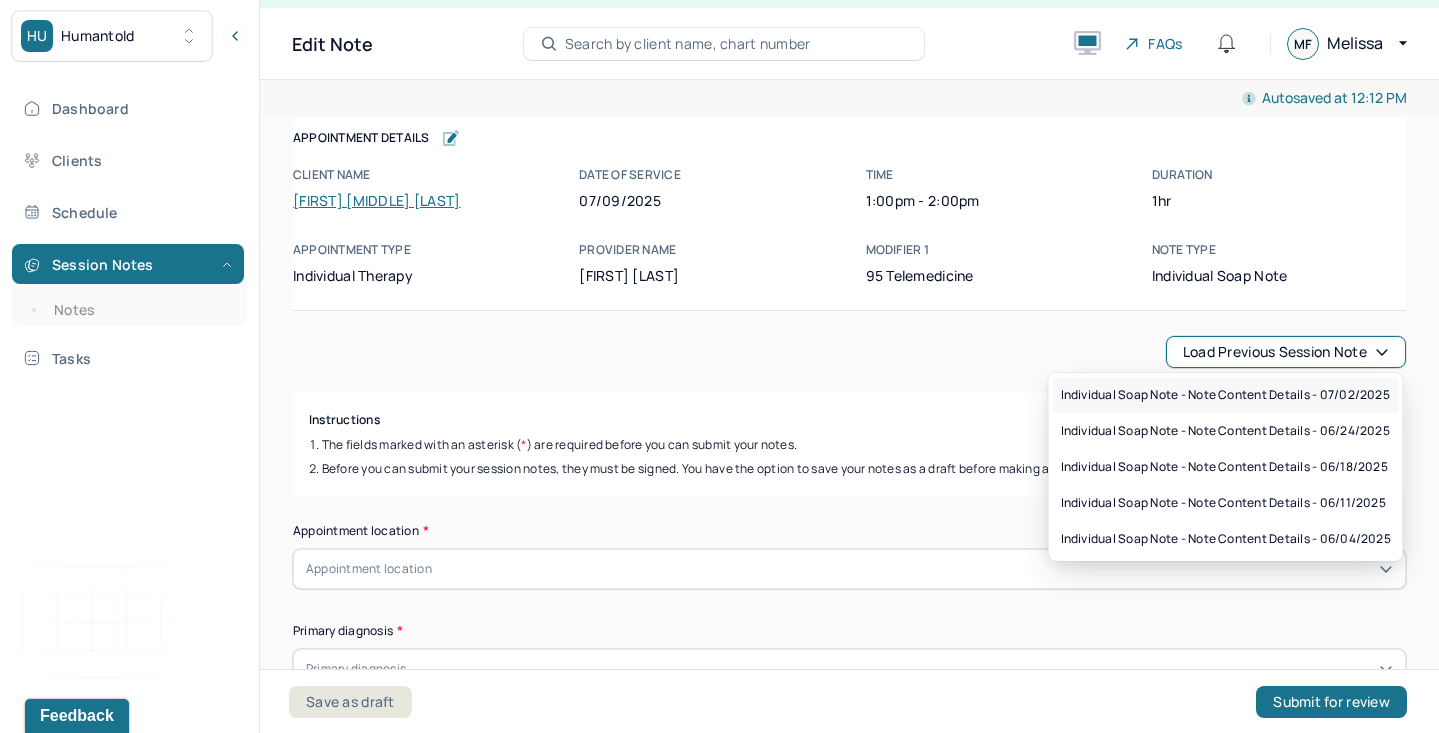 click on "Individual soap note   - Note content Details -   07/02/2025" at bounding box center (1225, 395) 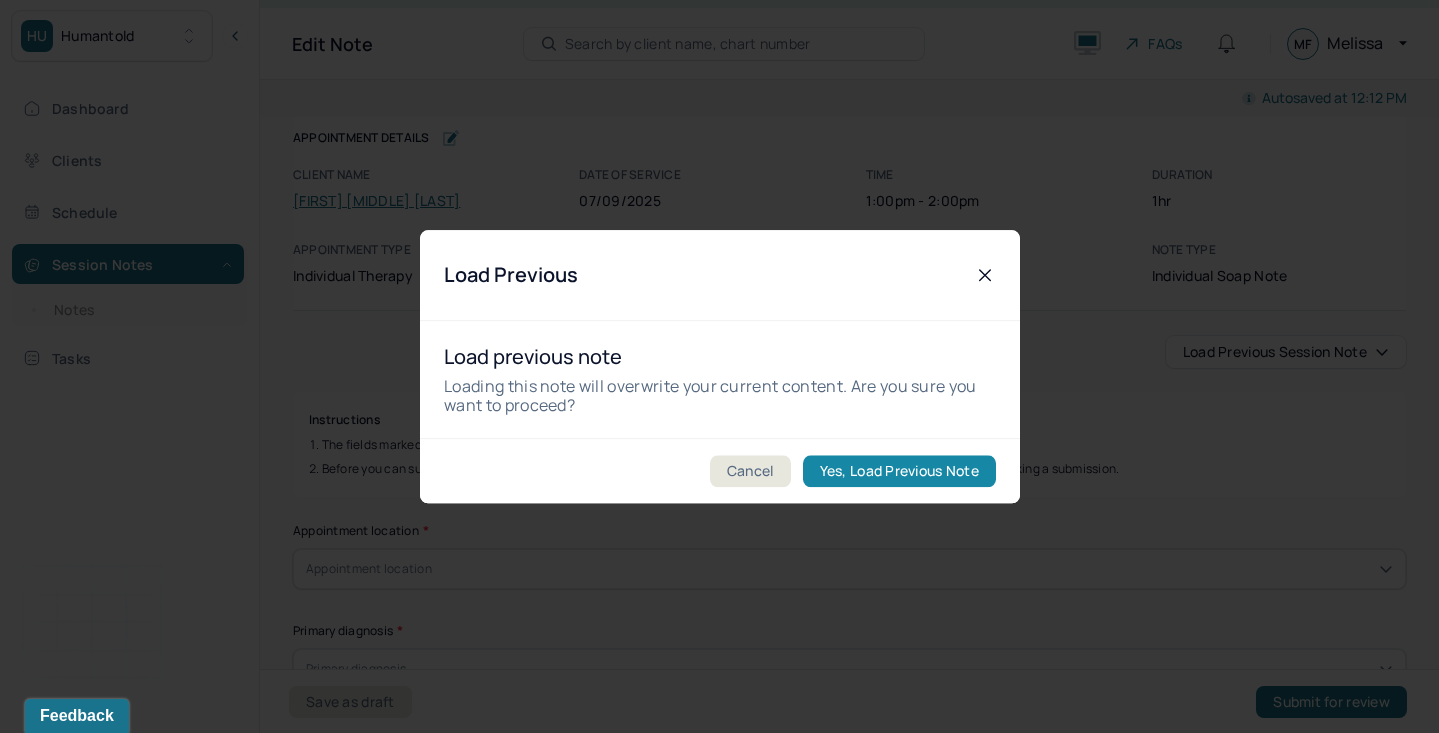 click on "Yes, Load Previous Note" at bounding box center (898, 471) 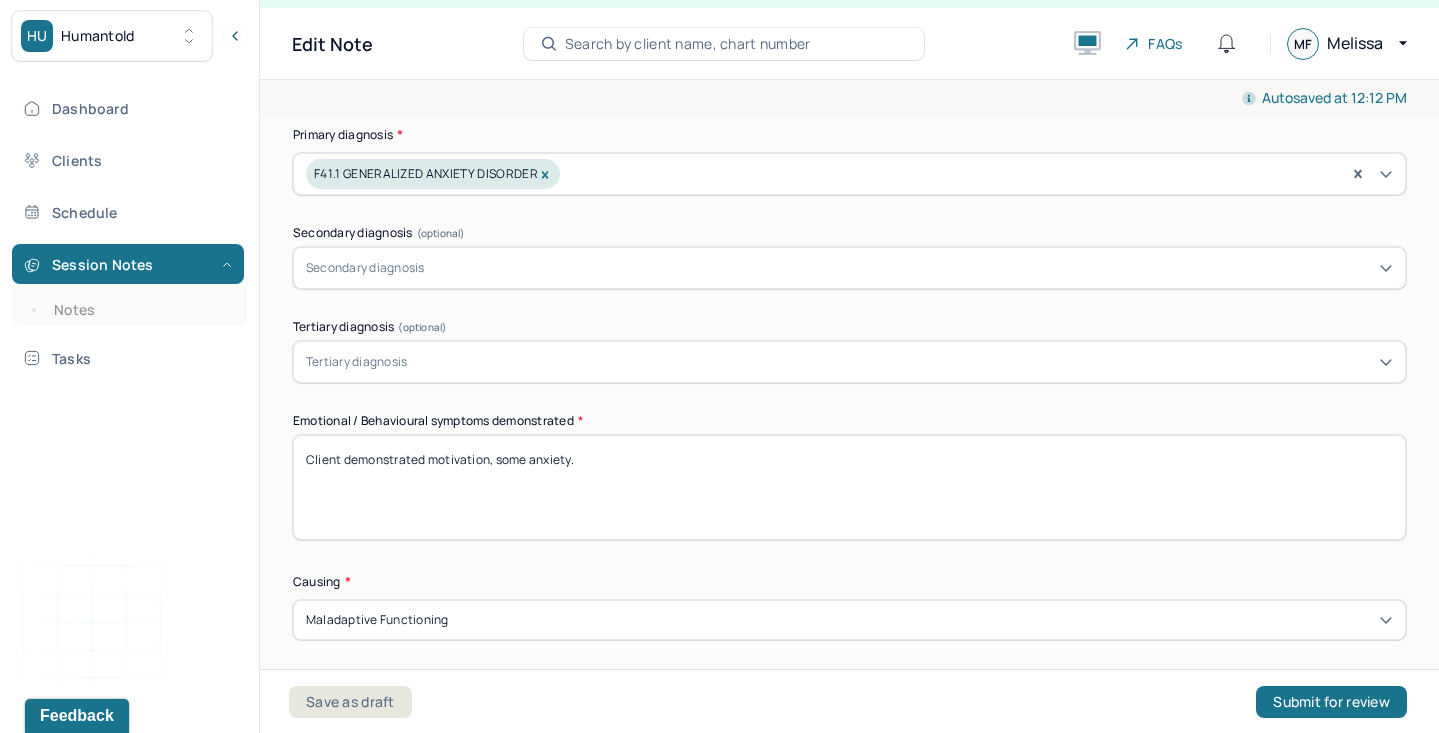 scroll, scrollTop: 497, scrollLeft: 0, axis: vertical 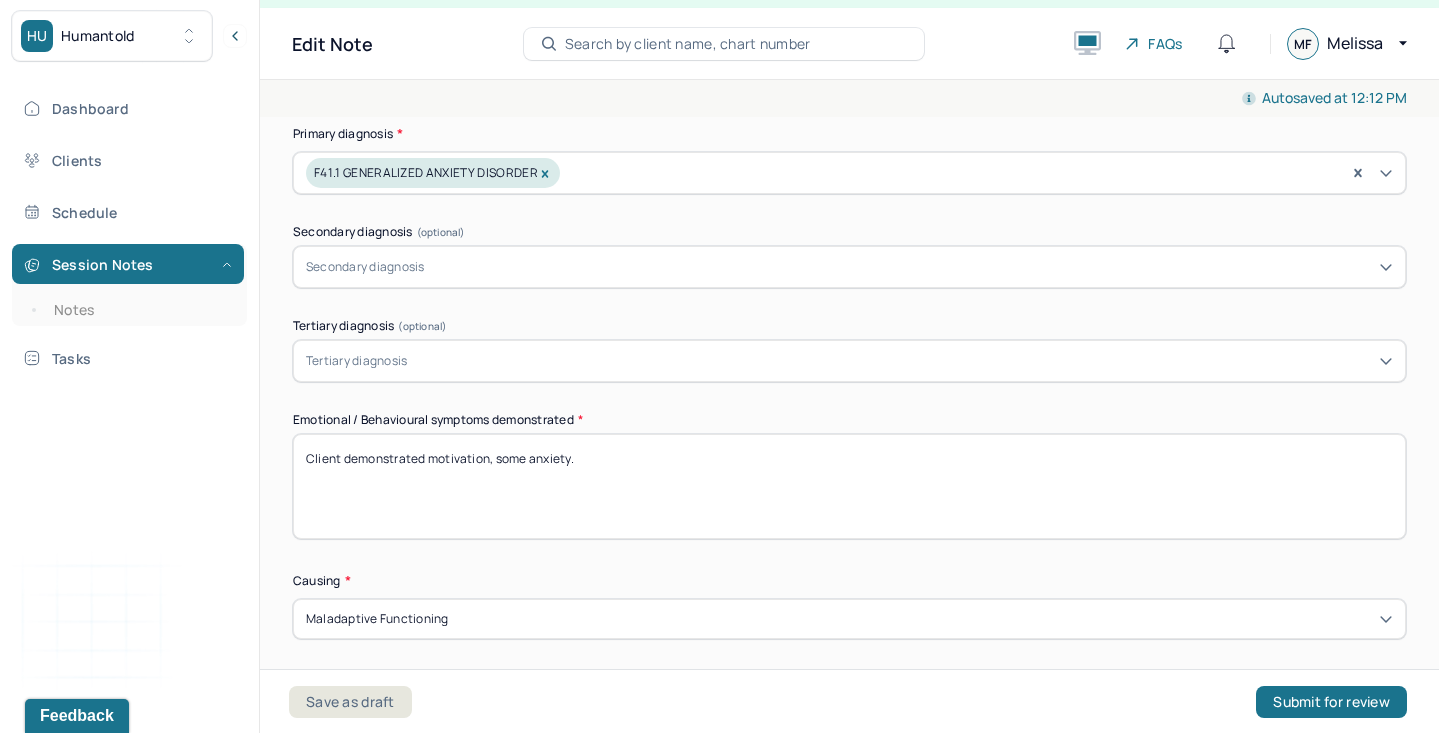 drag, startPoint x: 428, startPoint y: 455, endPoint x: 832, endPoint y: 494, distance: 405.87805 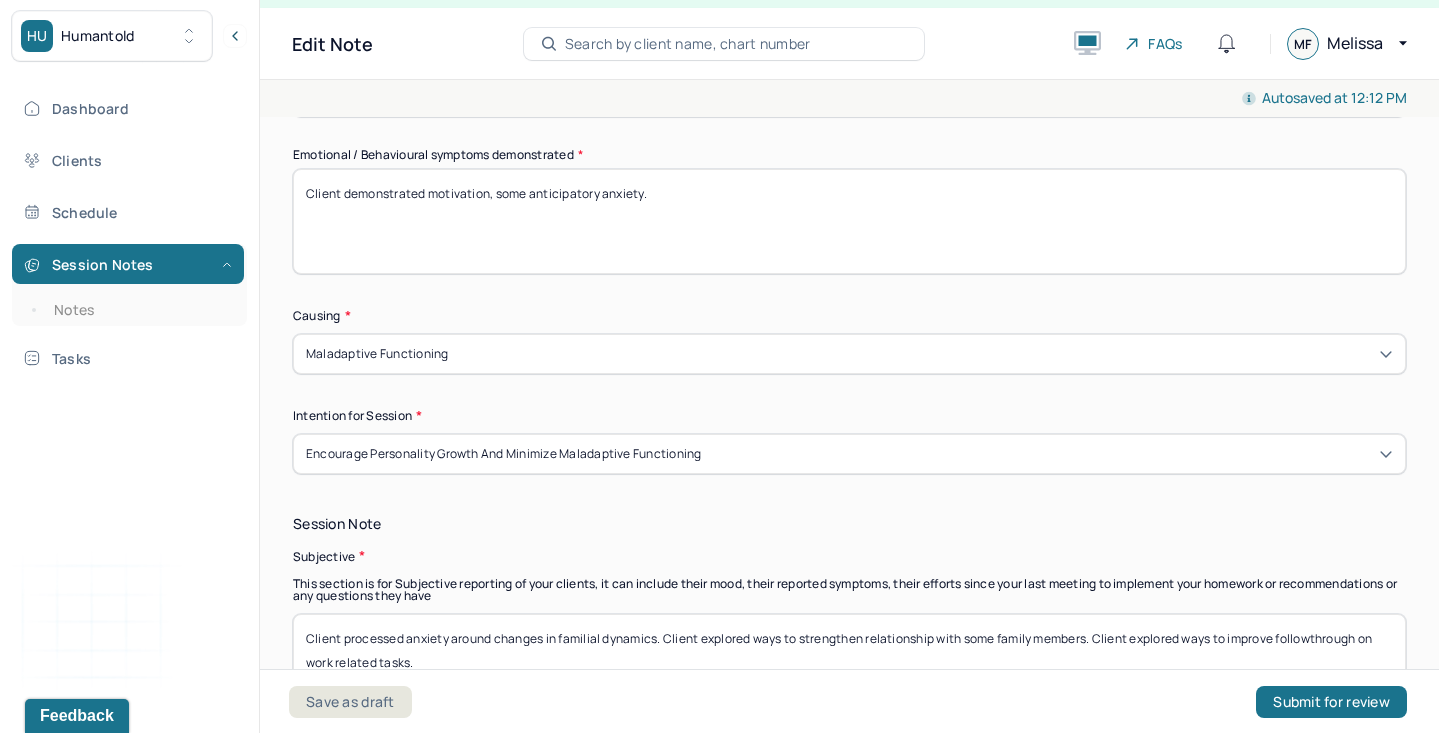 scroll, scrollTop: 910, scrollLeft: 0, axis: vertical 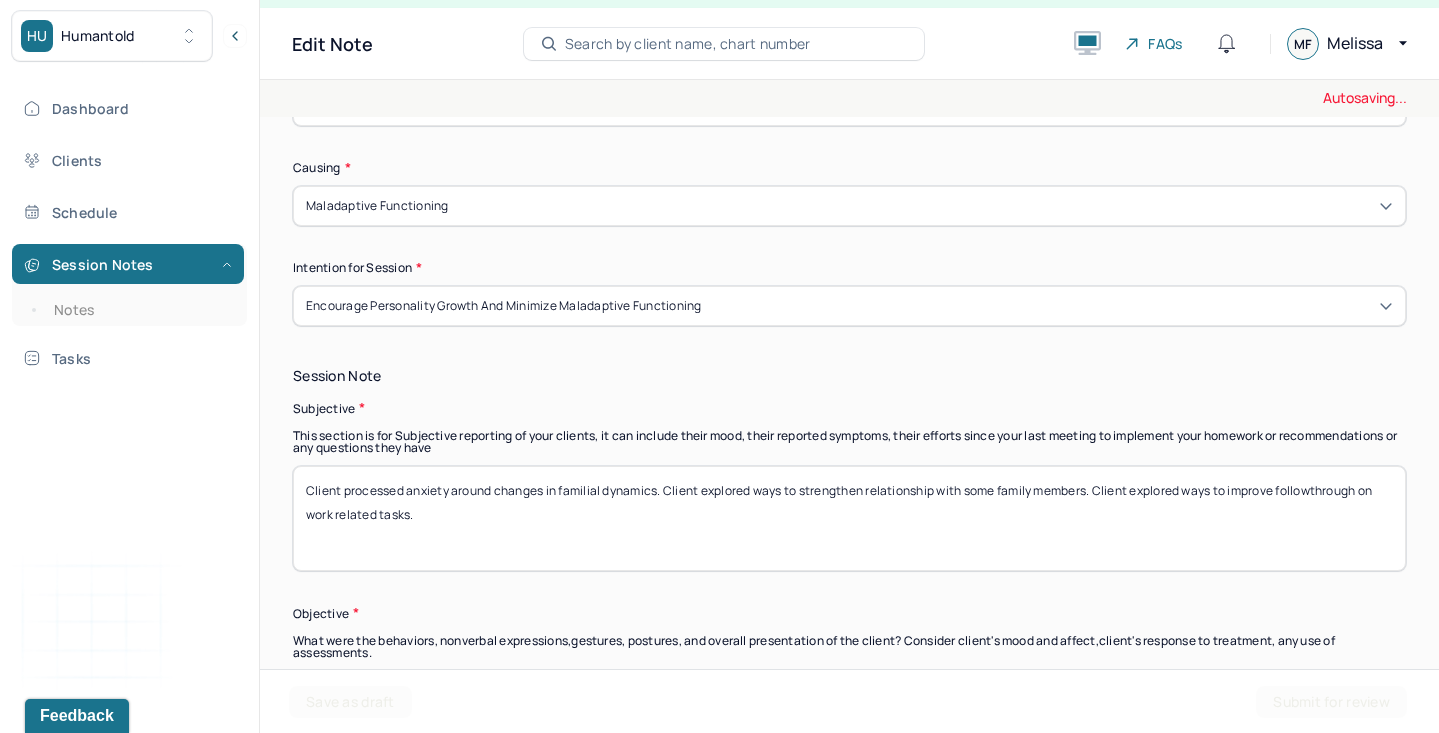 type on "Client demonstrated motivation, some anticipatory anxiety." 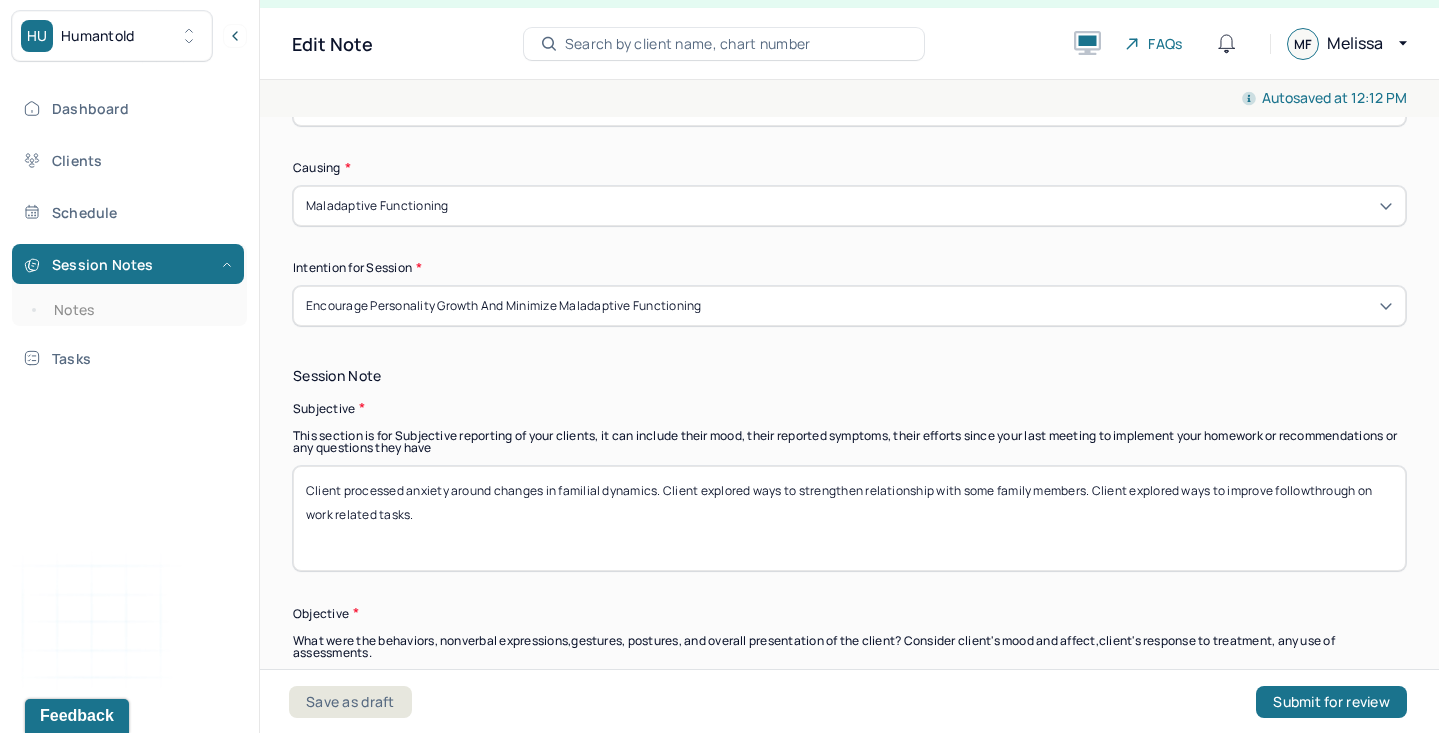 click on "Client processed anxiety around changes in familial dynamics. Client explored ways to strengthen relationship with some family members. Client explored ways to improve followthrough on work related tasks." at bounding box center (849, 518) 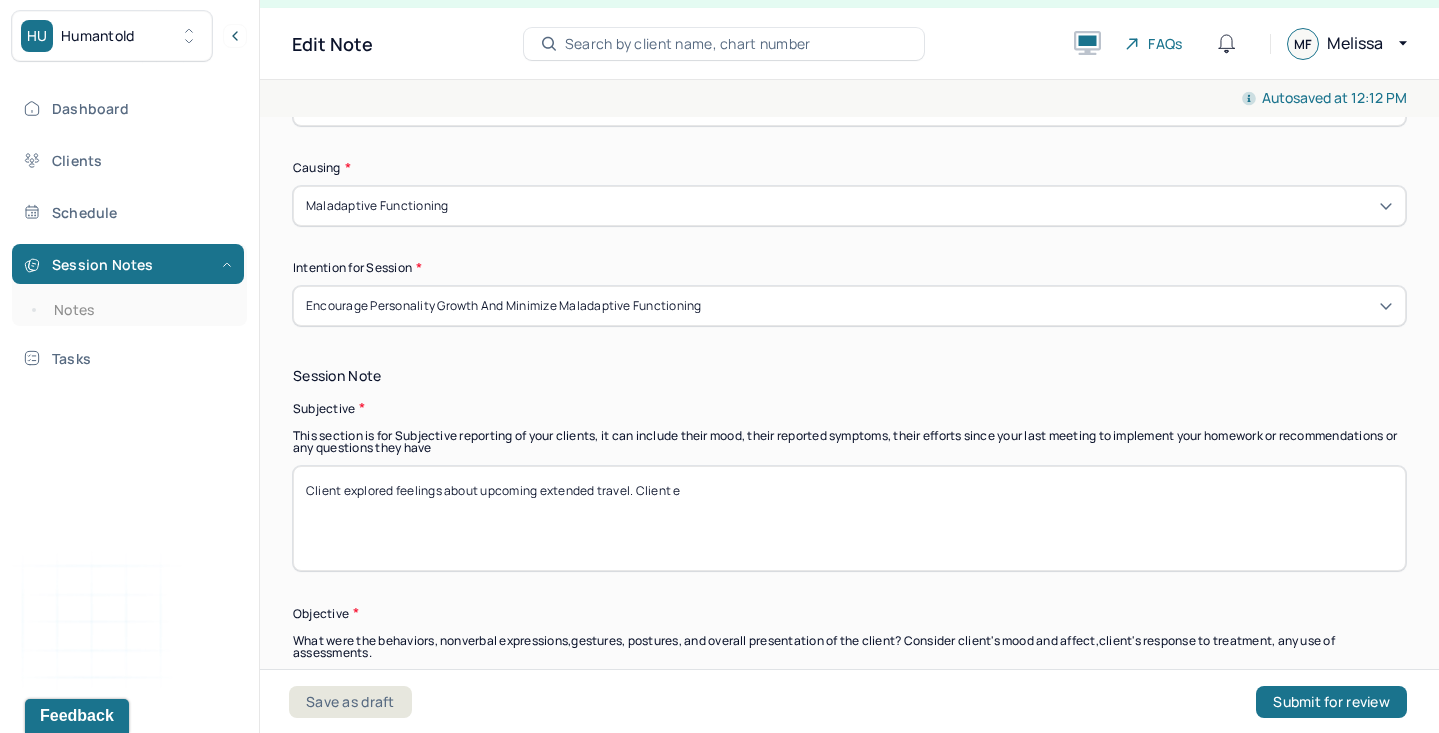 click on "Client explored feelings about upcoming extended travel. Client e" at bounding box center (849, 518) 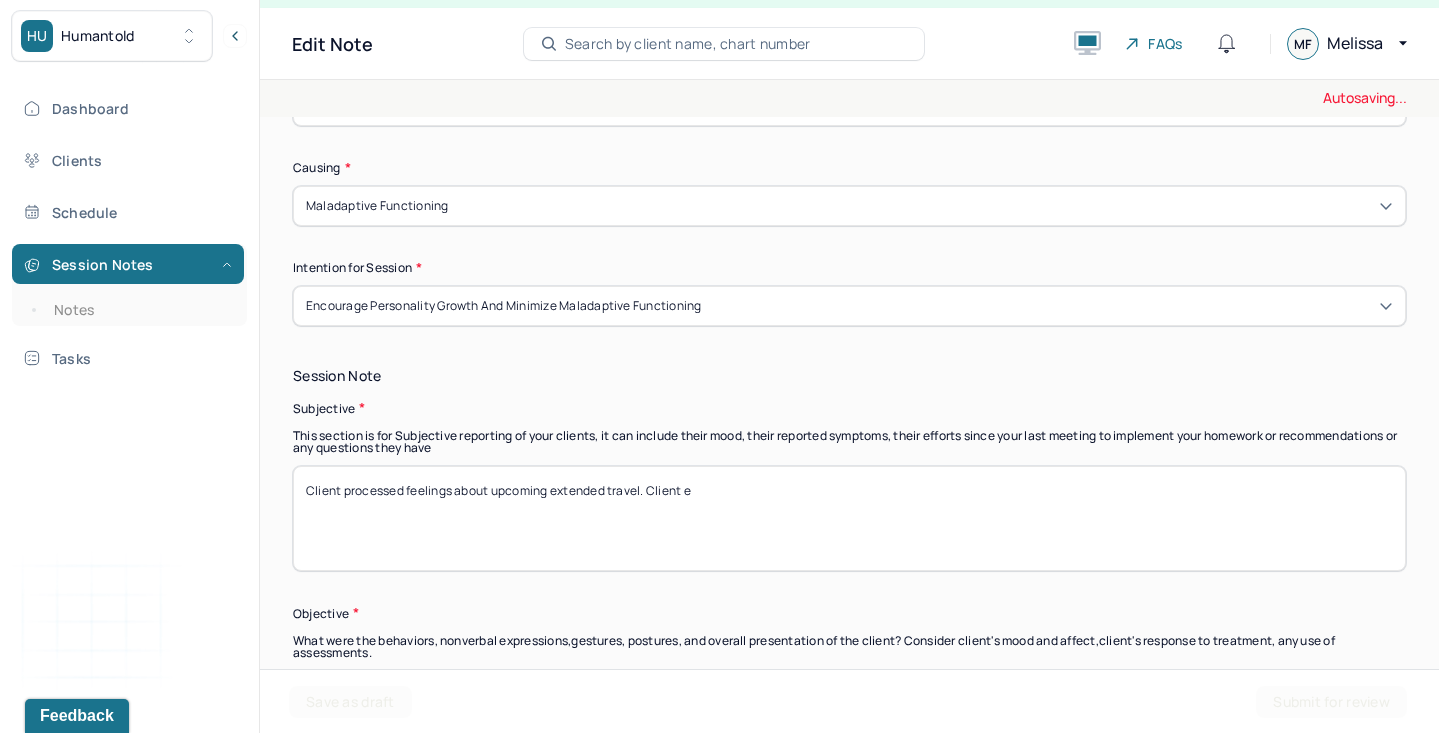 click on "Client explored feelings about upcoming extended travel. Client e" at bounding box center (849, 518) 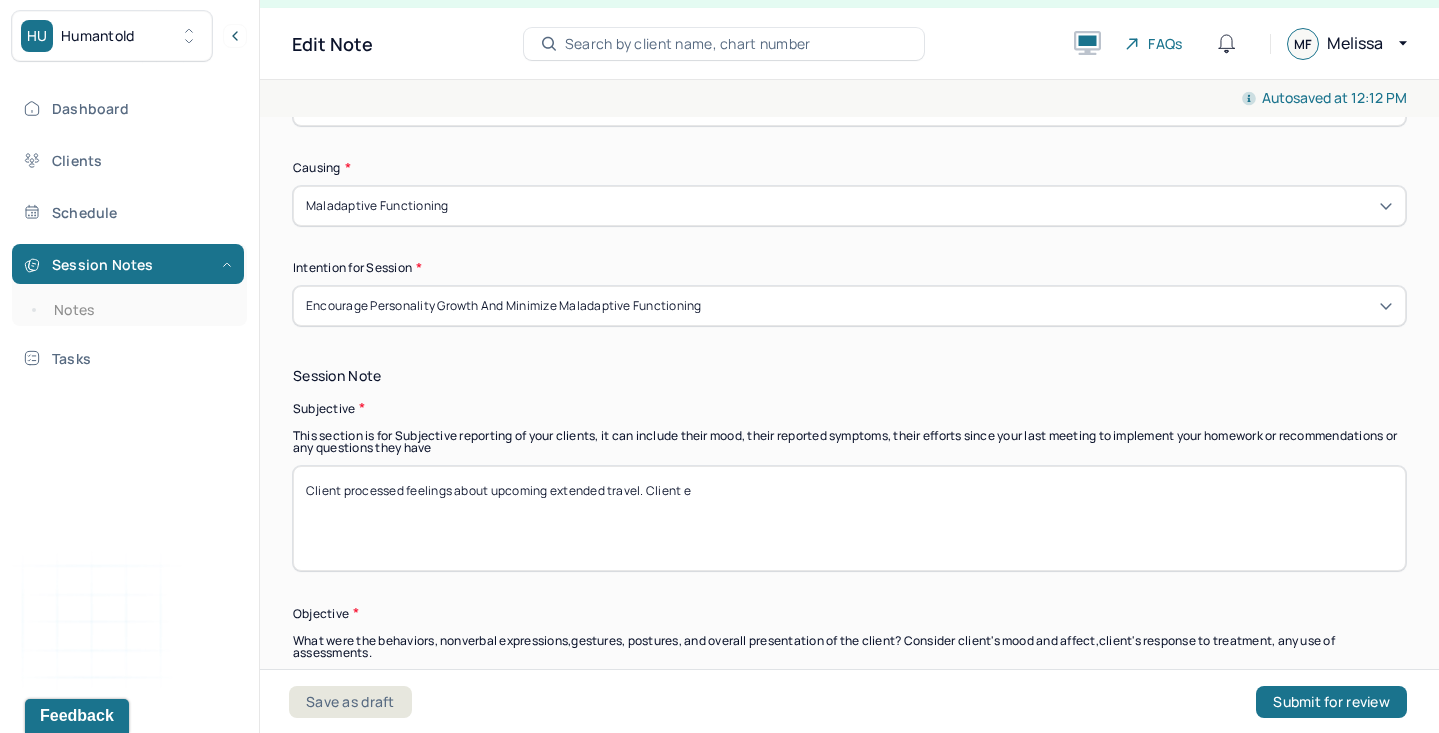 click on "Client processed feelings about upcoming extended travel. Client e" at bounding box center (849, 518) 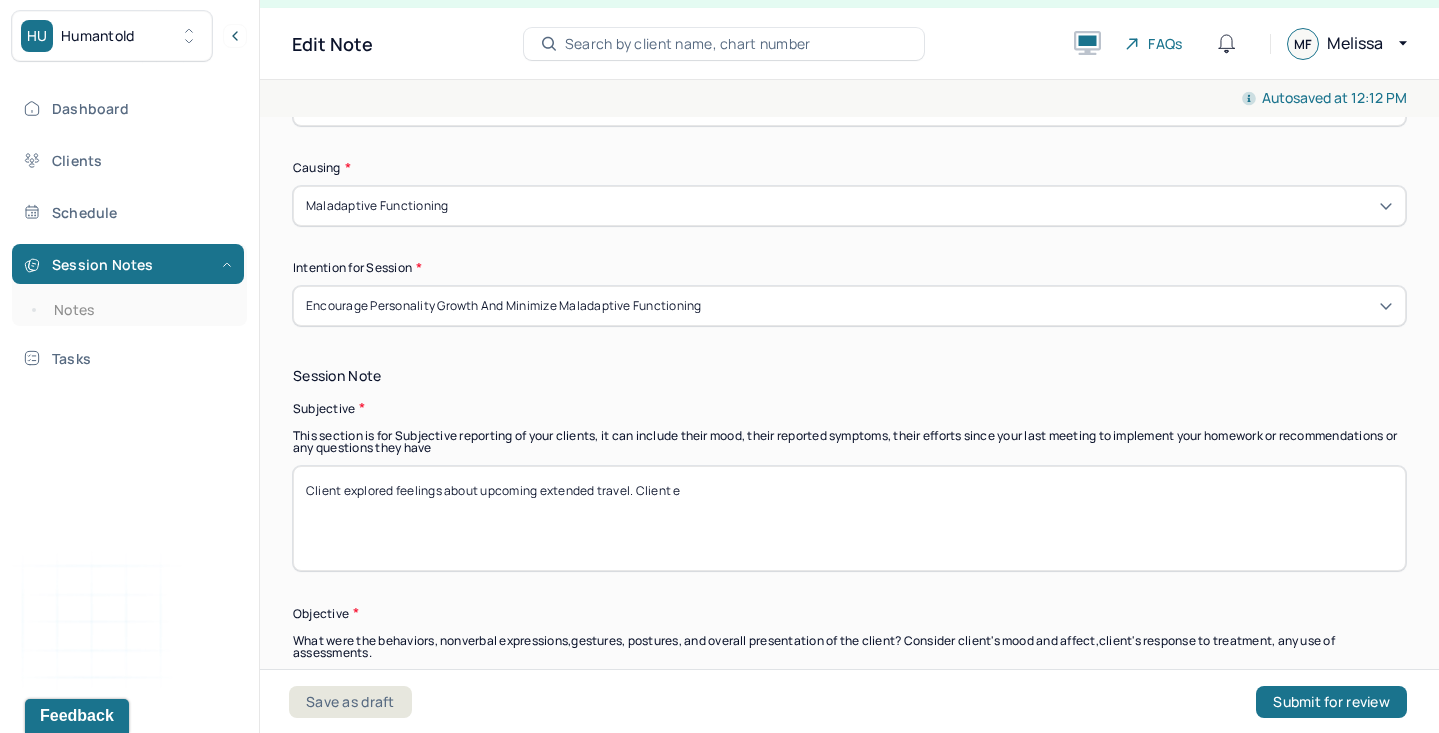 click on "Client processed feelings about upcoming extended travel. Client e" at bounding box center (849, 518) 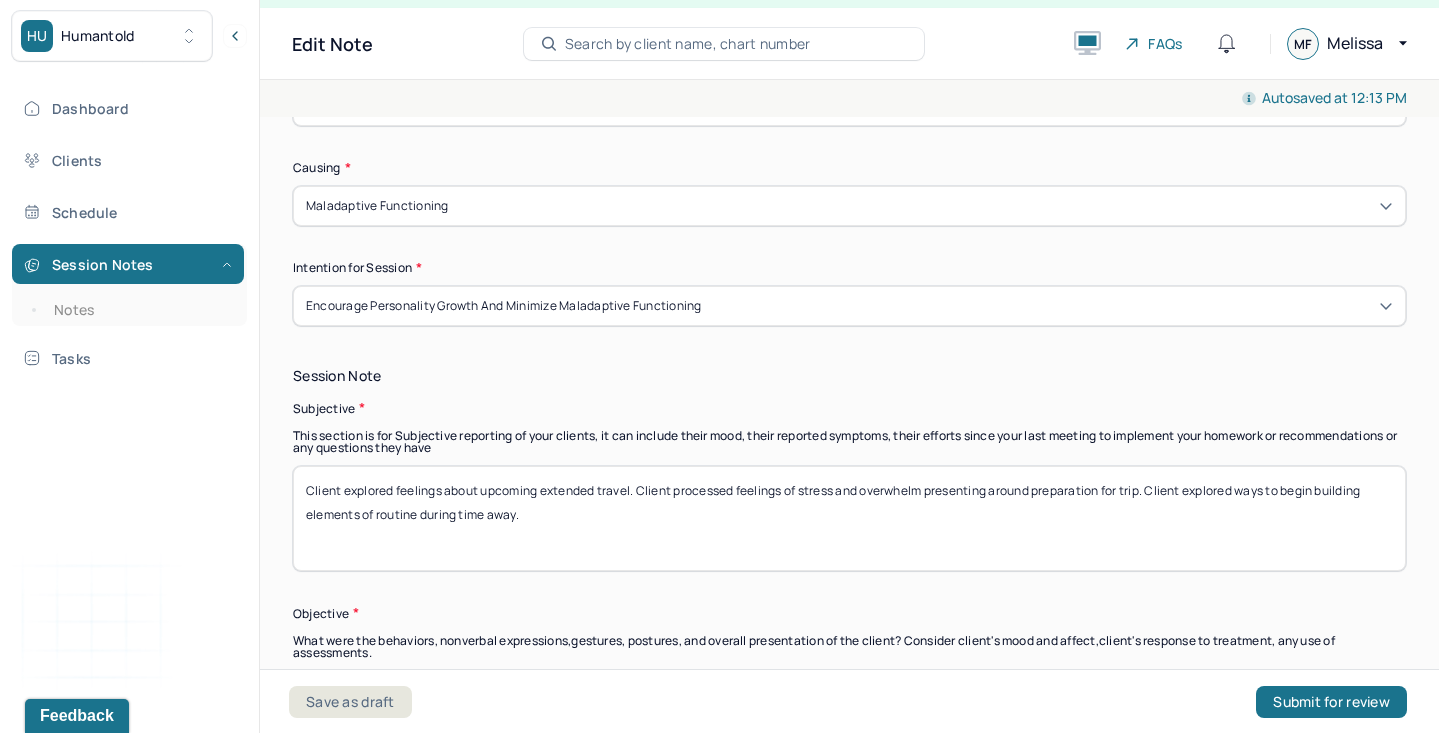 scroll, scrollTop: 1191, scrollLeft: 0, axis: vertical 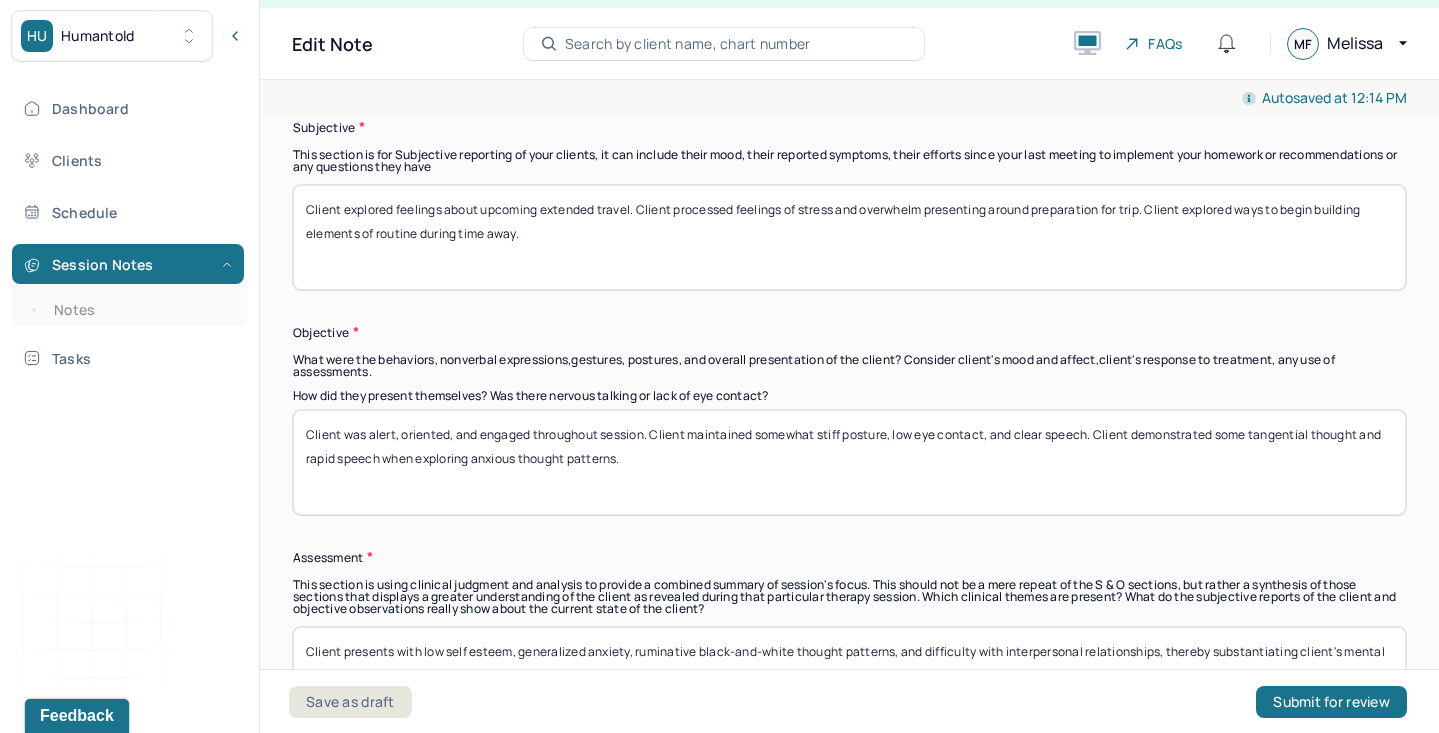 type on "Client explored feelings about upcoming extended travel. Client processed feelings of stress and overwhelm presenting around preparation for trip. Client explored ways to begin building elements of routine during time away." 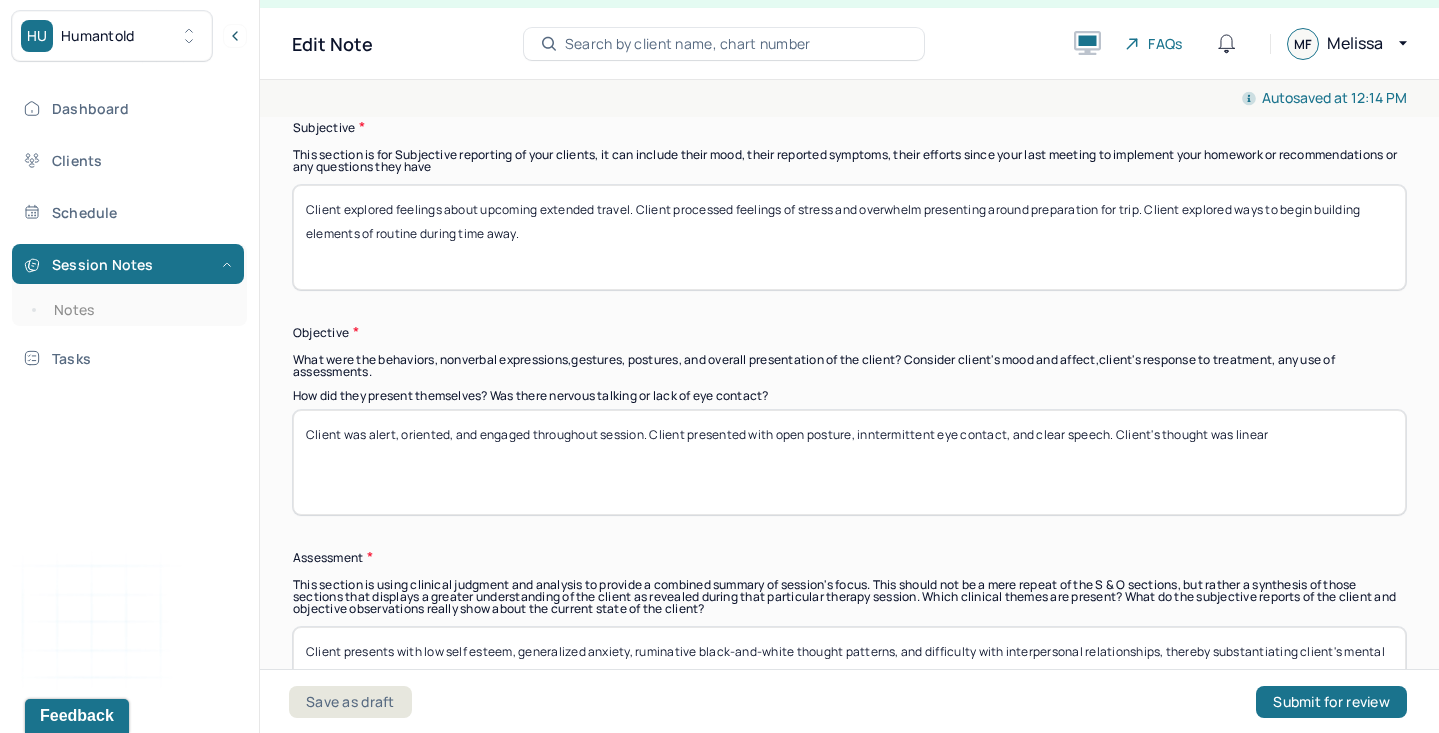 click on "Client was alert, oriented, and engaged throughout session. Client presented with open posture," at bounding box center (849, 462) 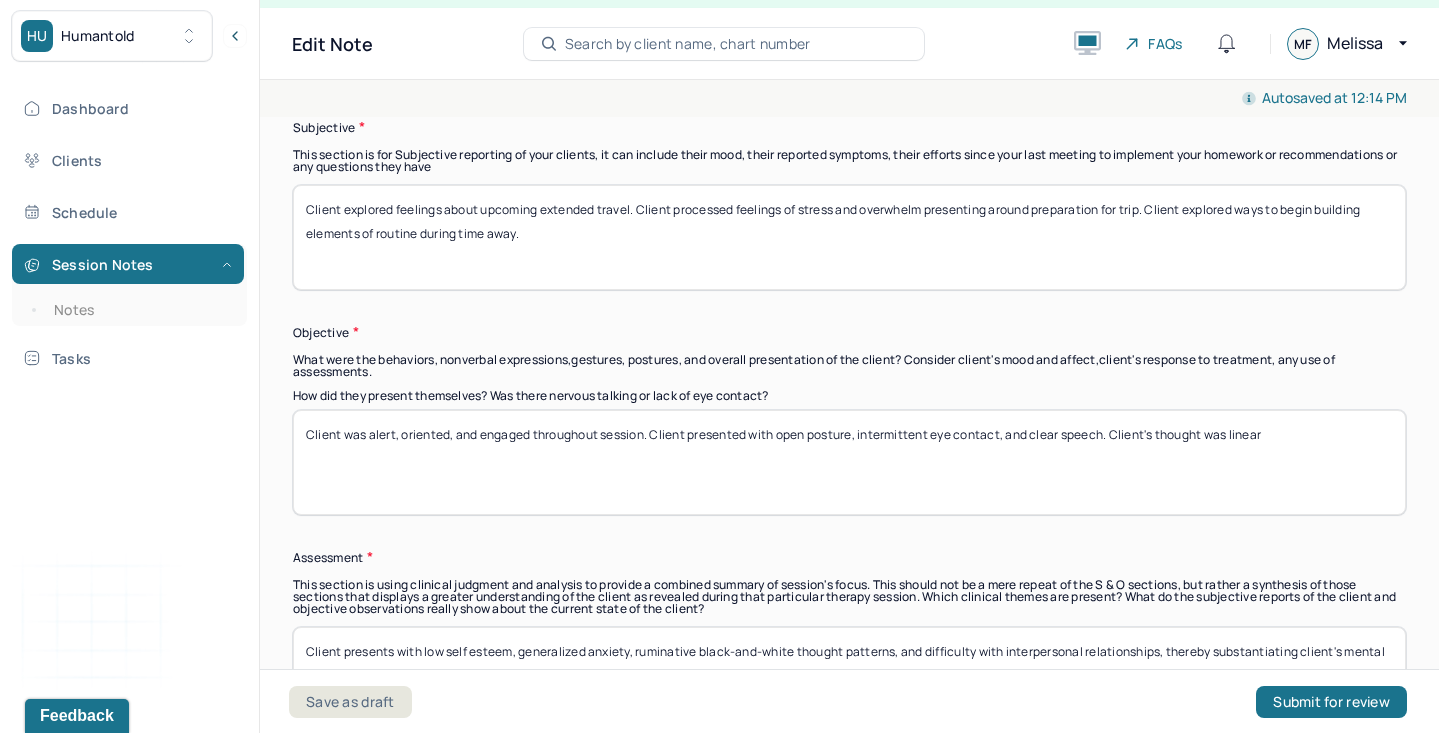 click on "Client was alert, oriented, and engaged throughout session. Client presented with open posture, inntermittent eye contact, and clear speech. Client's thought was linear" at bounding box center (849, 462) 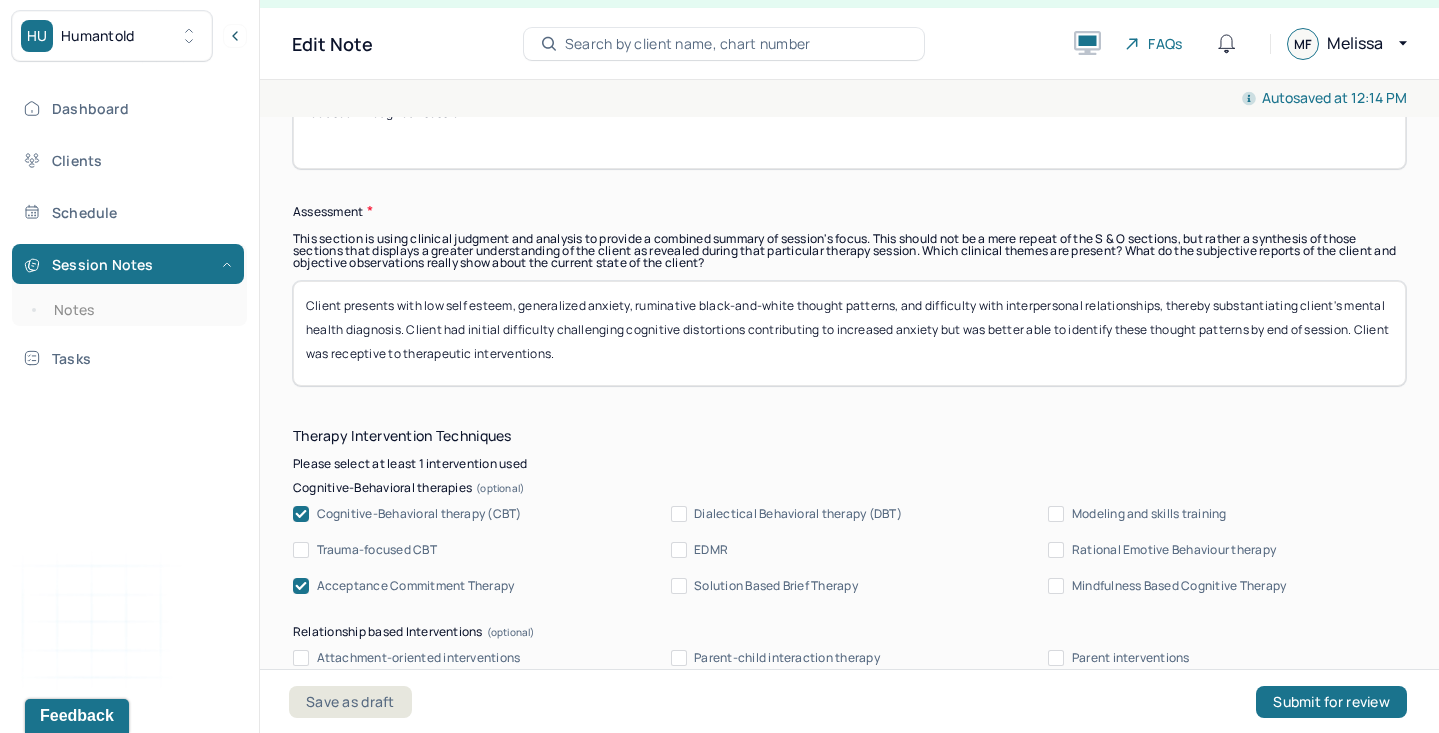 scroll, scrollTop: 1540, scrollLeft: 0, axis: vertical 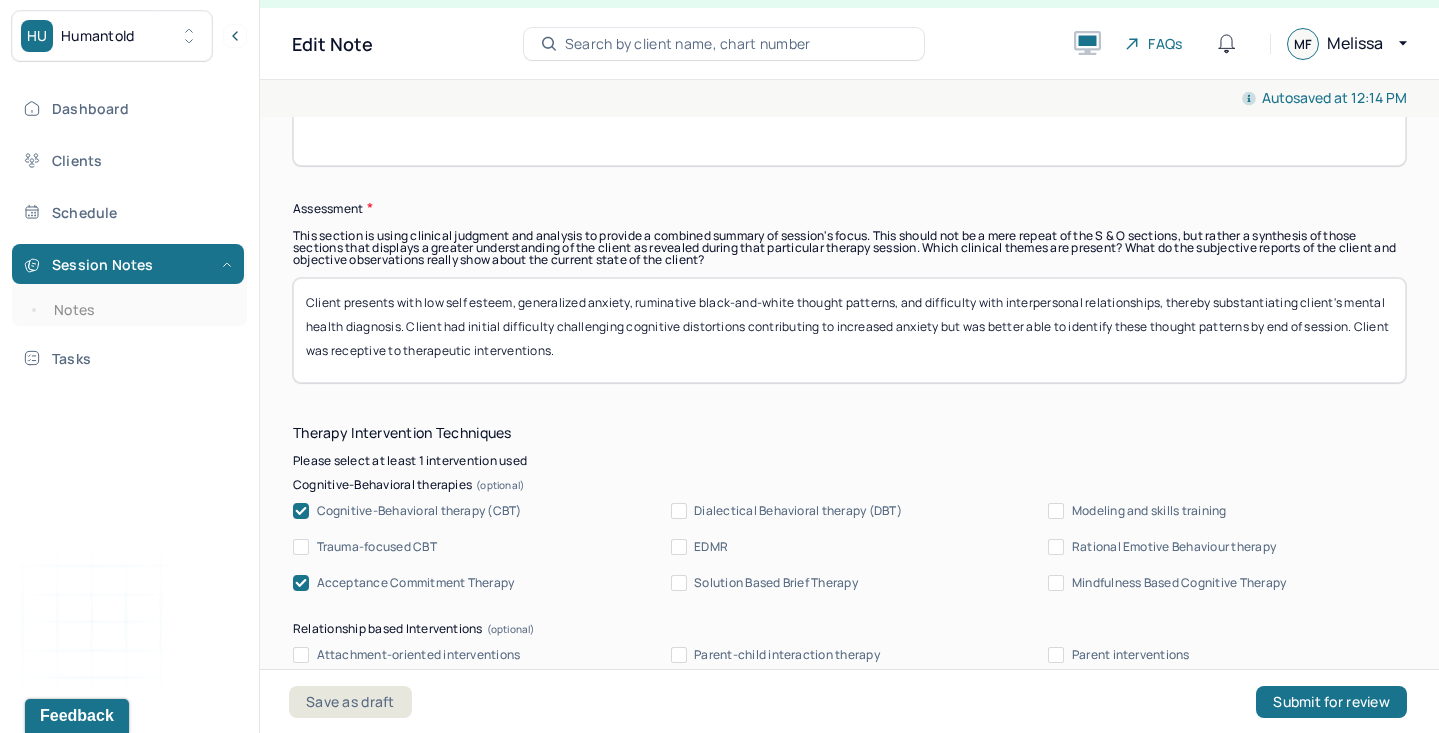 type on "Client was alert, oriented, and engaged throughout session. Client presented with open posture, intermittent eye contact, and clear speech. Client maintained linear thought and was well focused throughout session." 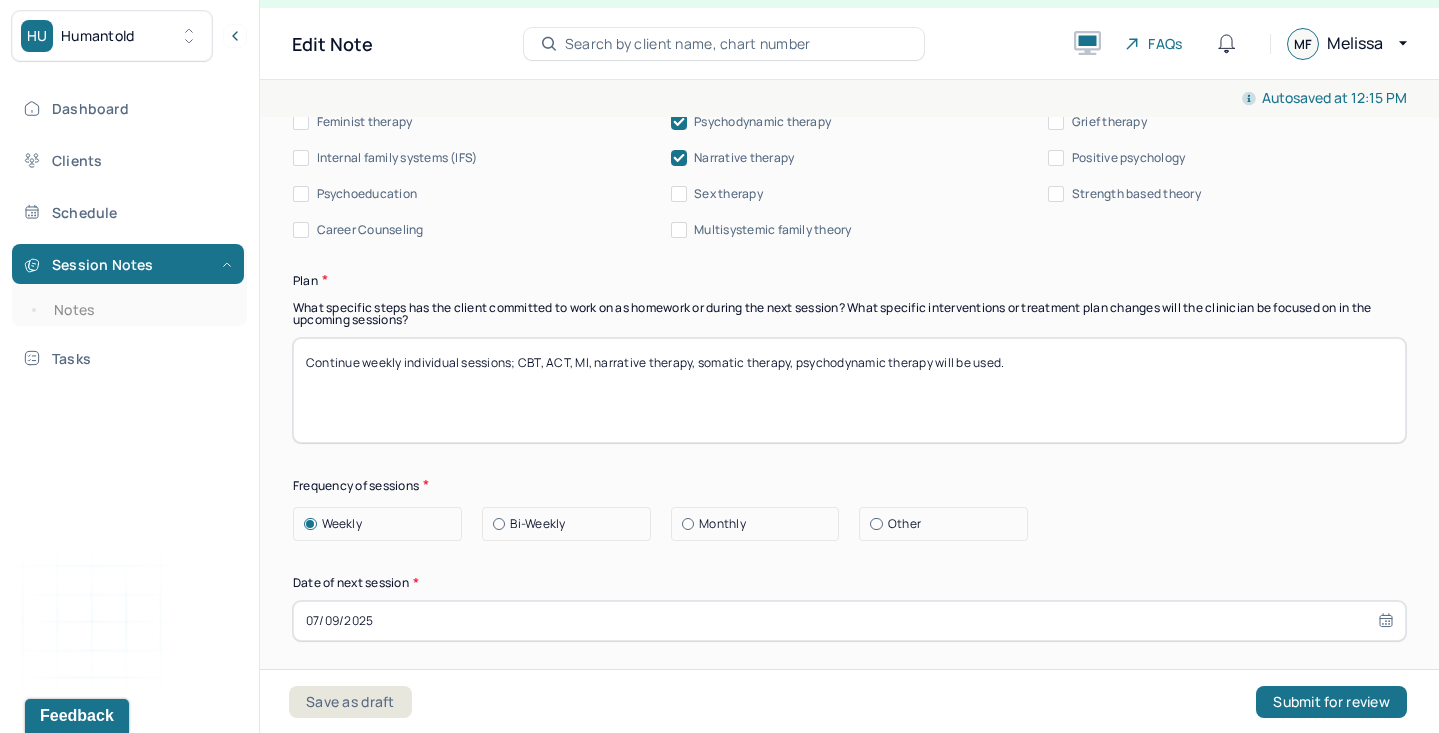 scroll, scrollTop: 2397, scrollLeft: 0, axis: vertical 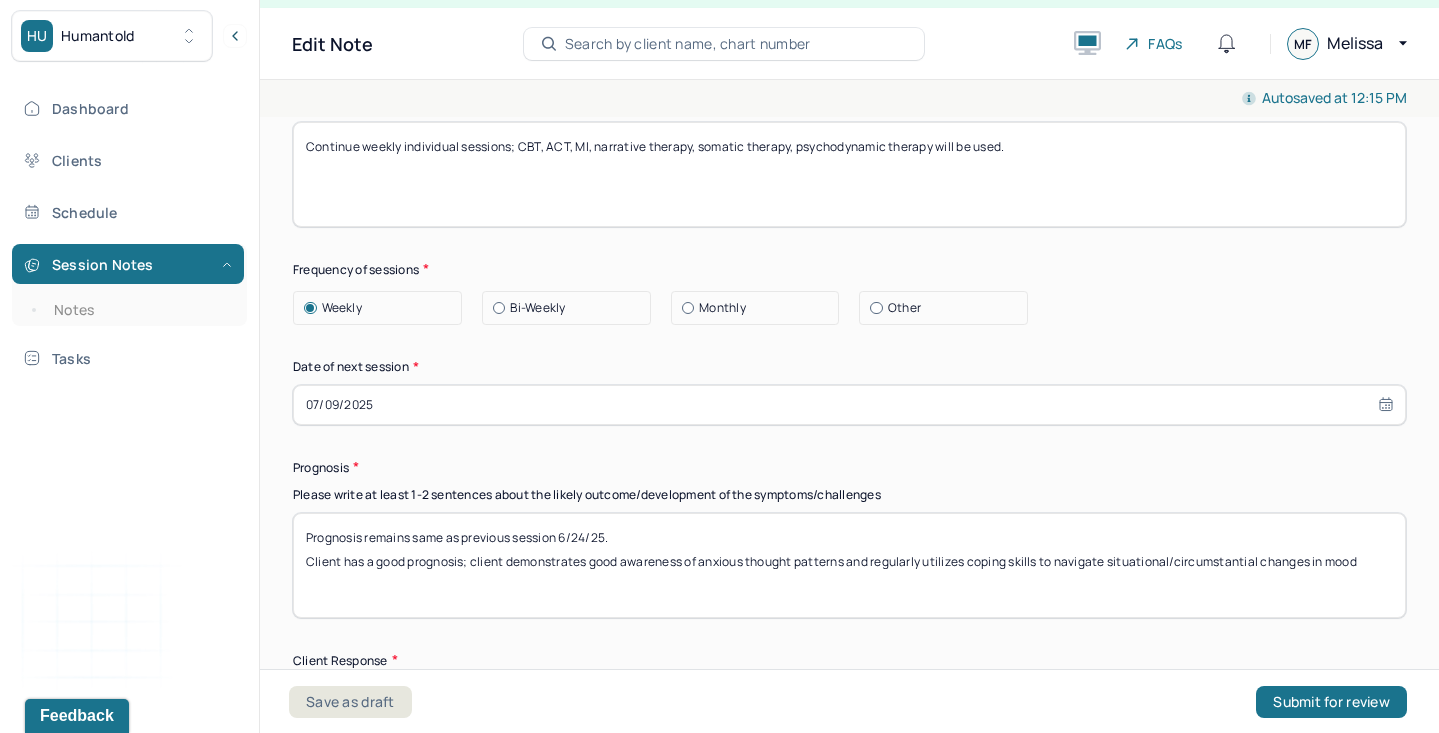 type on "Client presents with low self esteem, generalized anxiety, ruminative black-and-white thought patterns, and difficulty with interpersonal relationships, thereby substantiating client's mental health diagnosis. Client demonstrated good ability to bring self back to present when observing ruminative thought patterns about future. Client was receptive to therapeutic interventions." 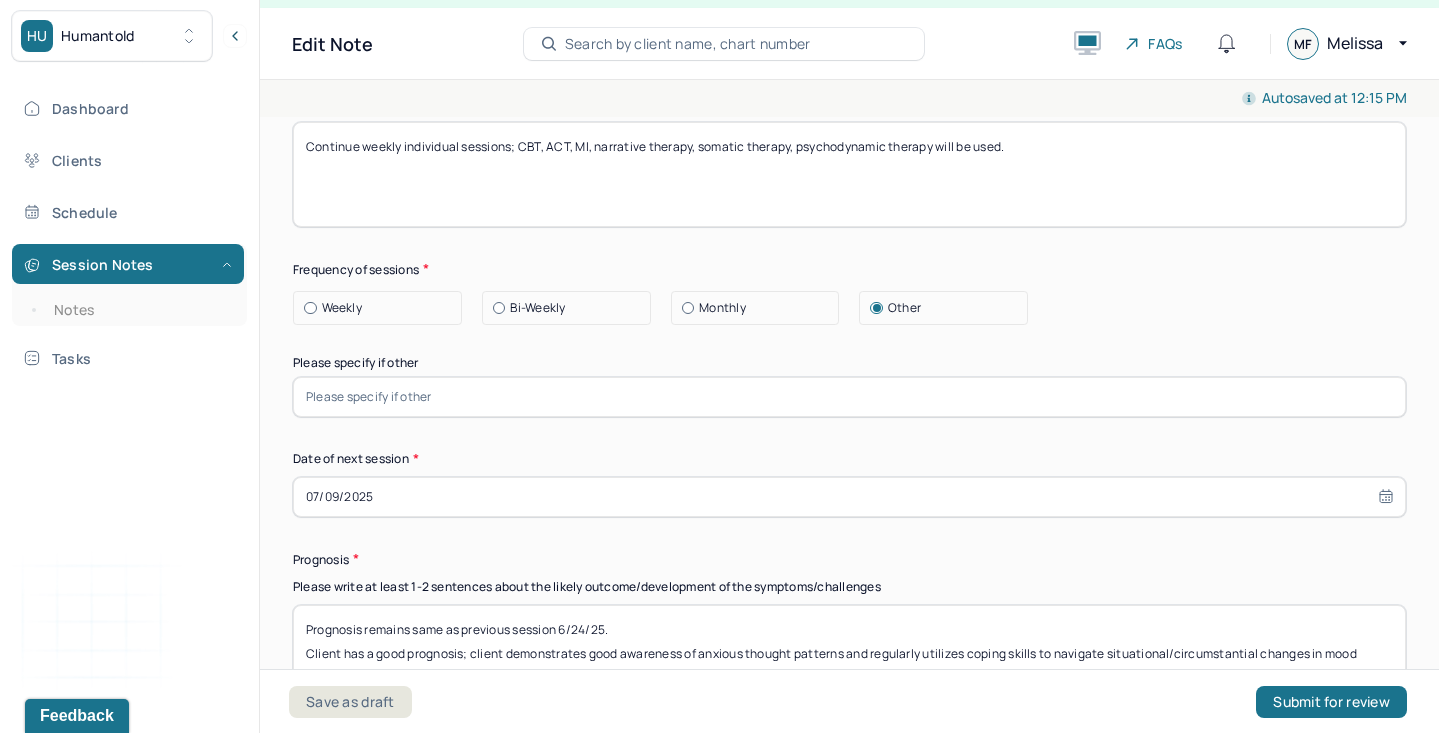 click at bounding box center [849, 397] 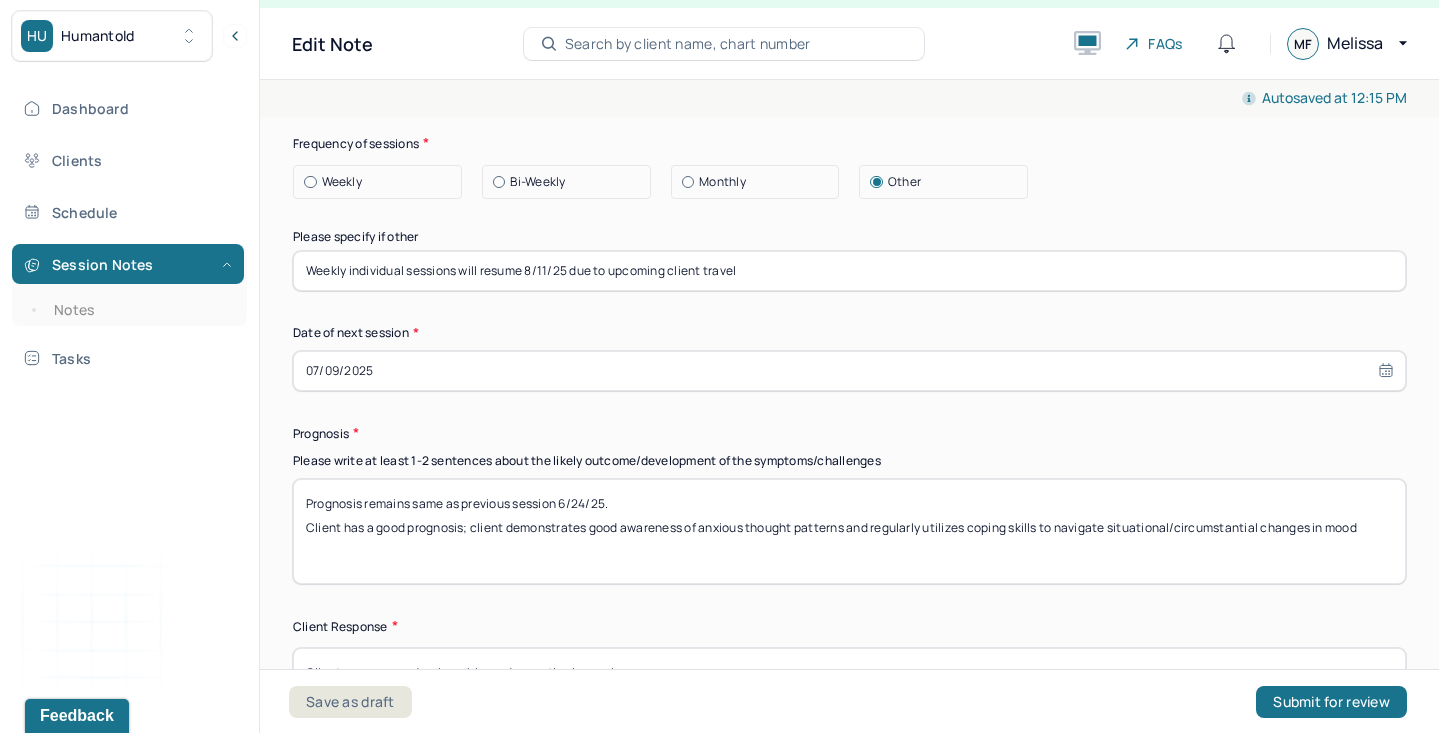 scroll, scrollTop: 2570, scrollLeft: 0, axis: vertical 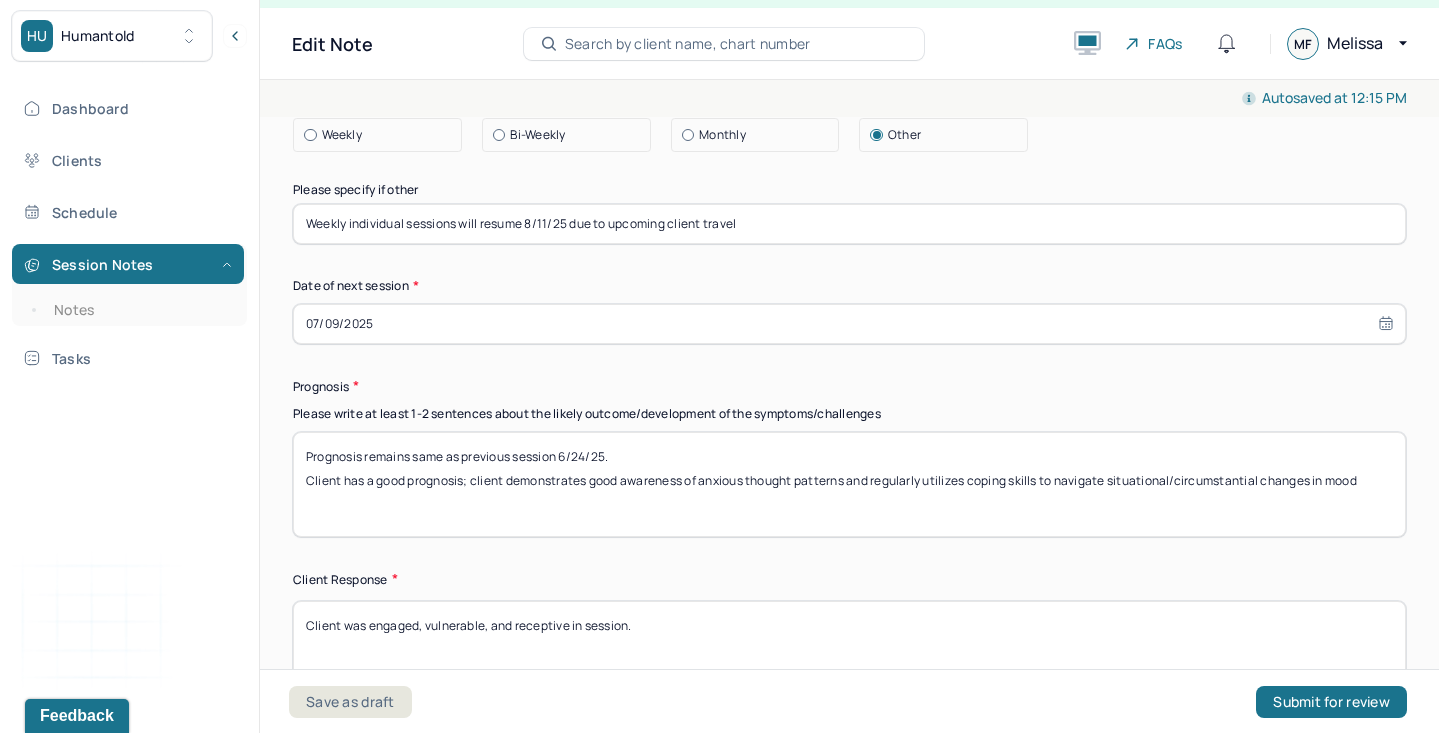 type on "Weekly individual sessions will resume 8/11/25 due to upcoming client travel" 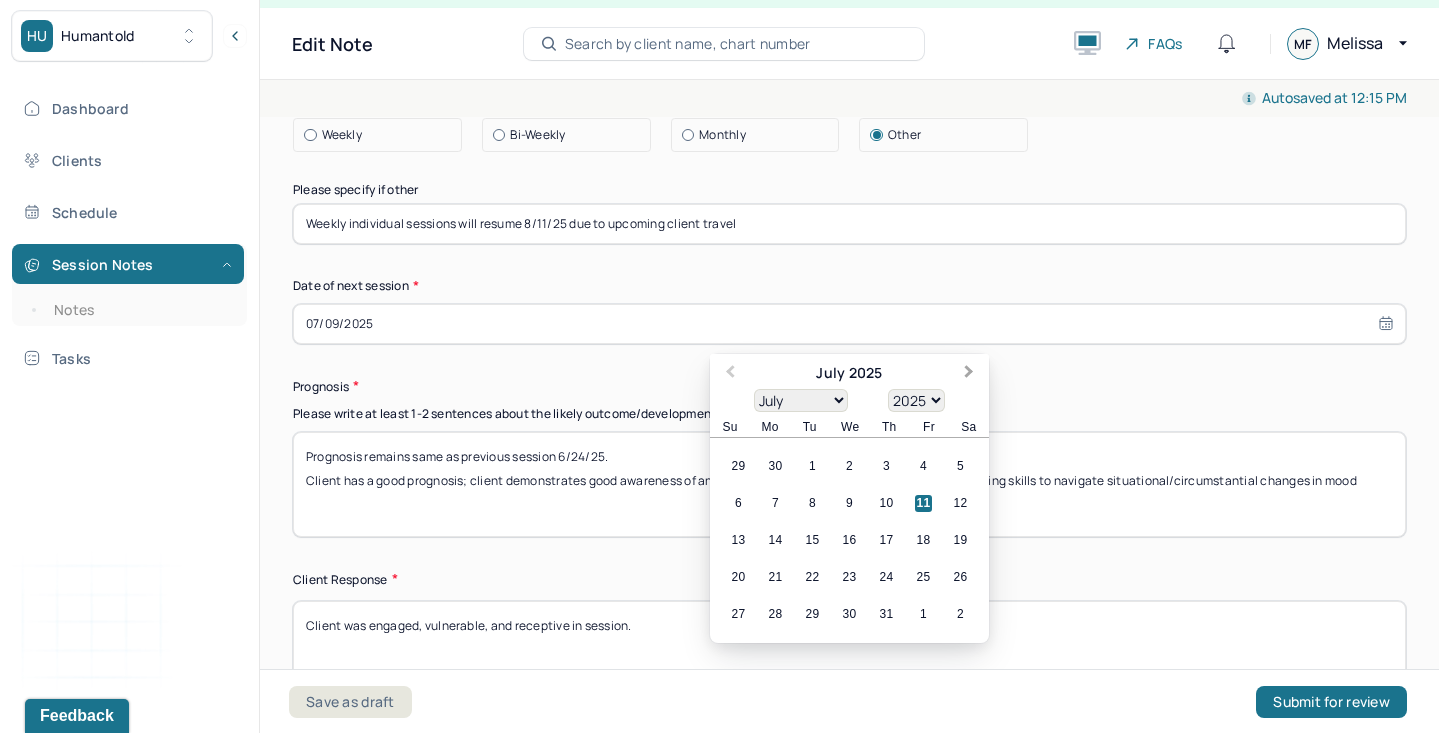 click on "Next Month" at bounding box center (971, 375) 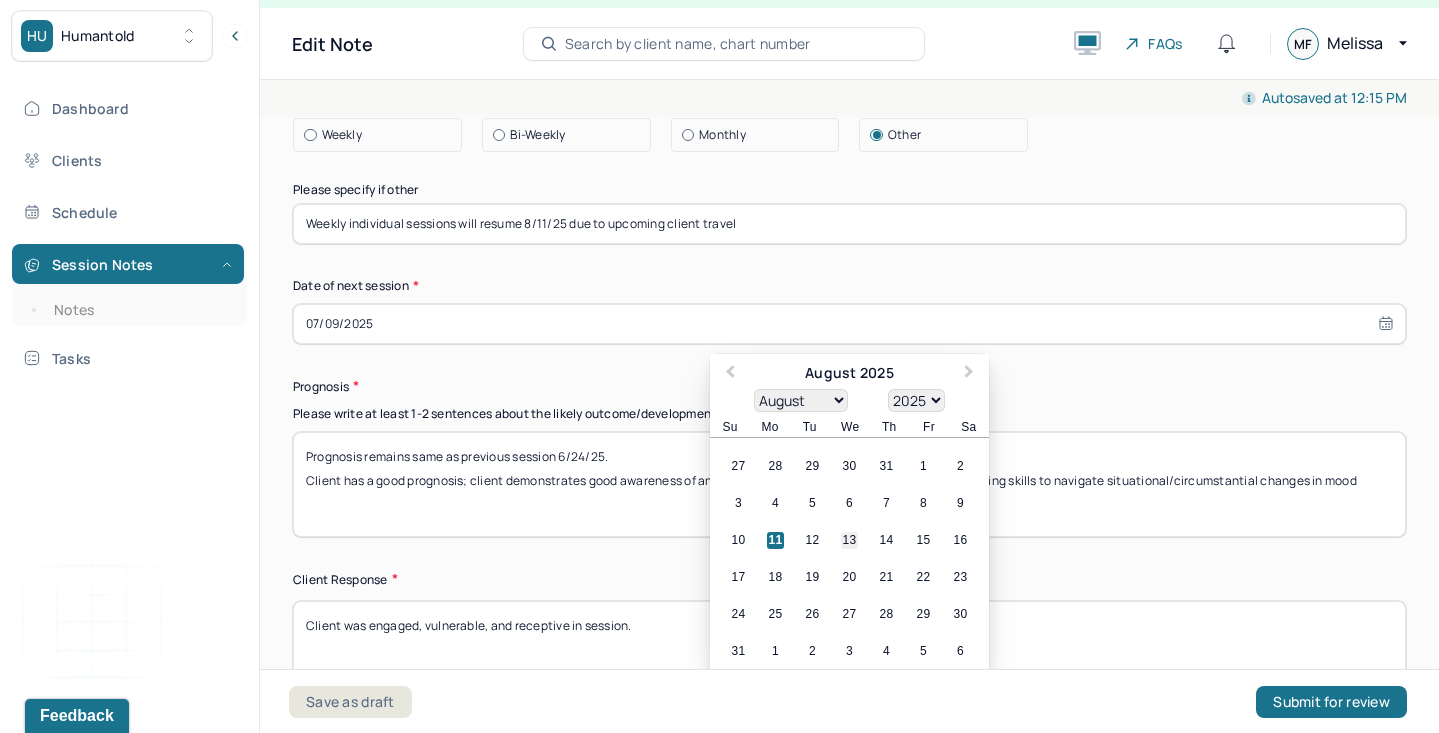 click on "13" at bounding box center [849, 540] 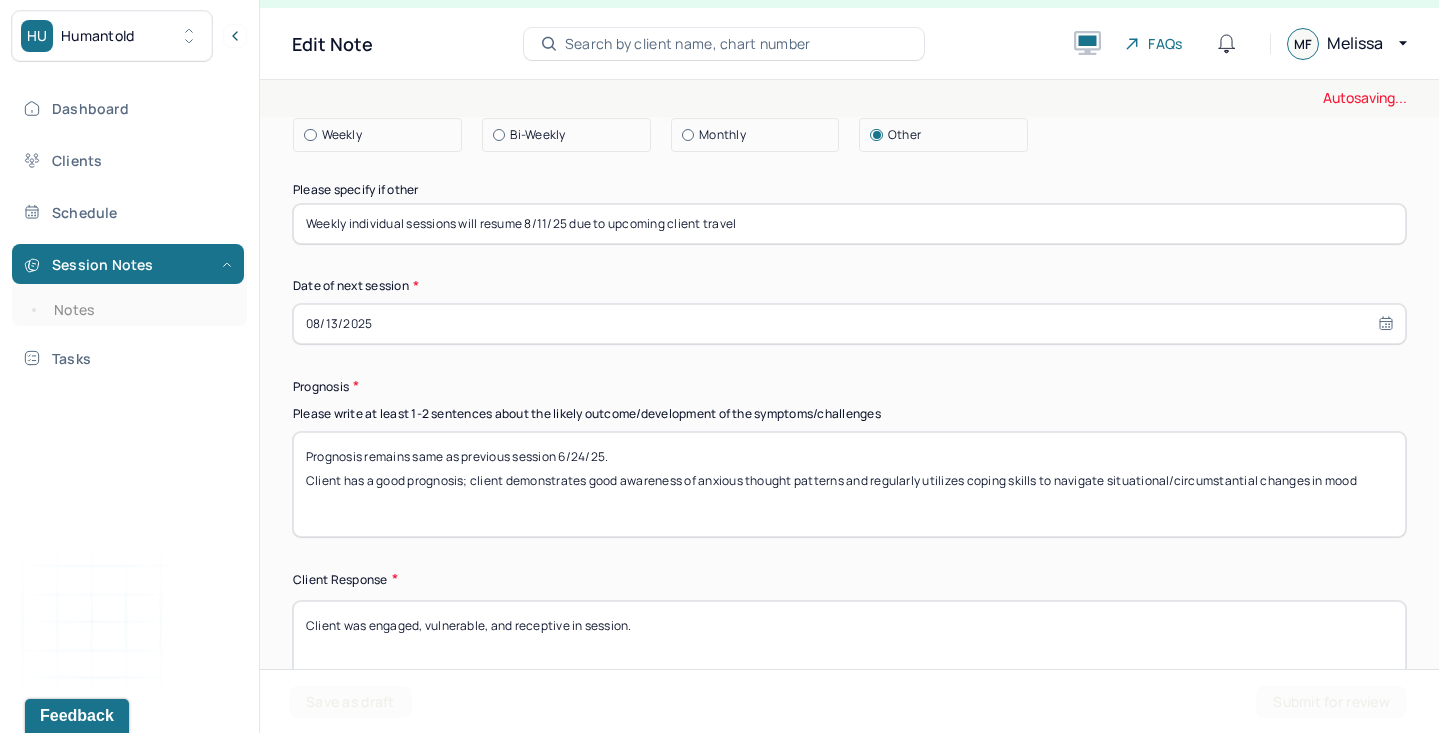 click on "Weekly individual sessions will resume 8/11/25 due to upcoming client travel" at bounding box center (849, 224) 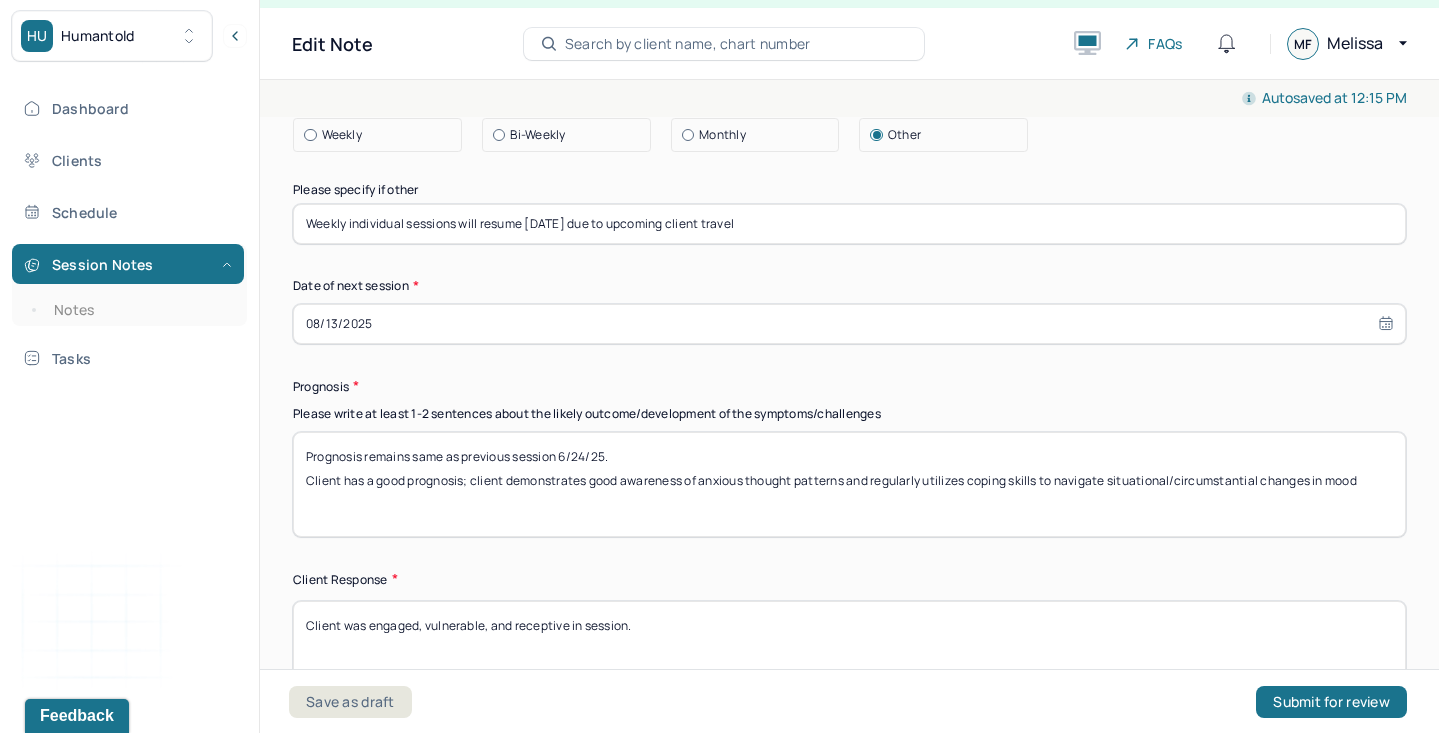 scroll, scrollTop: 2715, scrollLeft: 0, axis: vertical 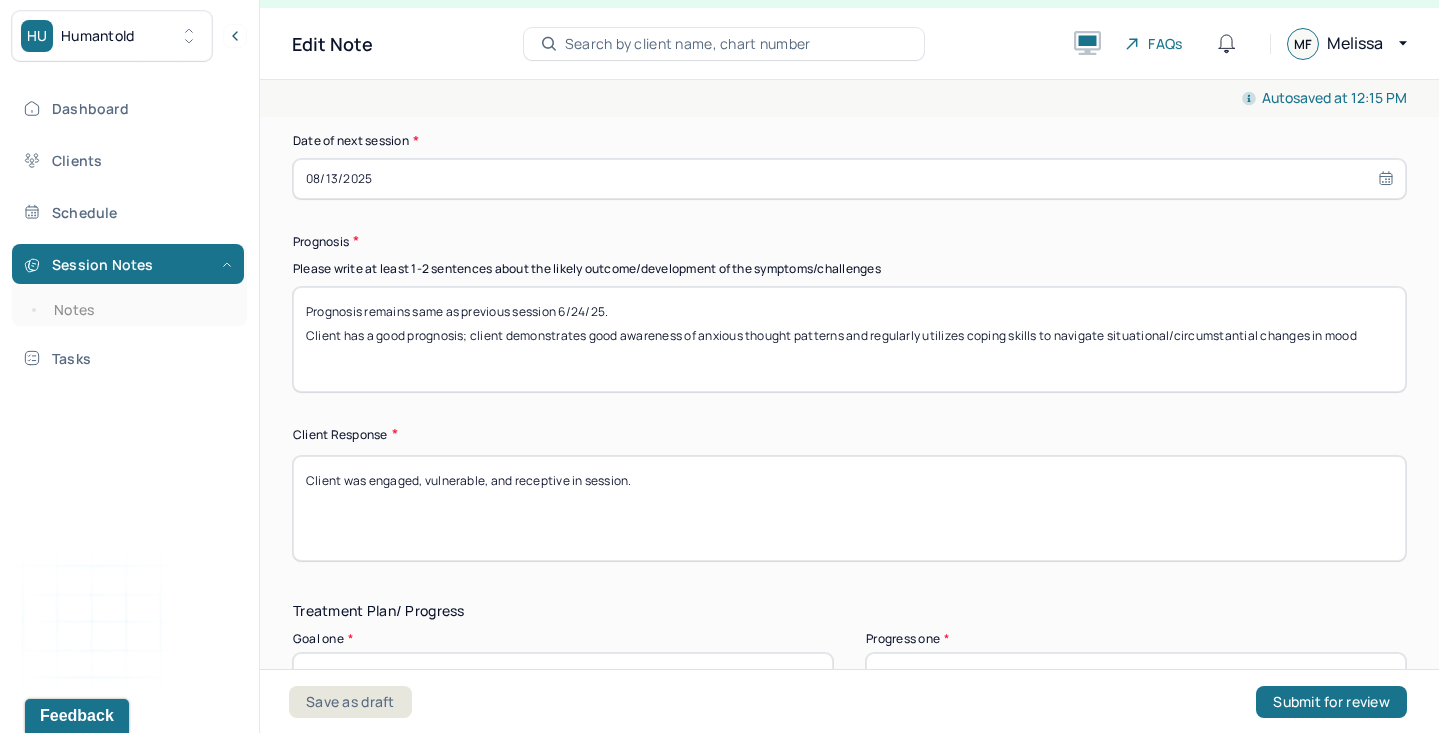 type on "Weekly individual sessions will resume [DATE] due to upcoming client travel" 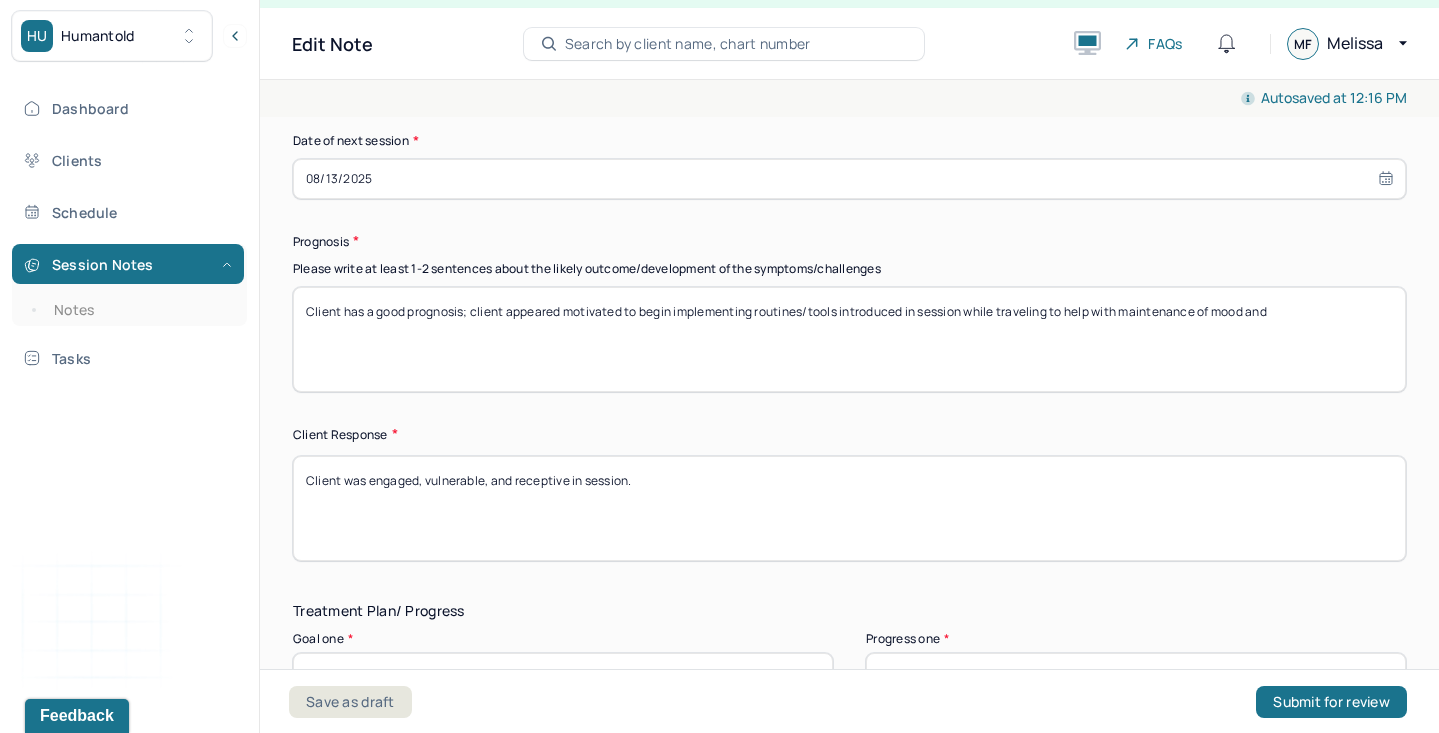 drag, startPoint x: 1092, startPoint y: 307, endPoint x: 1328, endPoint y: 309, distance: 236.00847 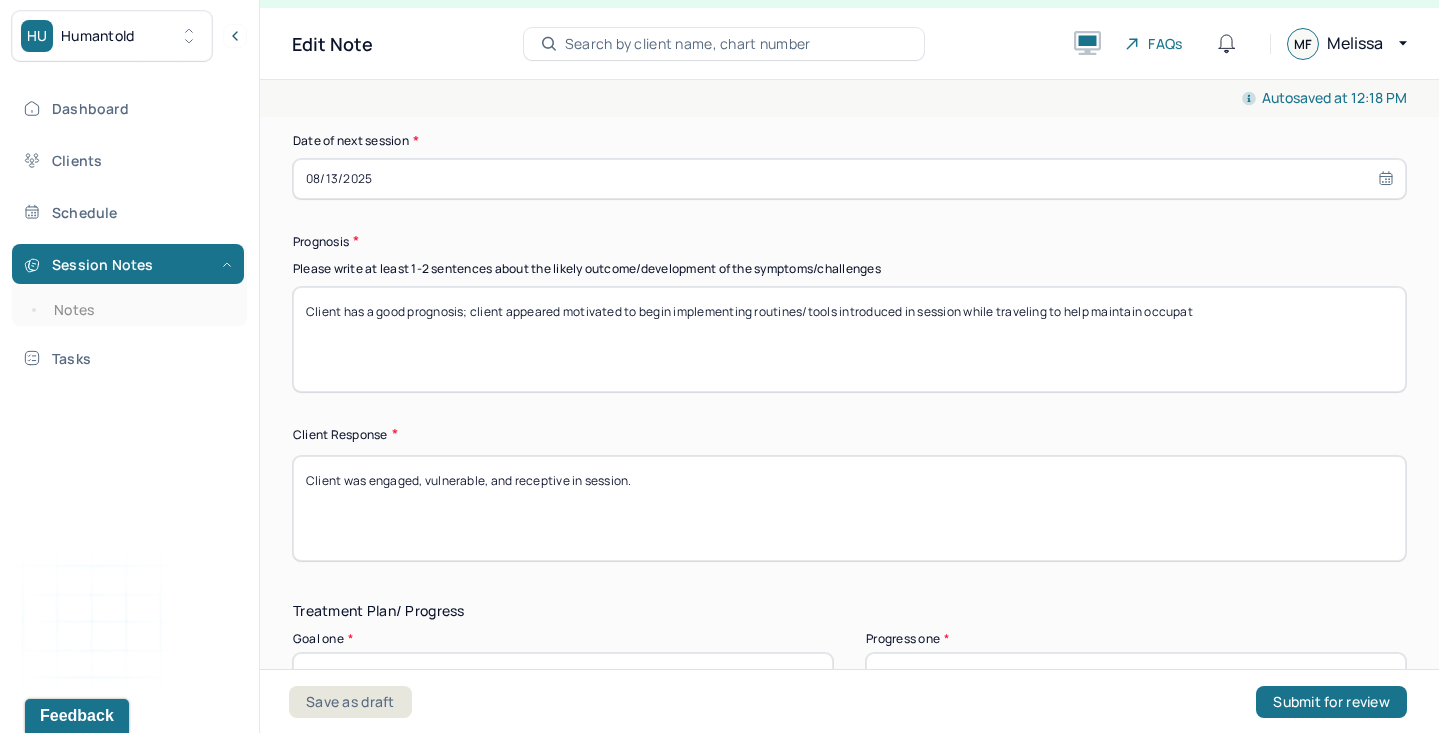 drag, startPoint x: 506, startPoint y: 309, endPoint x: 1438, endPoint y: 405, distance: 936.93115 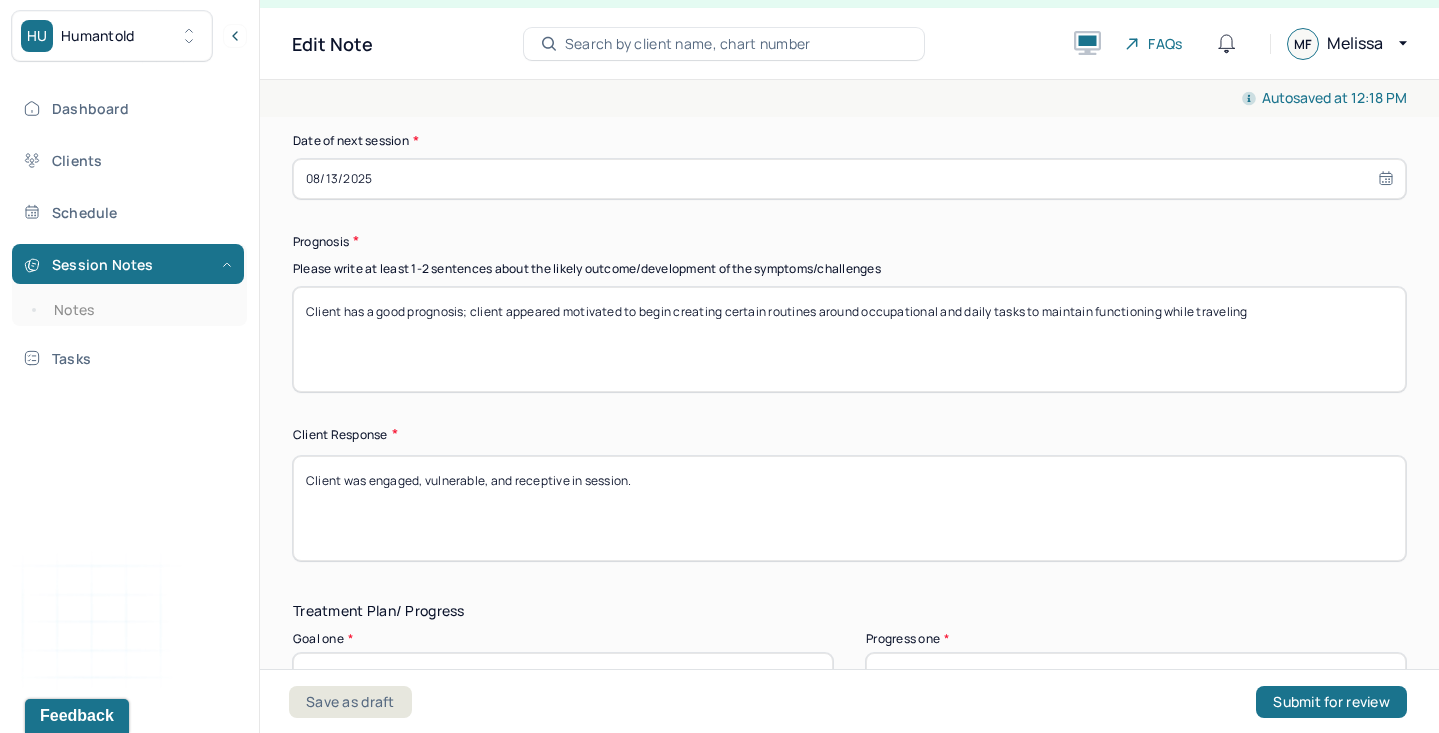 type on "Client has a good prognosis; client appeared motivated to begin creating certain routines around occupational and daily tasks to maintain functioning while traveling" 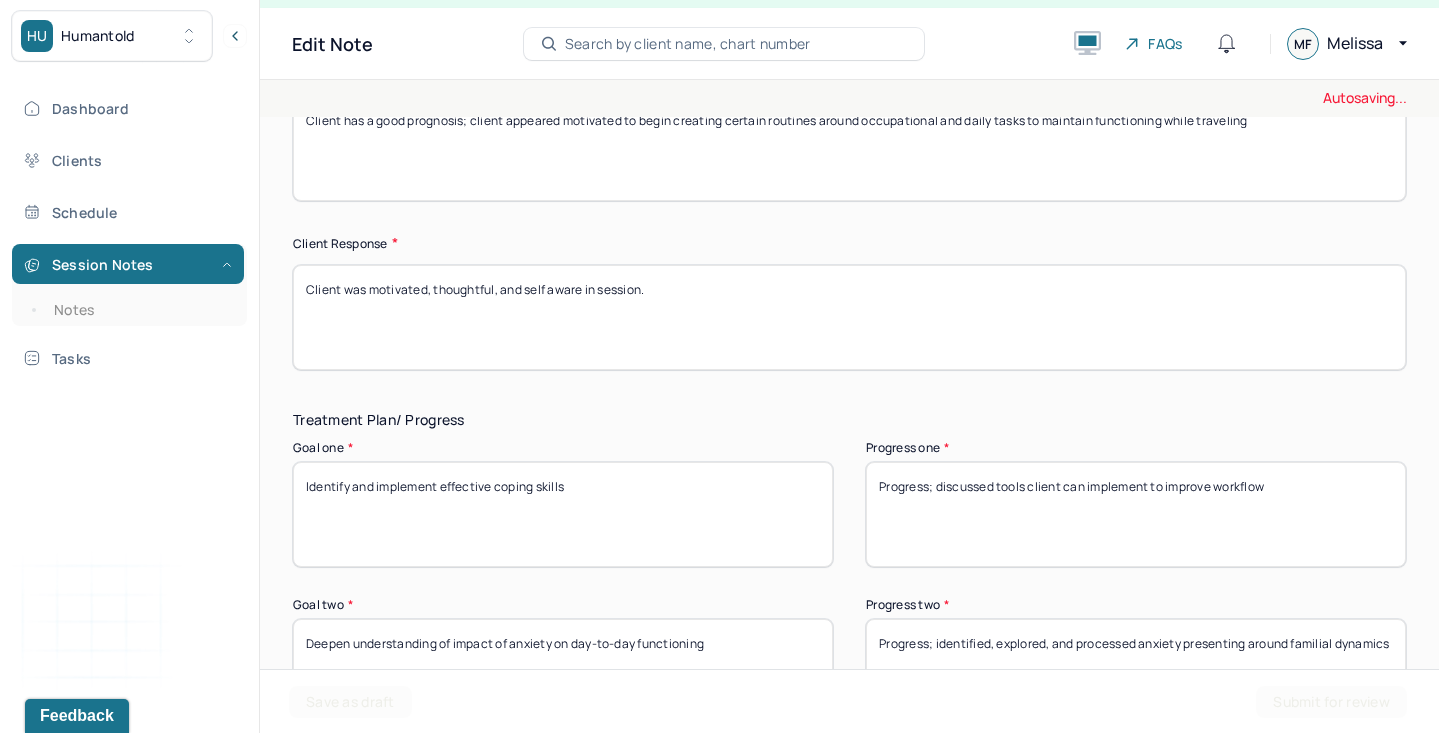 scroll, scrollTop: 2933, scrollLeft: 0, axis: vertical 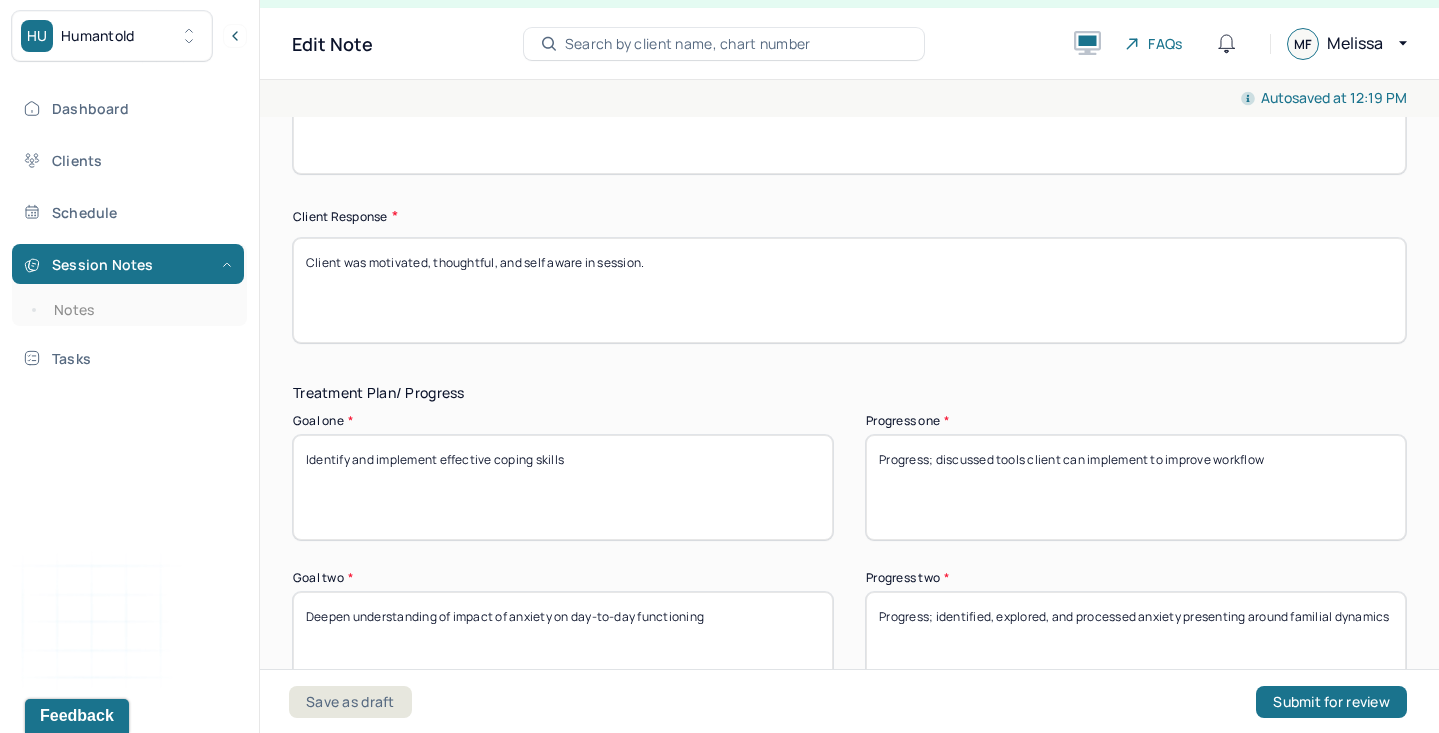 type on "Client was motivated, thoughtful, and self aware in session." 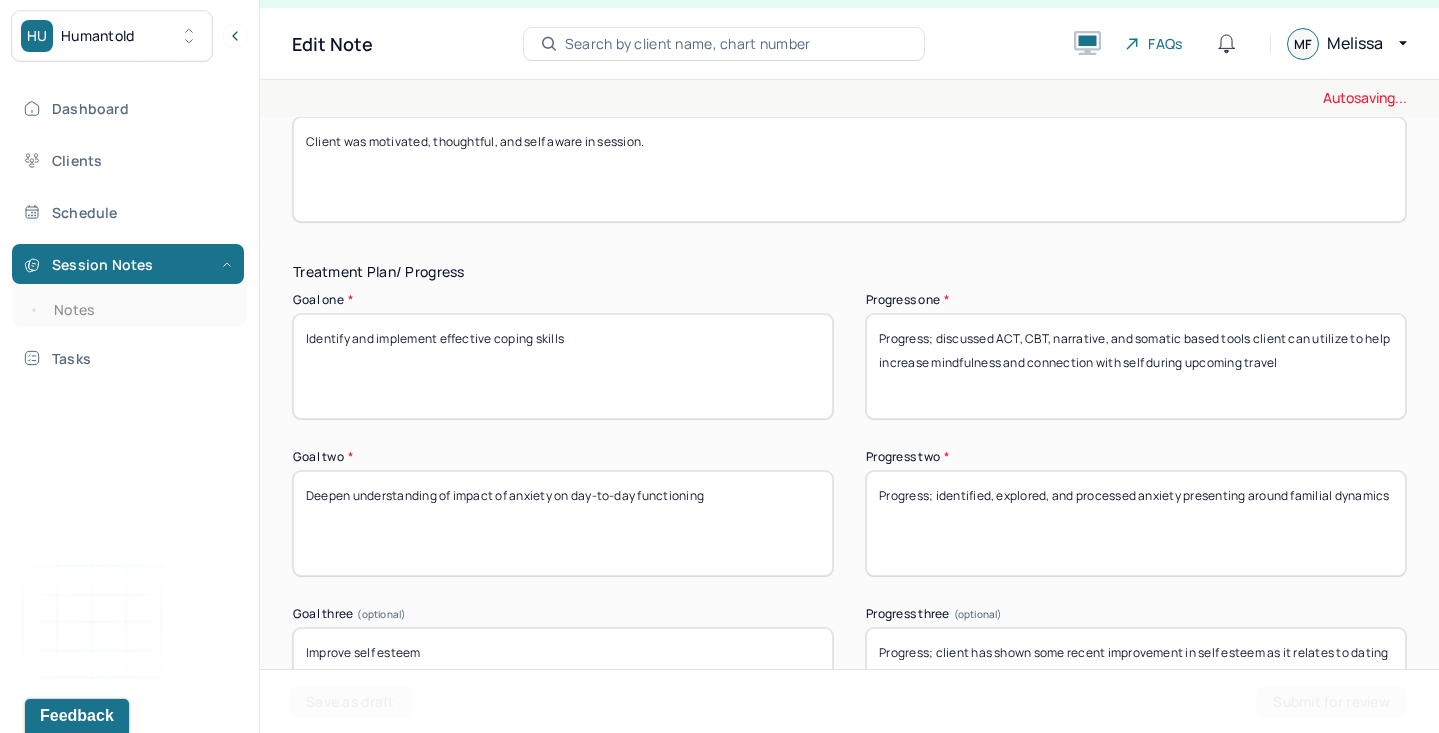 scroll, scrollTop: 3087, scrollLeft: 0, axis: vertical 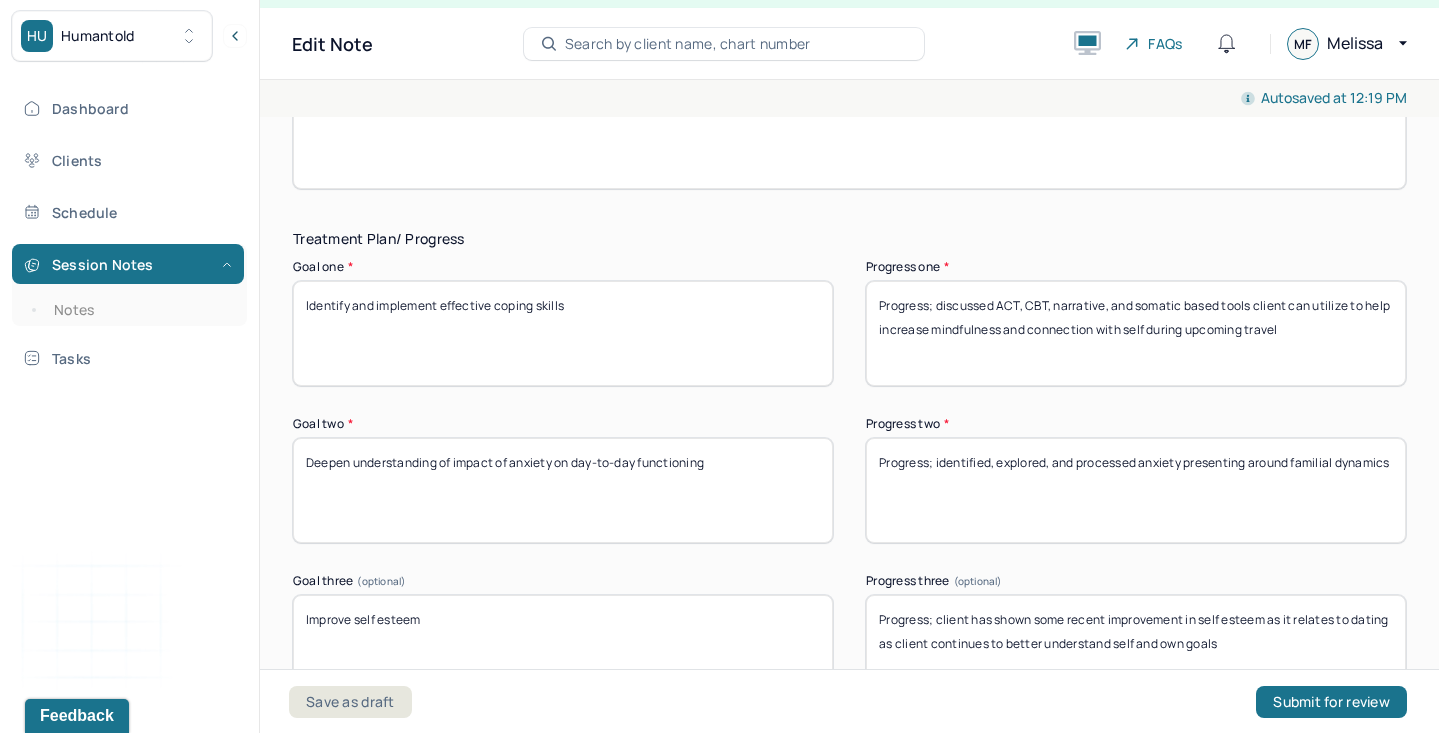 type on "Progress; discussed ACT, CBT, narrative, and somatic based tools client can utilize to help increase mindfulness and connection with self during upcoming travel" 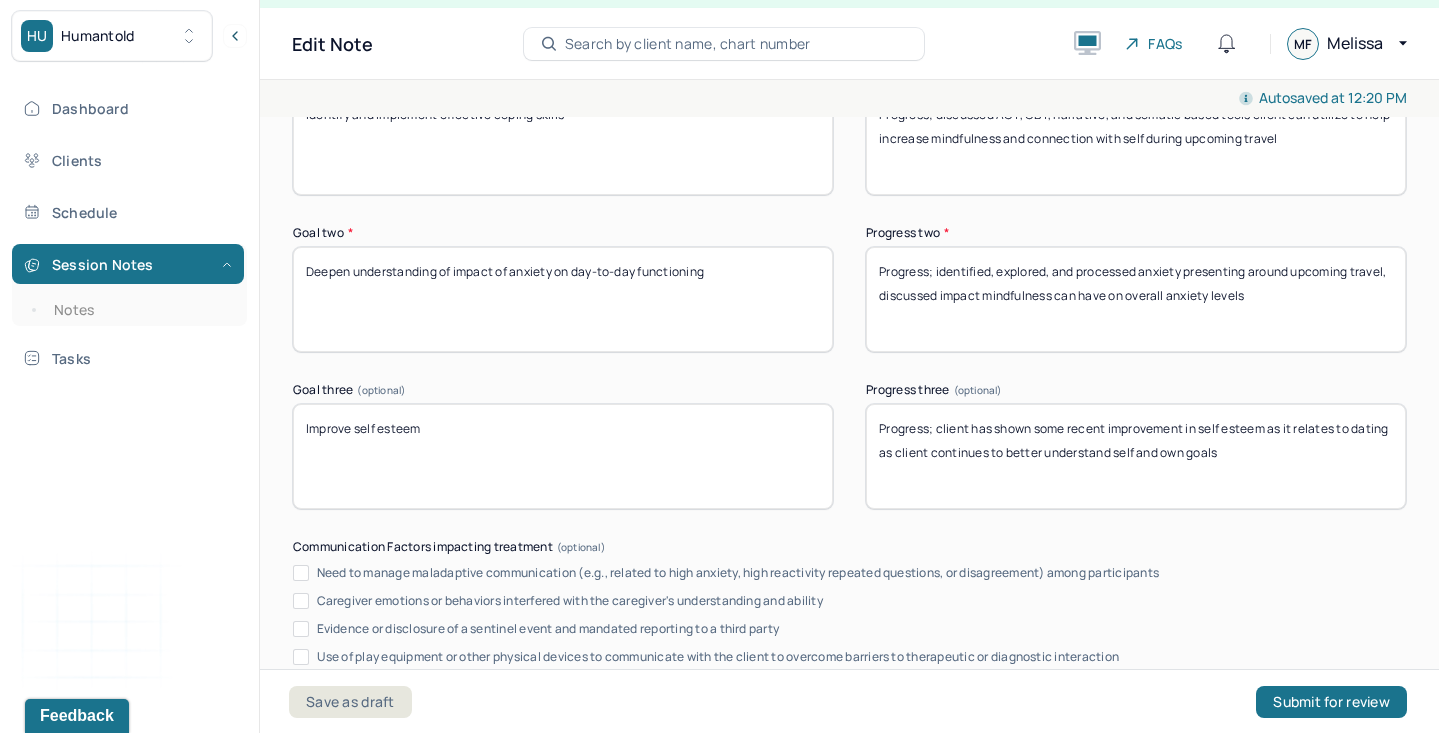 scroll, scrollTop: 3300, scrollLeft: 0, axis: vertical 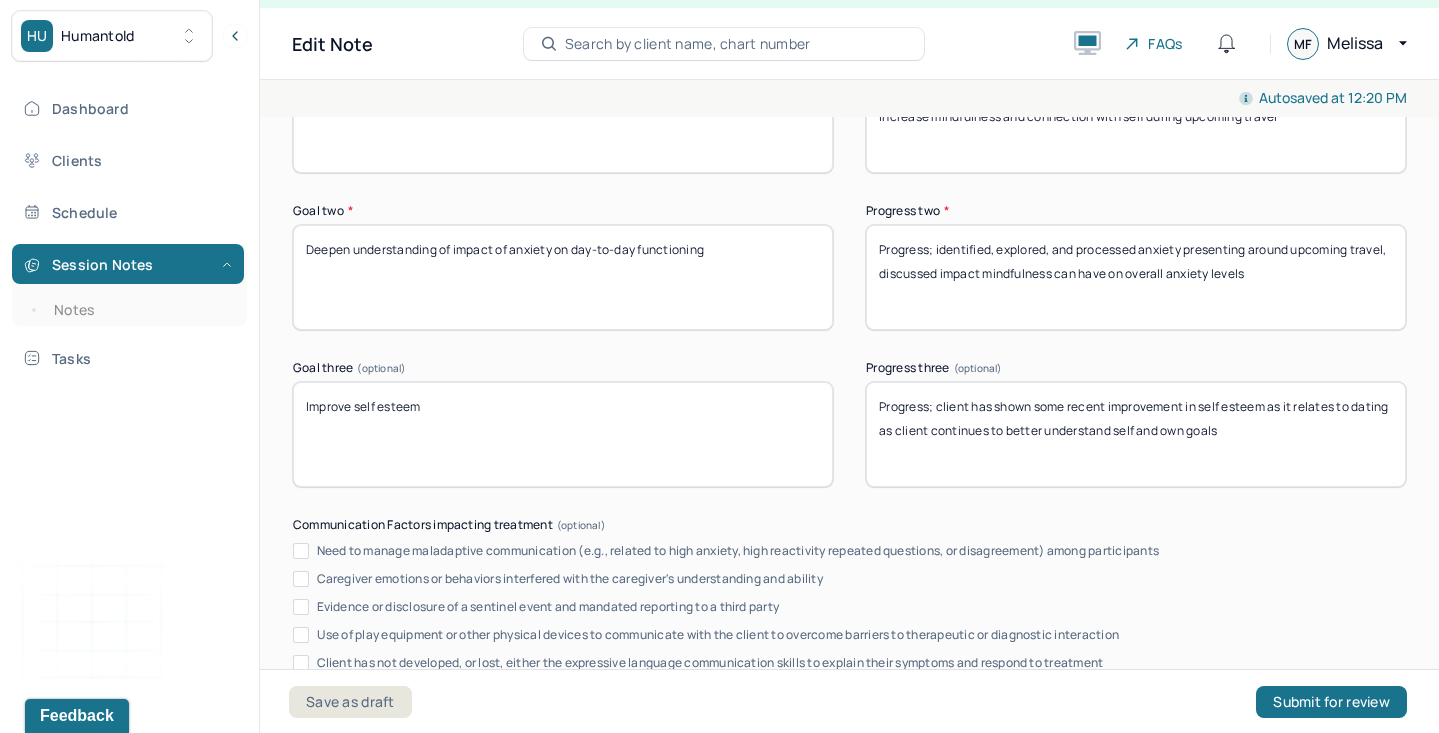 type on "Progress; identified, explored, and processed anxiety presenting around upcoming travel, discussed impact mindfulness can have on overall anxiety levels" 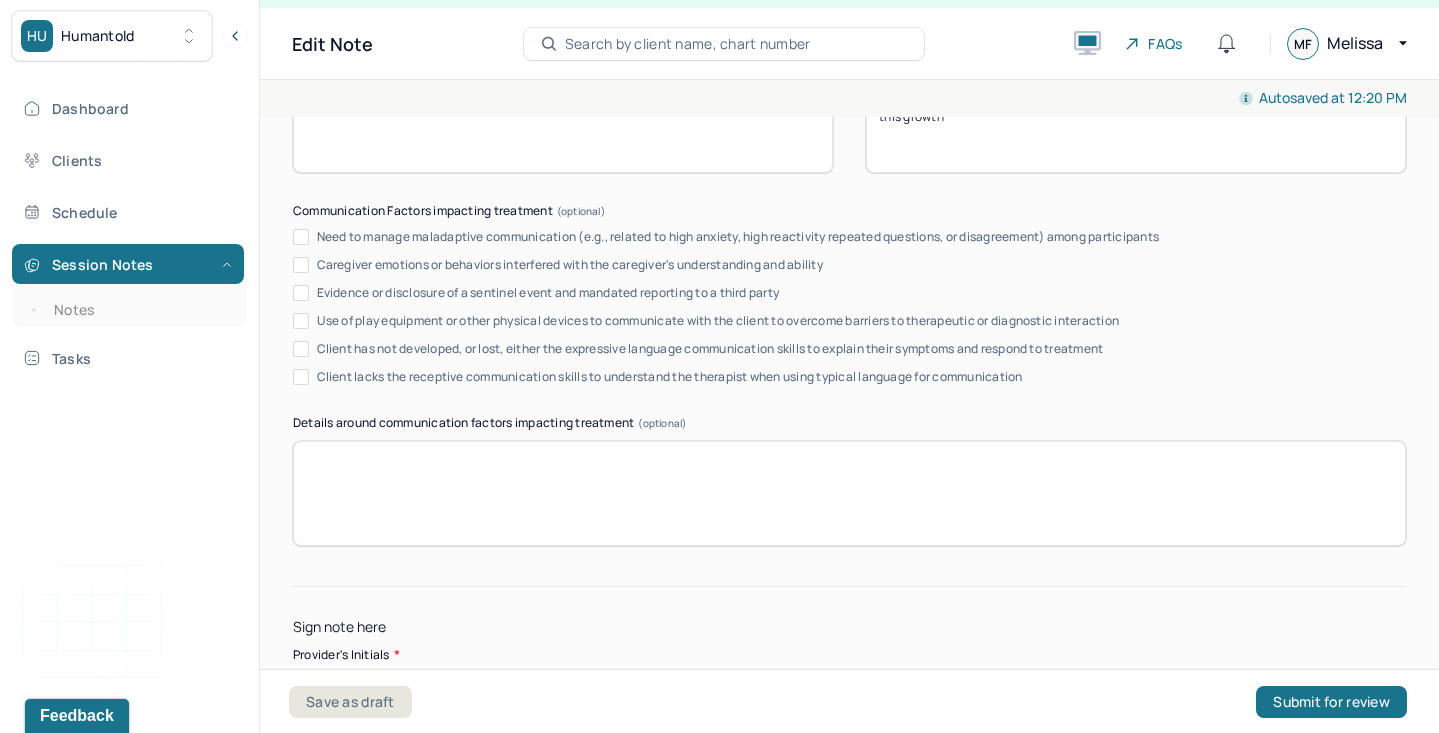 scroll, scrollTop: 3765, scrollLeft: 0, axis: vertical 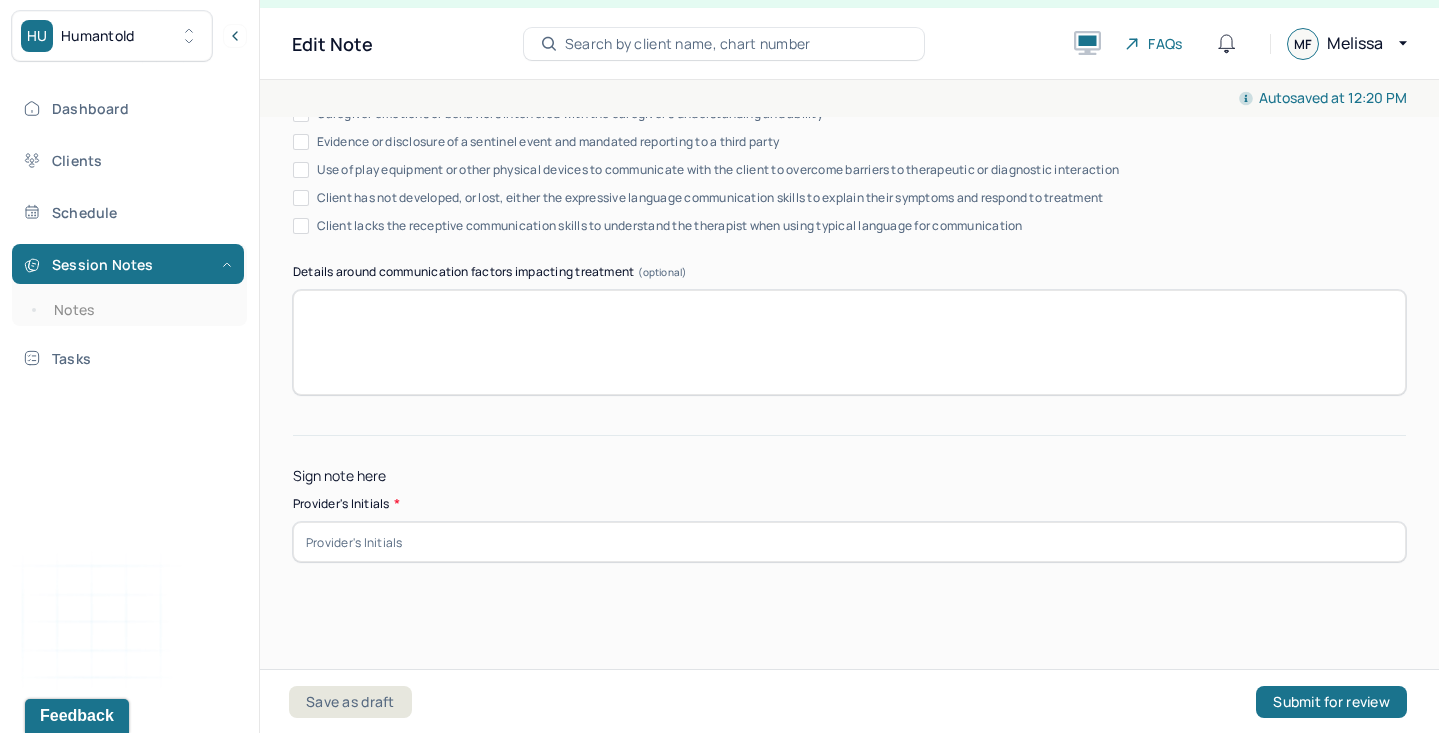 type on "Progress; explored ways self esteem has grown in workplace, explored factors supporting this growth" 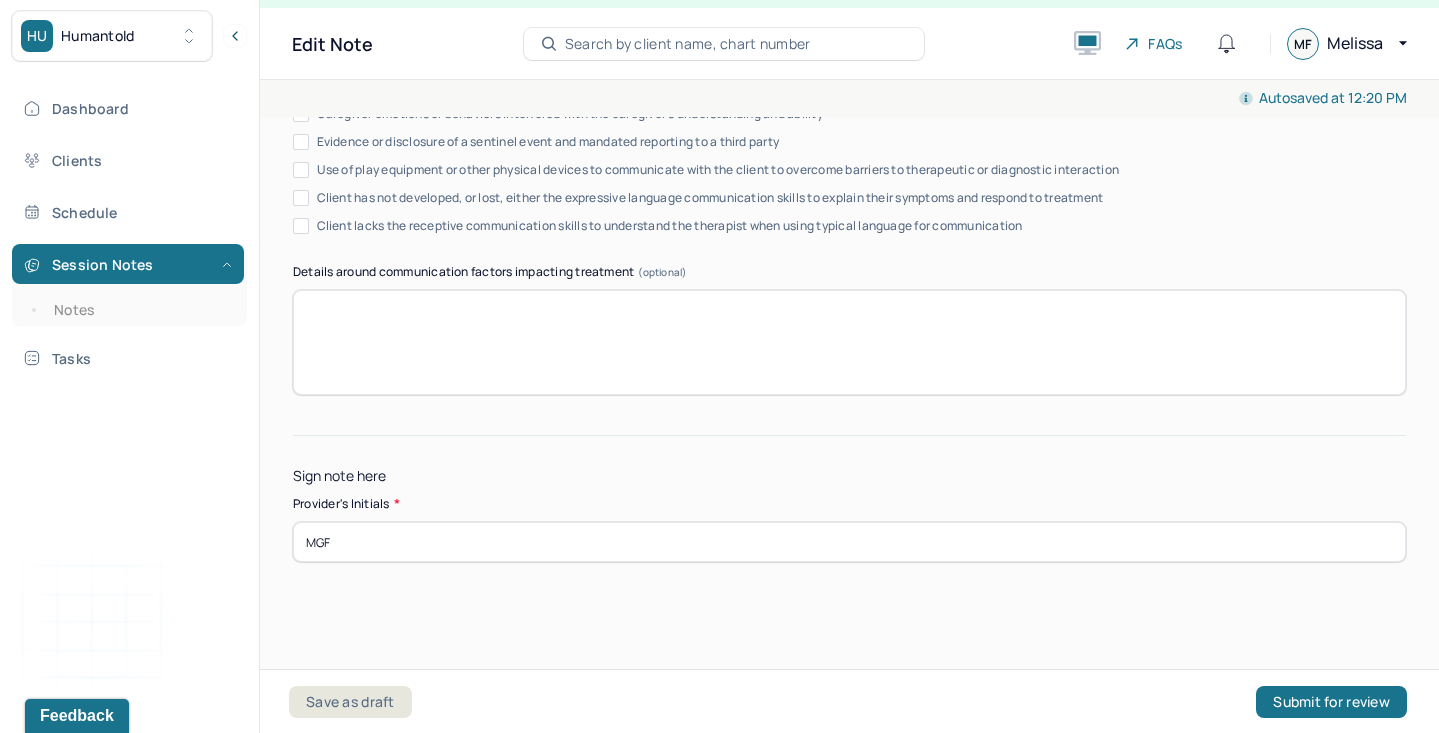 type on "MGF" 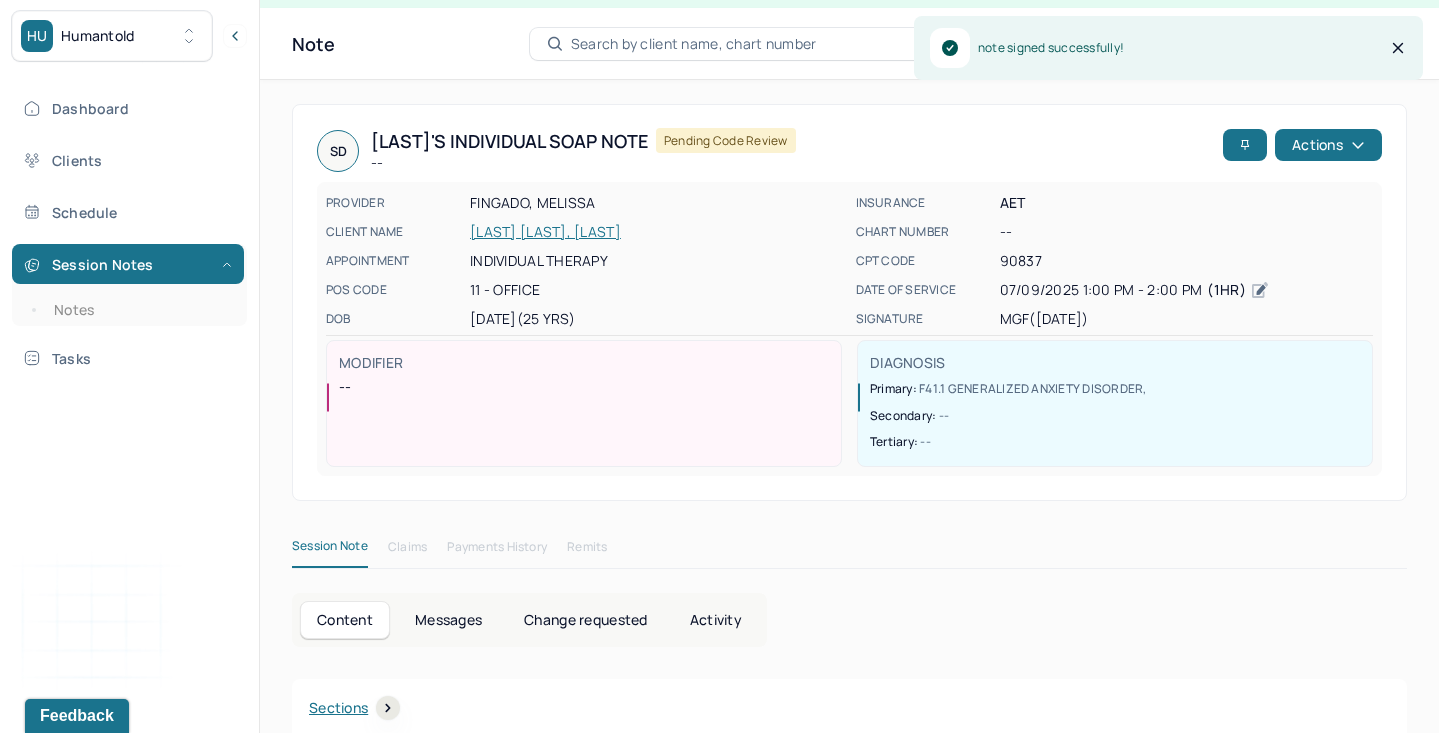 scroll, scrollTop: 0, scrollLeft: 0, axis: both 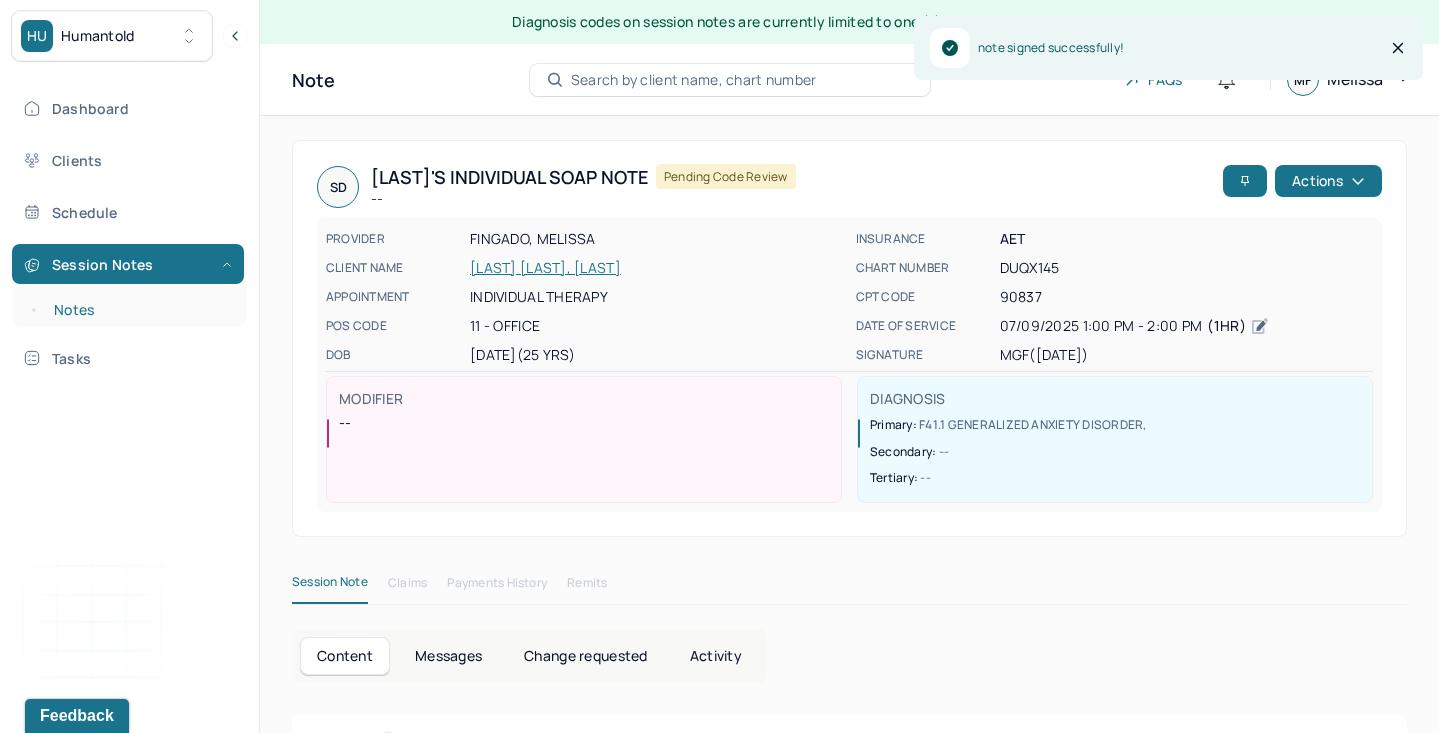 click on "Notes" at bounding box center [139, 310] 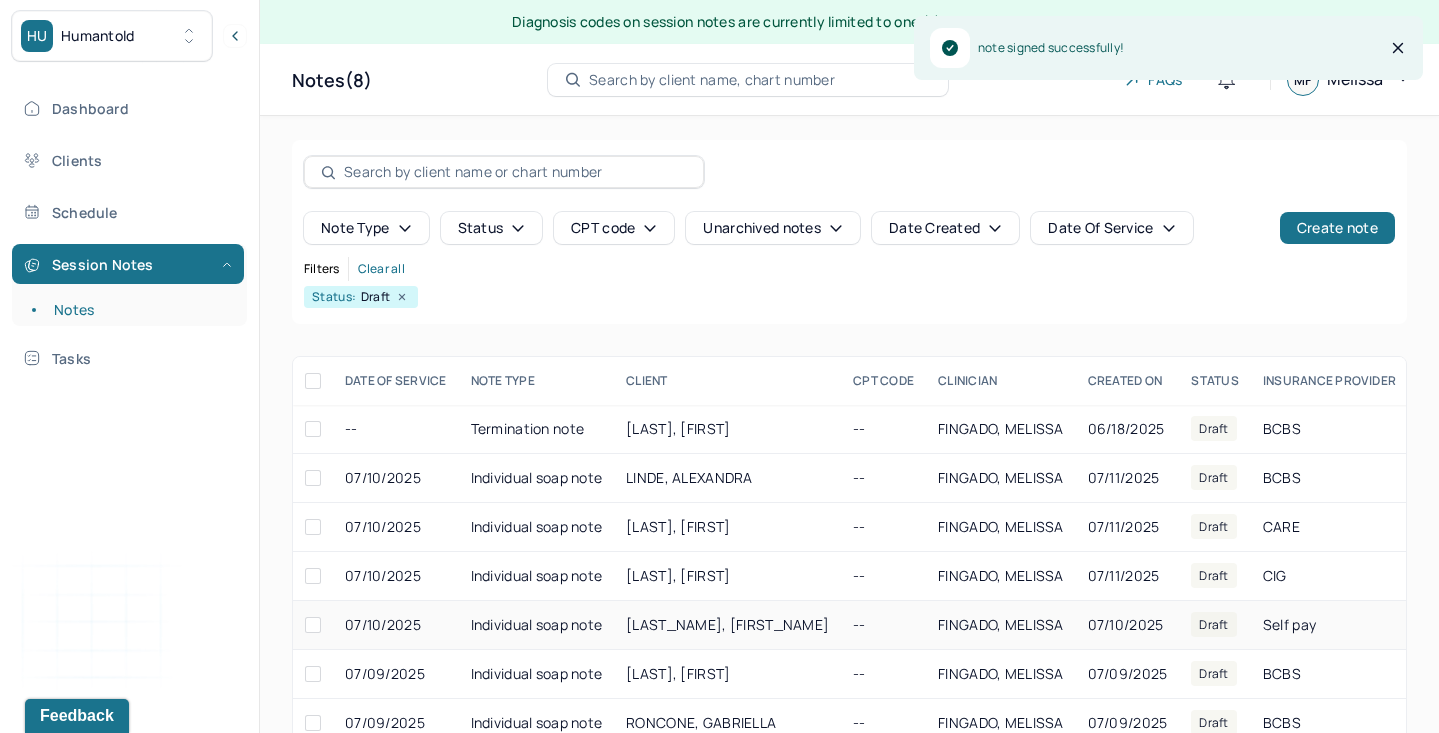 scroll, scrollTop: 90, scrollLeft: 0, axis: vertical 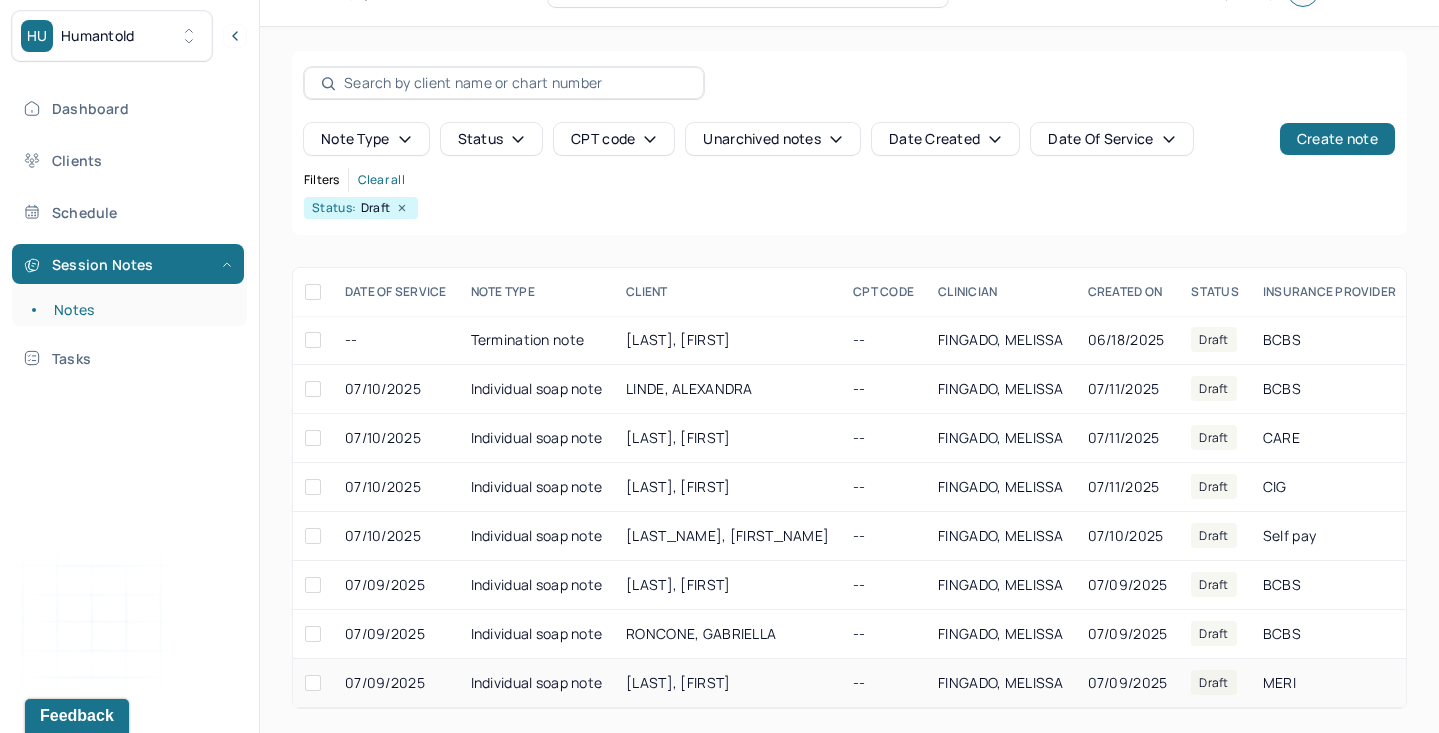click on "[LAST], [FIRST]" at bounding box center (678, 682) 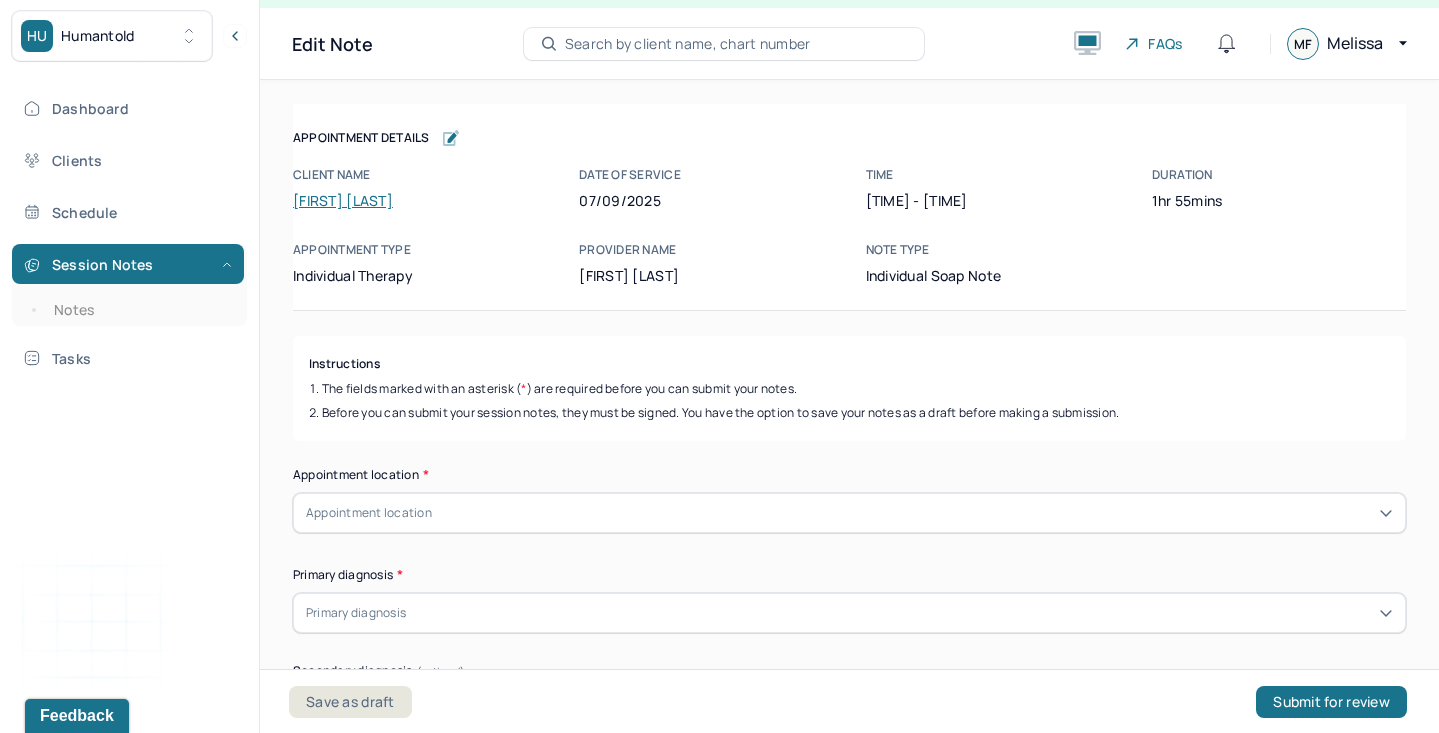 scroll, scrollTop: 36, scrollLeft: 0, axis: vertical 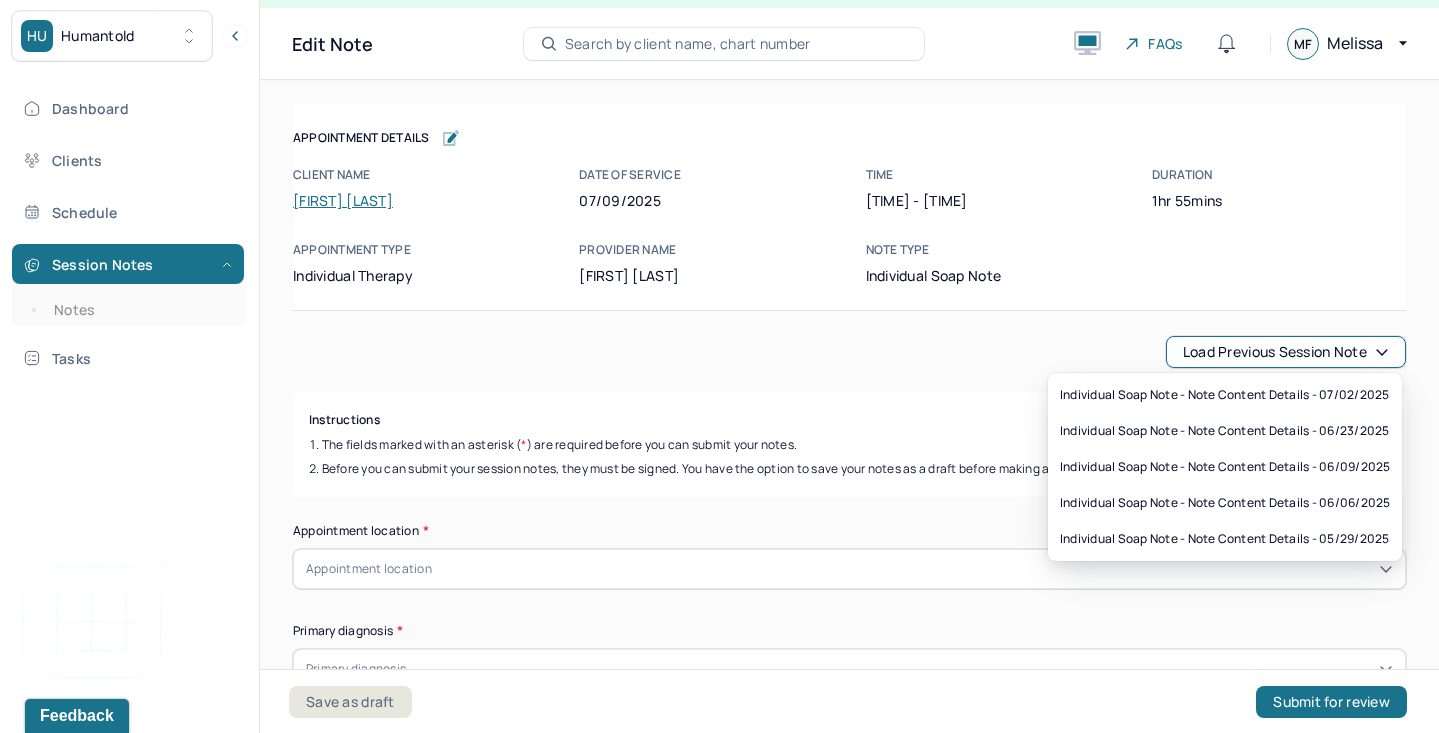 click on "Load previous session note" at bounding box center [1286, 352] 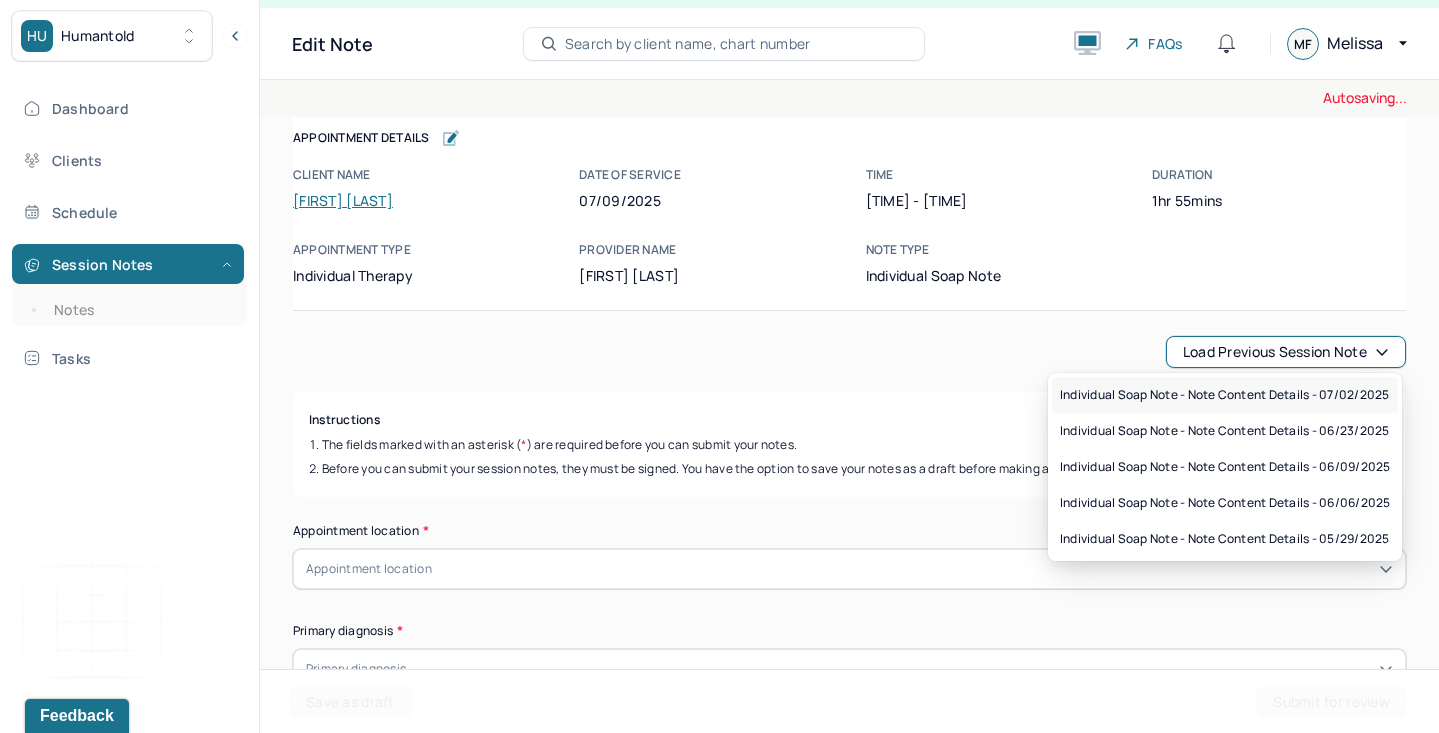 click on "Individual soap note   - Note content Details -   07/02/2025" at bounding box center (1224, 395) 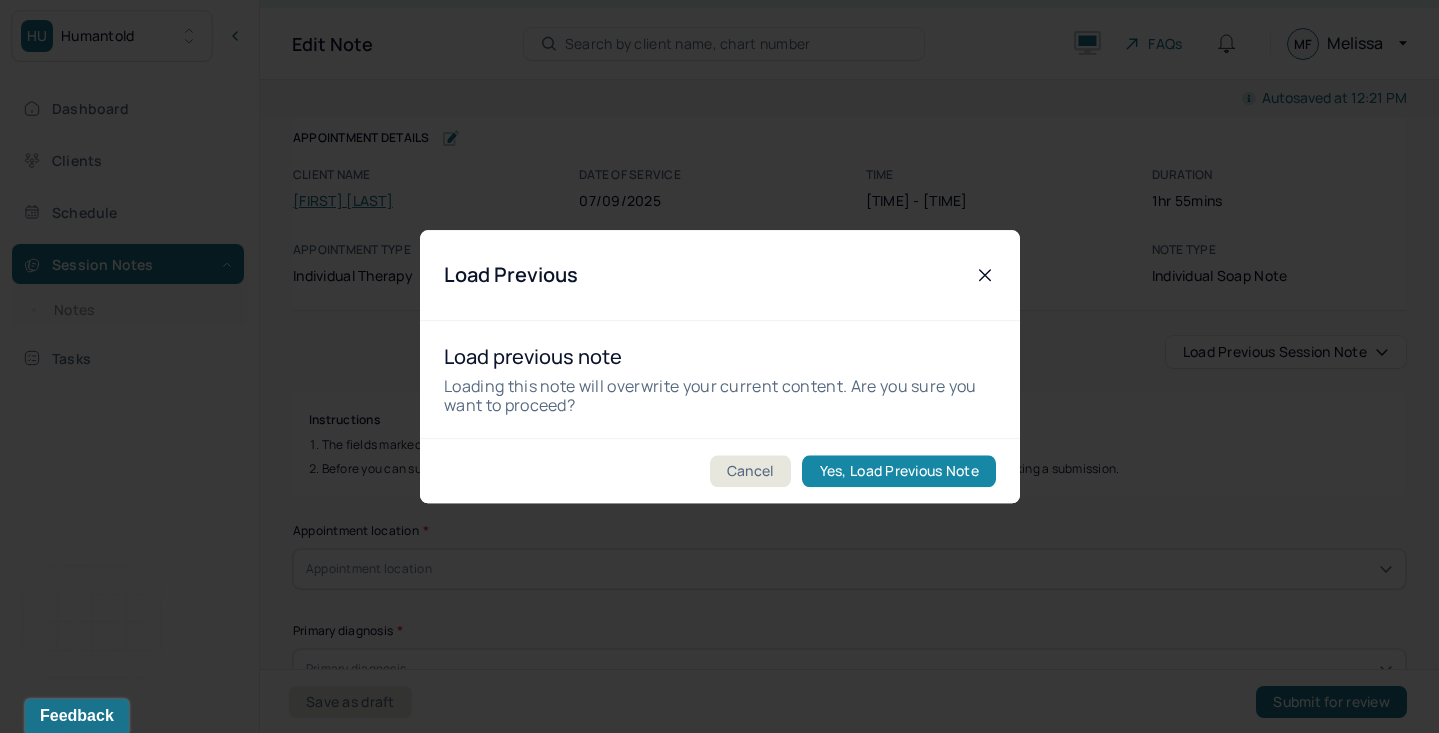 click on "Yes, Load Previous Note" at bounding box center [898, 471] 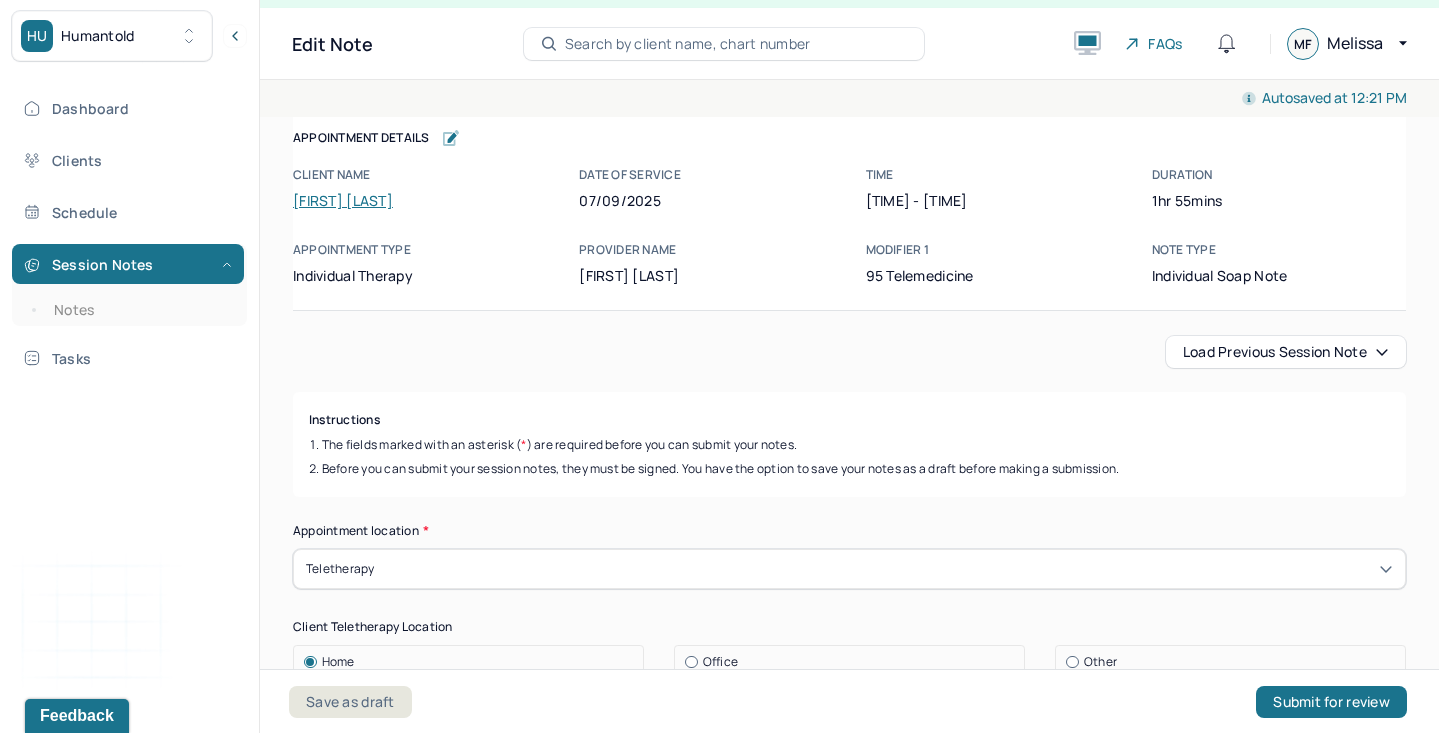 type on "Client demonstrated fatigue, frustration, overwhelm." 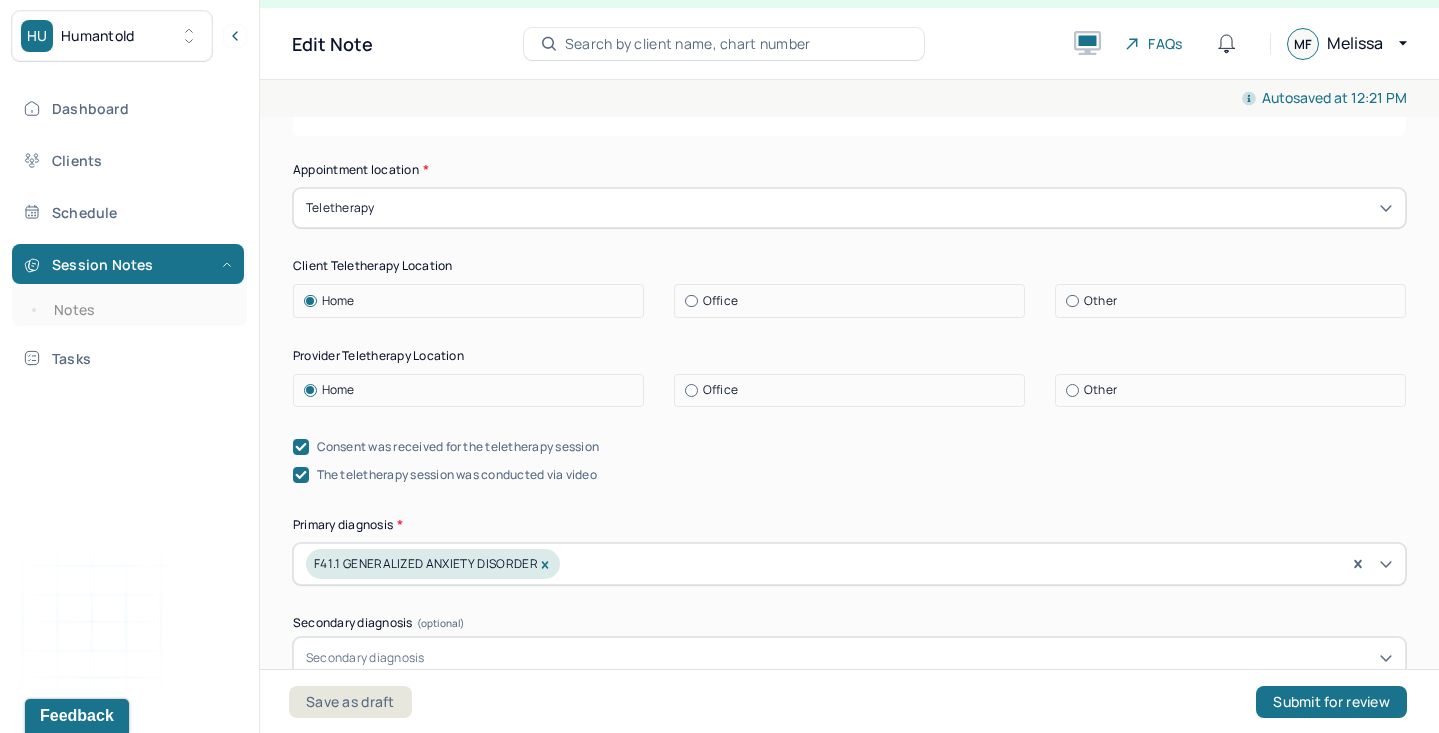 scroll, scrollTop: 362, scrollLeft: 0, axis: vertical 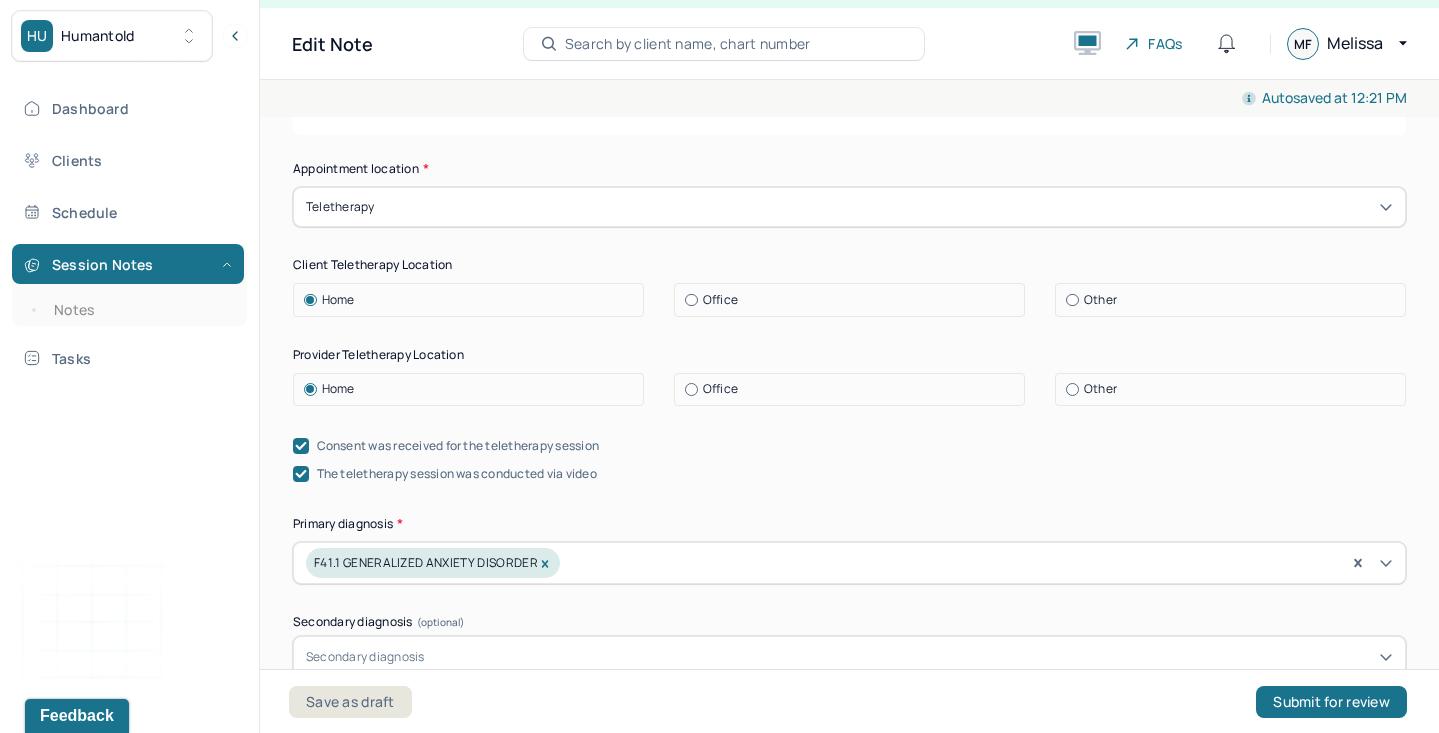 click on "Teletherapy" at bounding box center [849, 207] 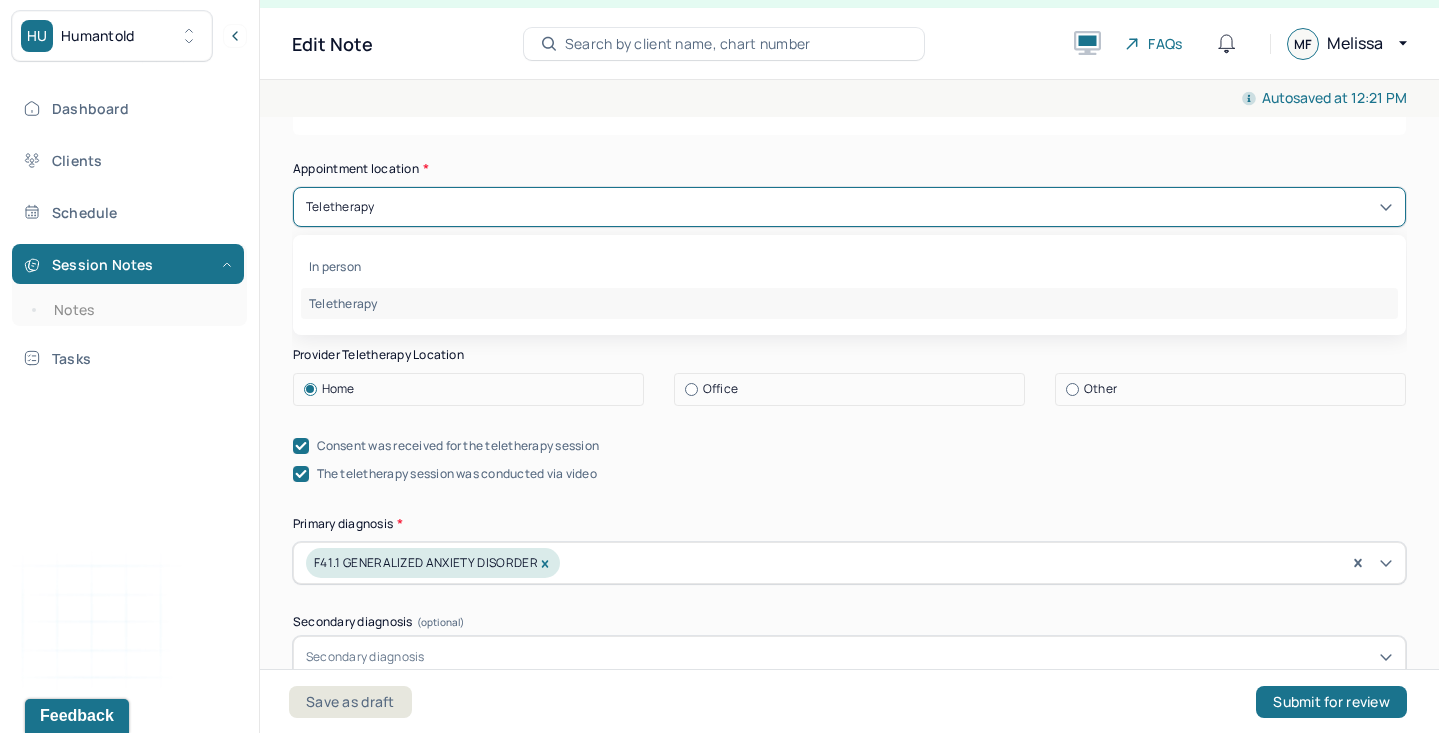 click on "In person Teletherapy" at bounding box center (849, 285) 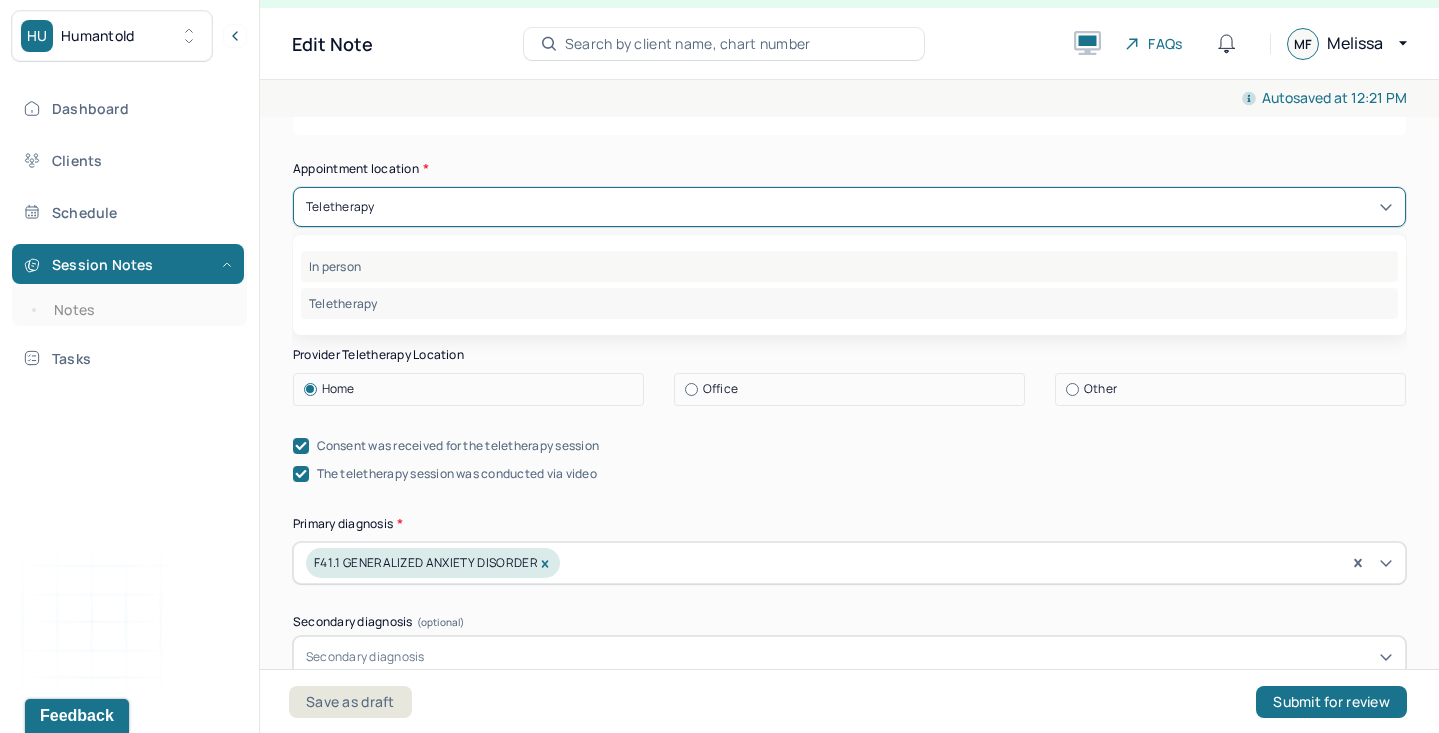 click on "In person" at bounding box center (849, 266) 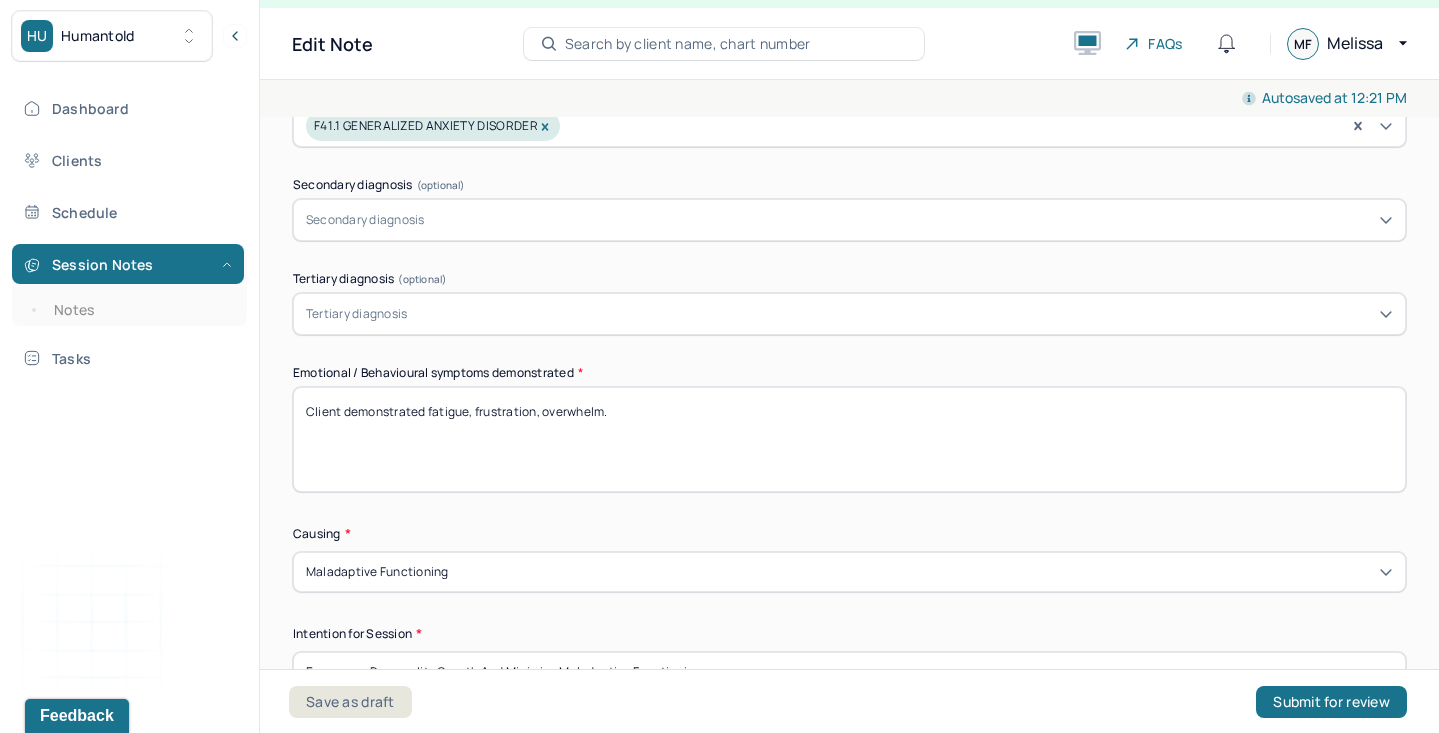 scroll, scrollTop: 568, scrollLeft: 0, axis: vertical 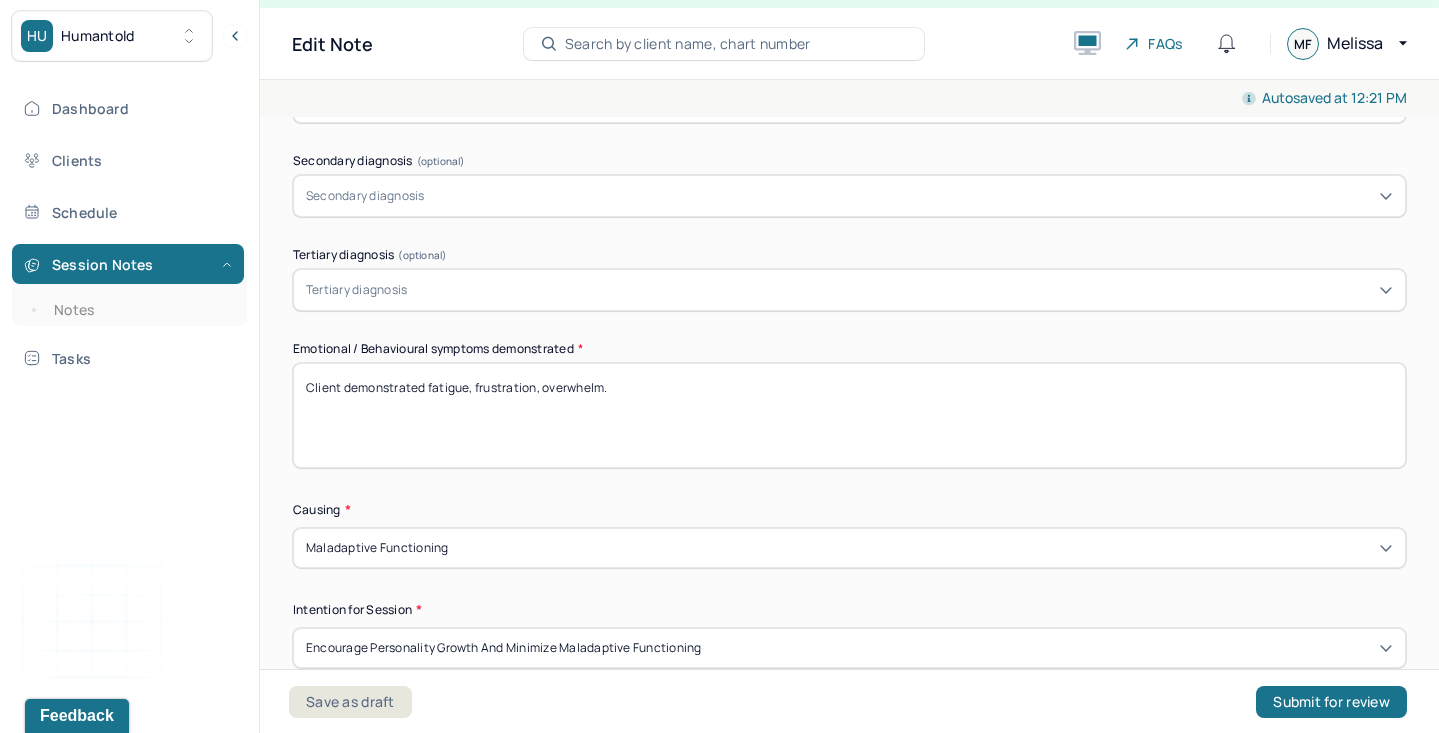 drag, startPoint x: 425, startPoint y: 383, endPoint x: 671, endPoint y: 418, distance: 248.47736 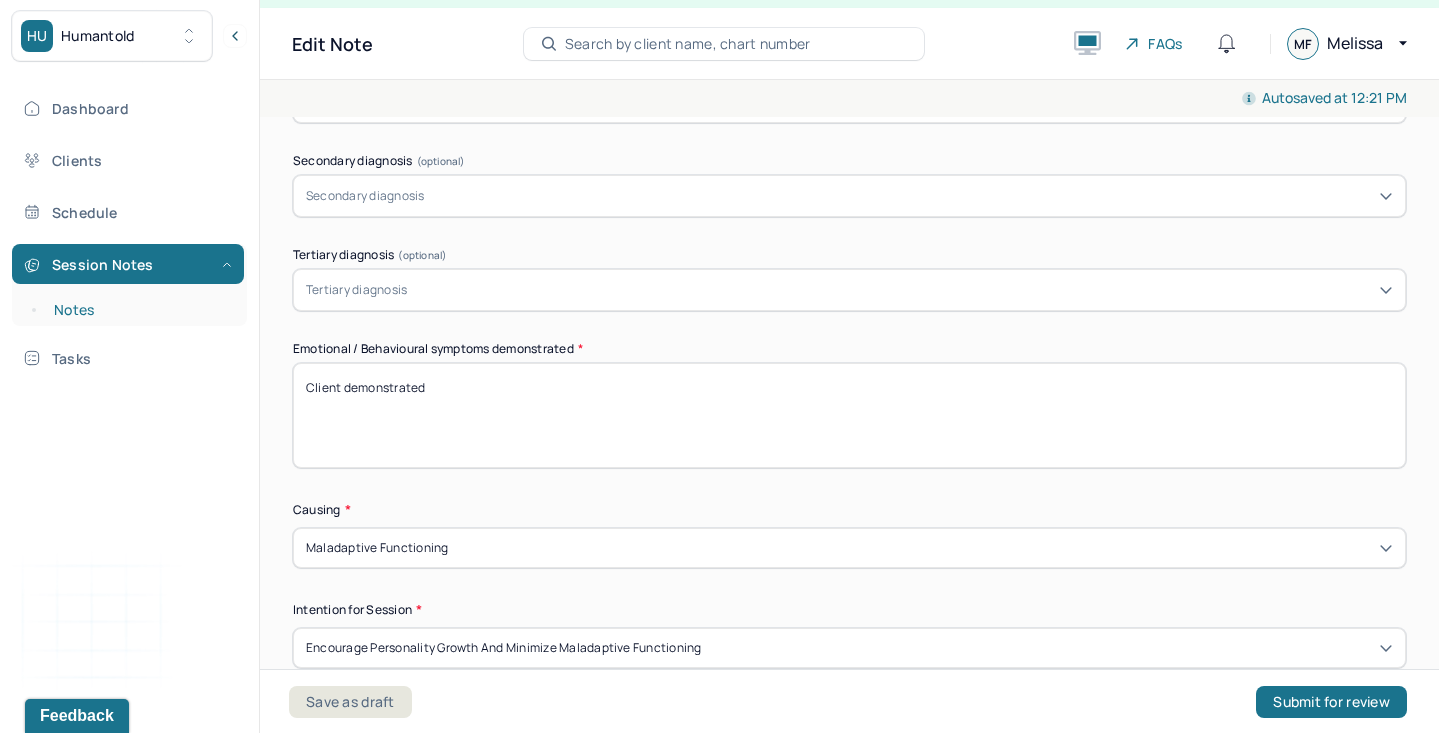 type on "Client demonstrated" 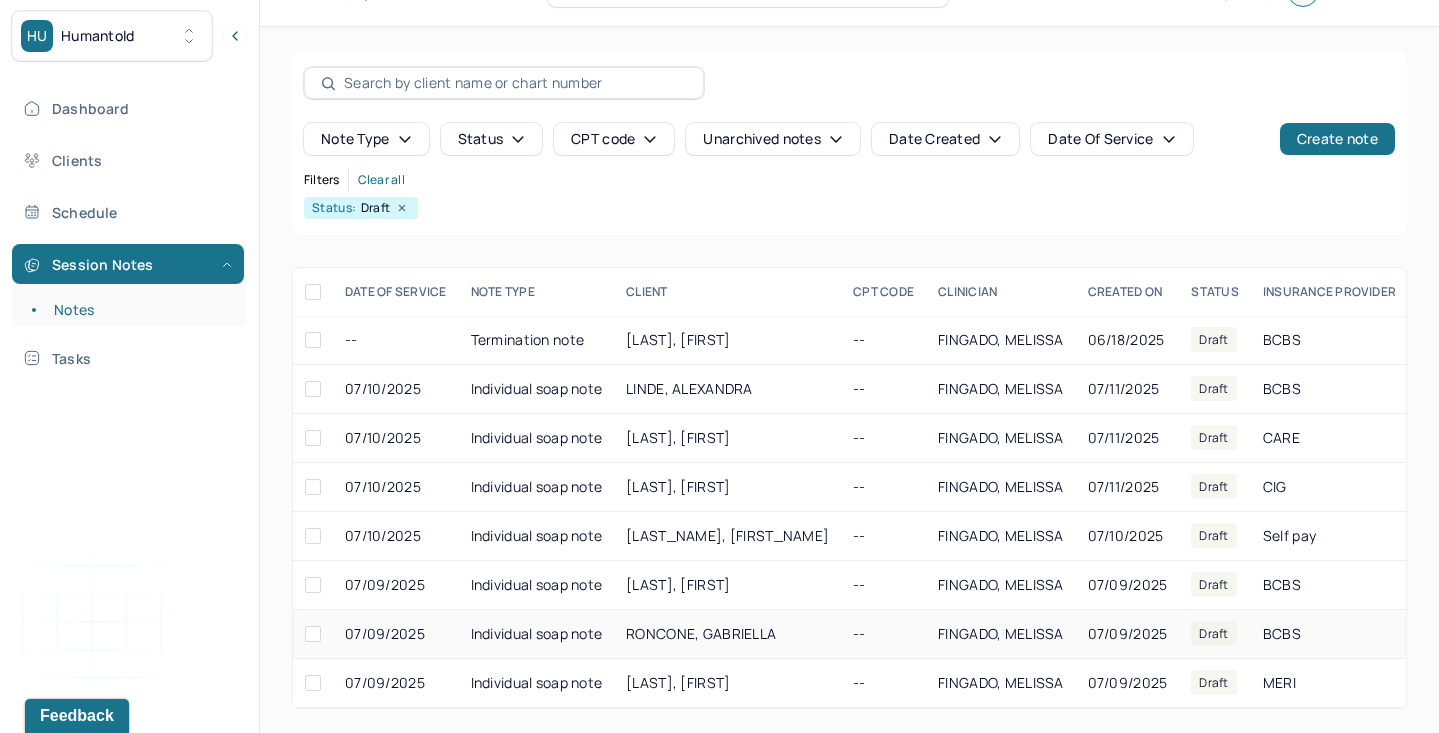scroll, scrollTop: 0, scrollLeft: 0, axis: both 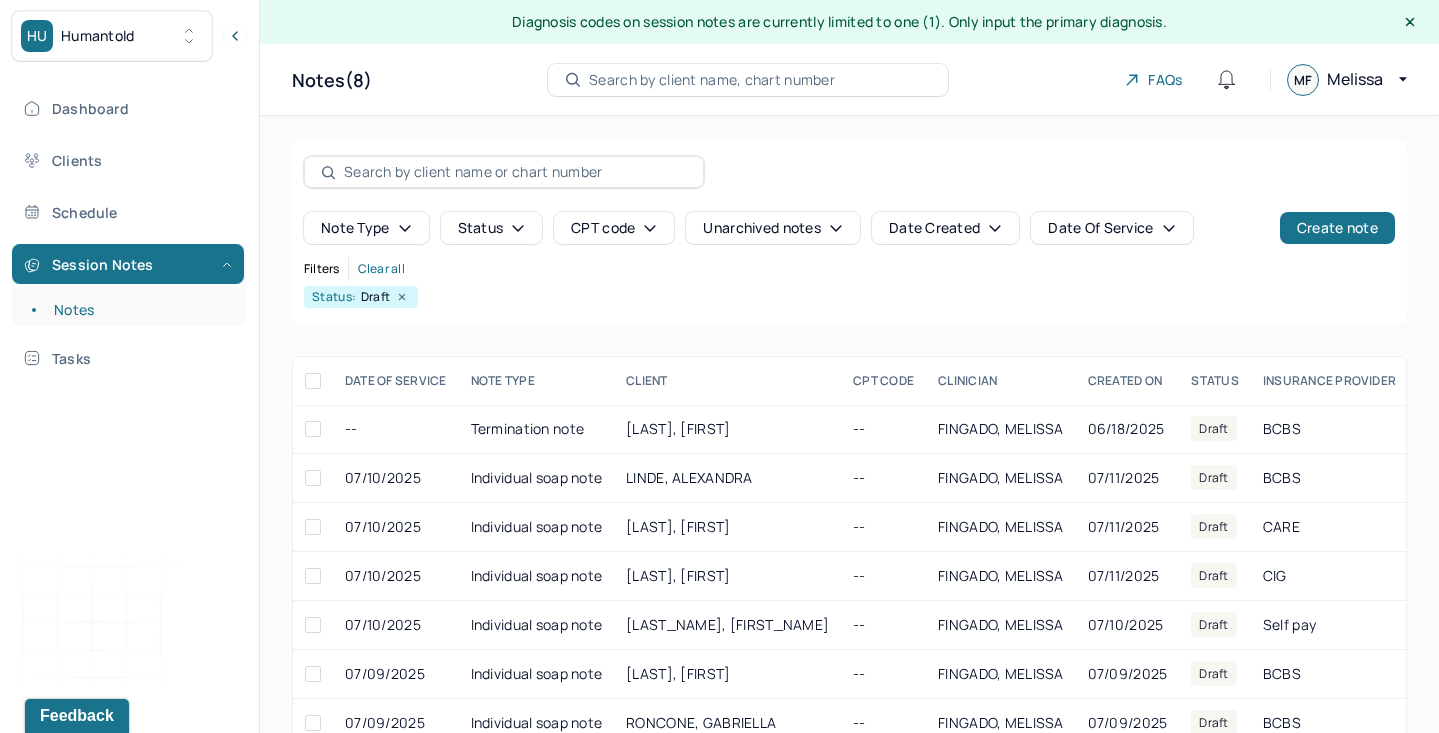 click on "Search by client name, chart number" at bounding box center (712, 80) 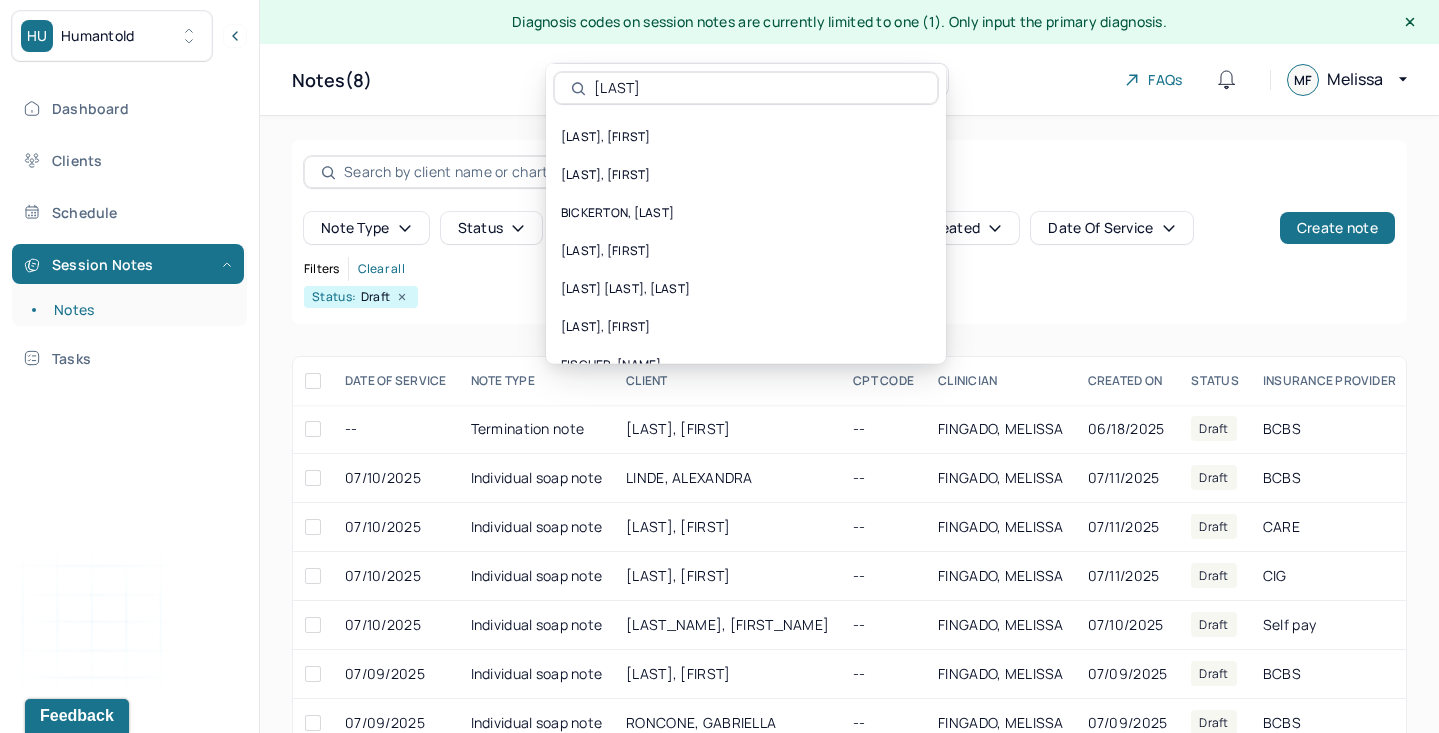 type on "[LAST]" 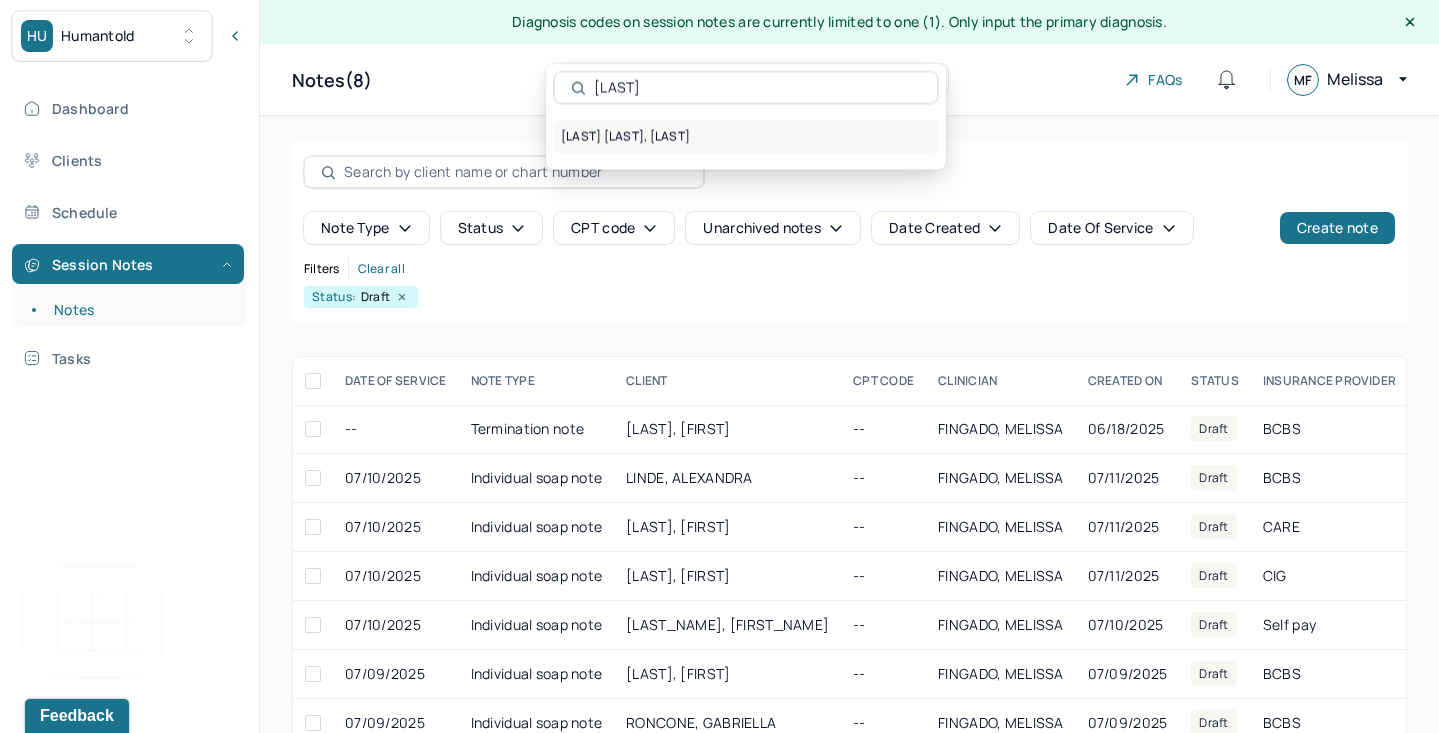 click on "[LAST] [LAST], [LAST]" at bounding box center [746, 137] 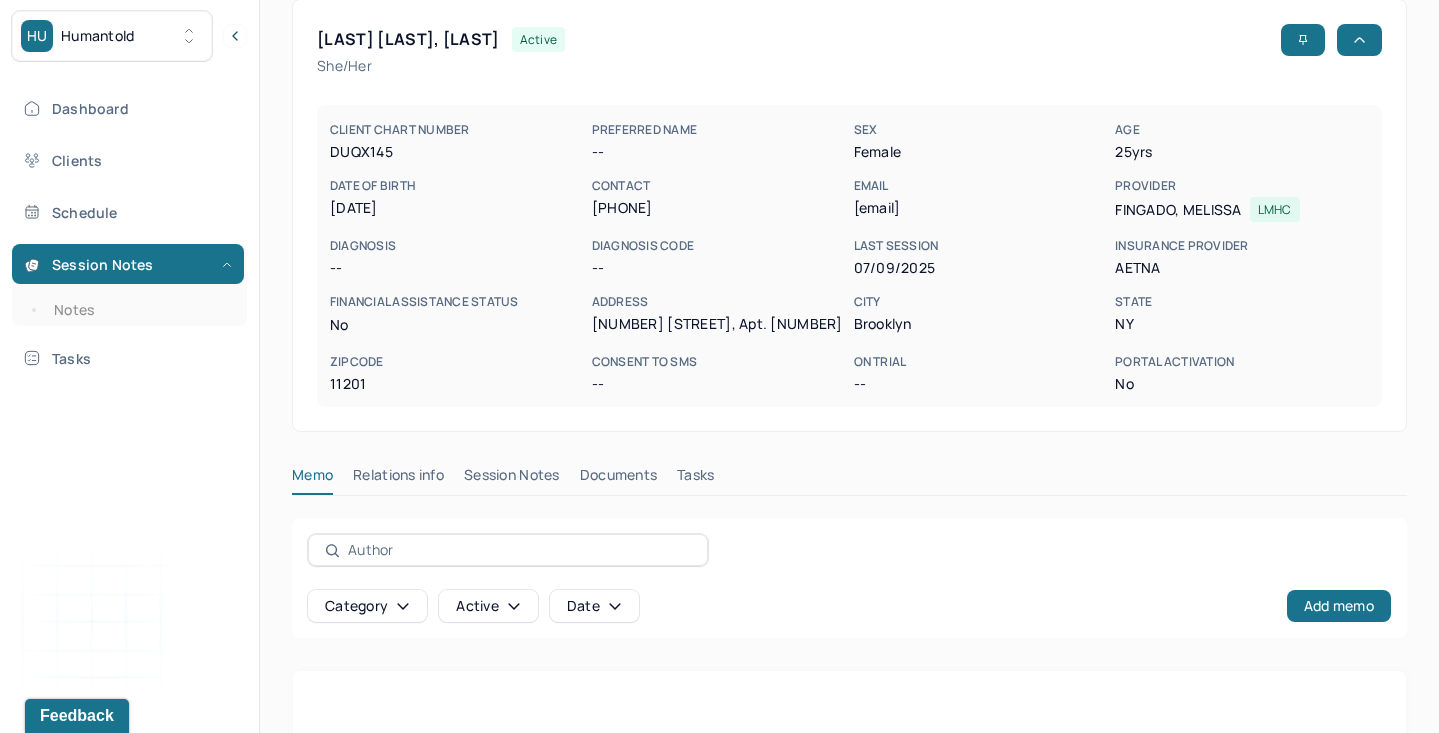scroll, scrollTop: 152, scrollLeft: 0, axis: vertical 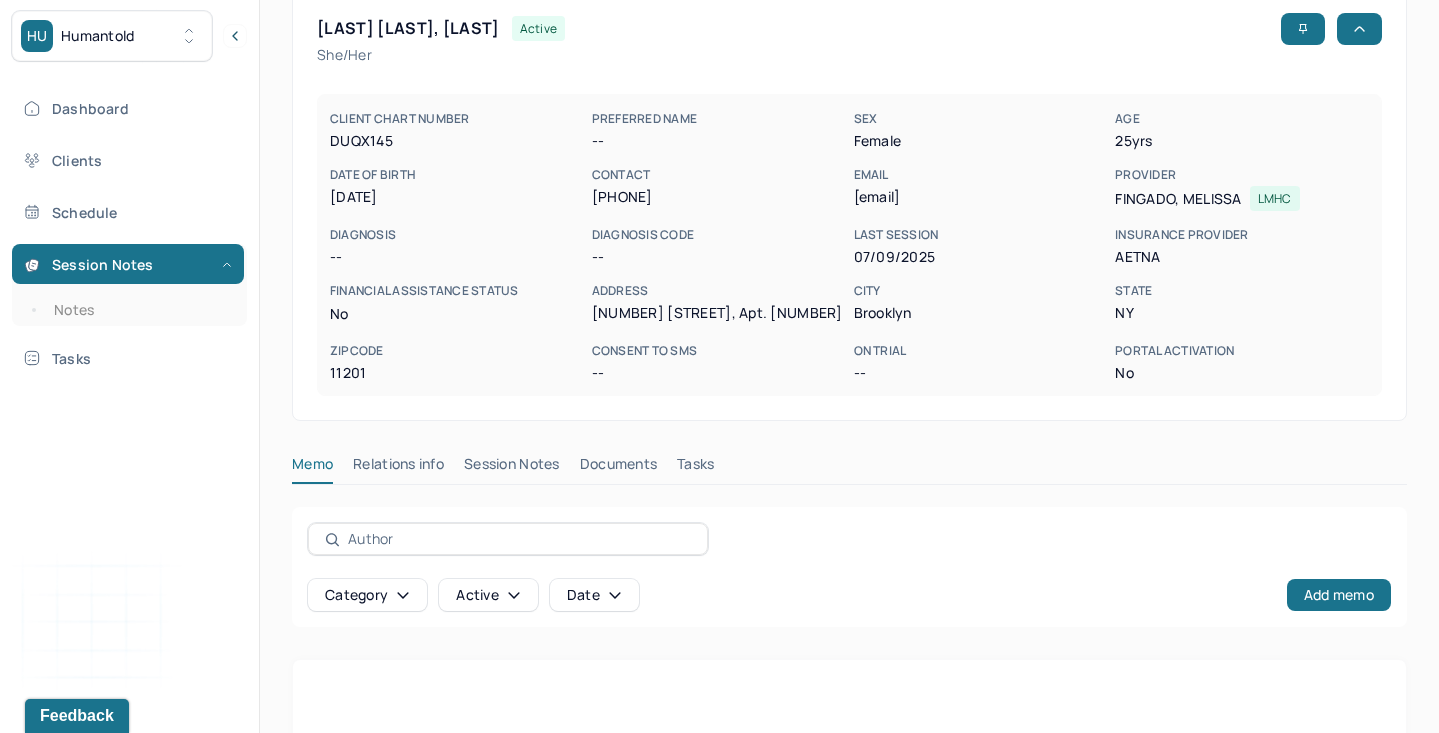click on "Session Notes" at bounding box center (512, 468) 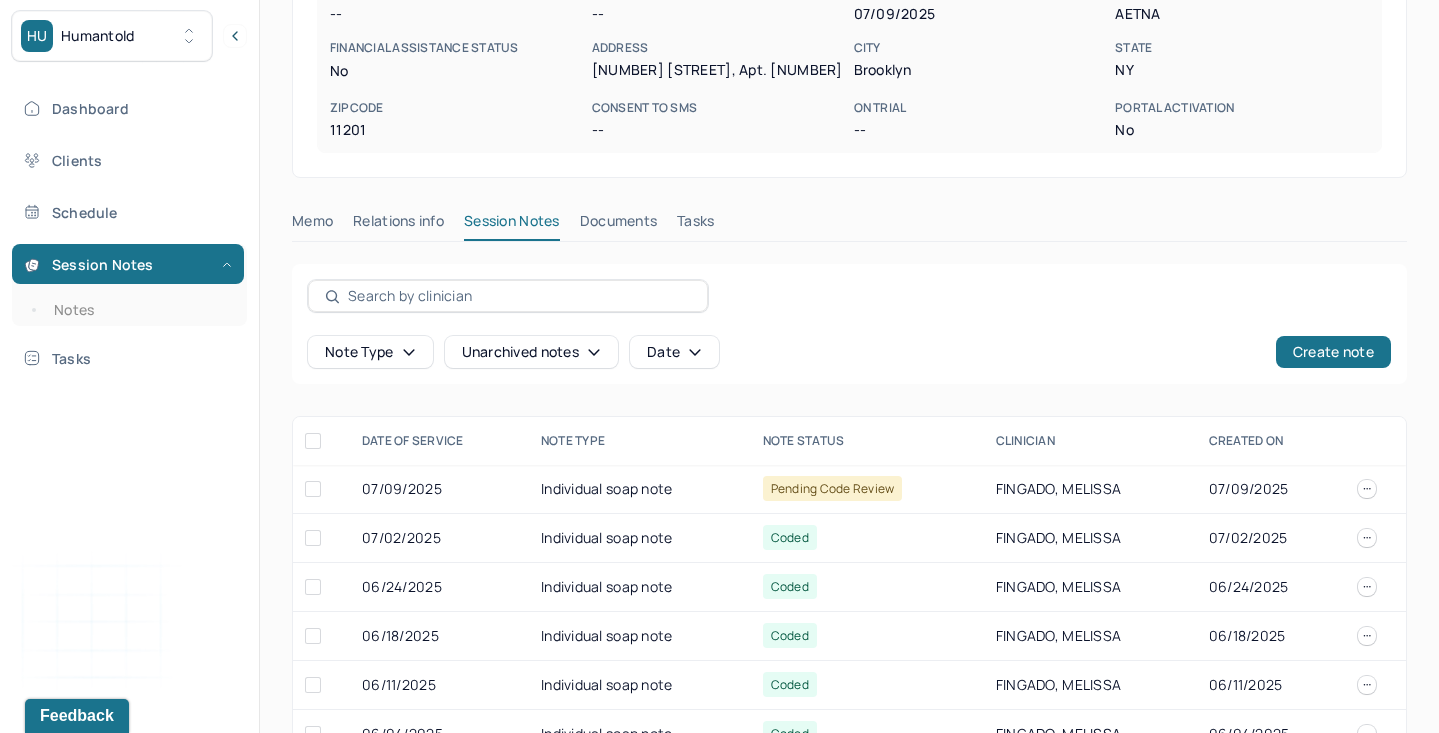 scroll, scrollTop: 402, scrollLeft: 0, axis: vertical 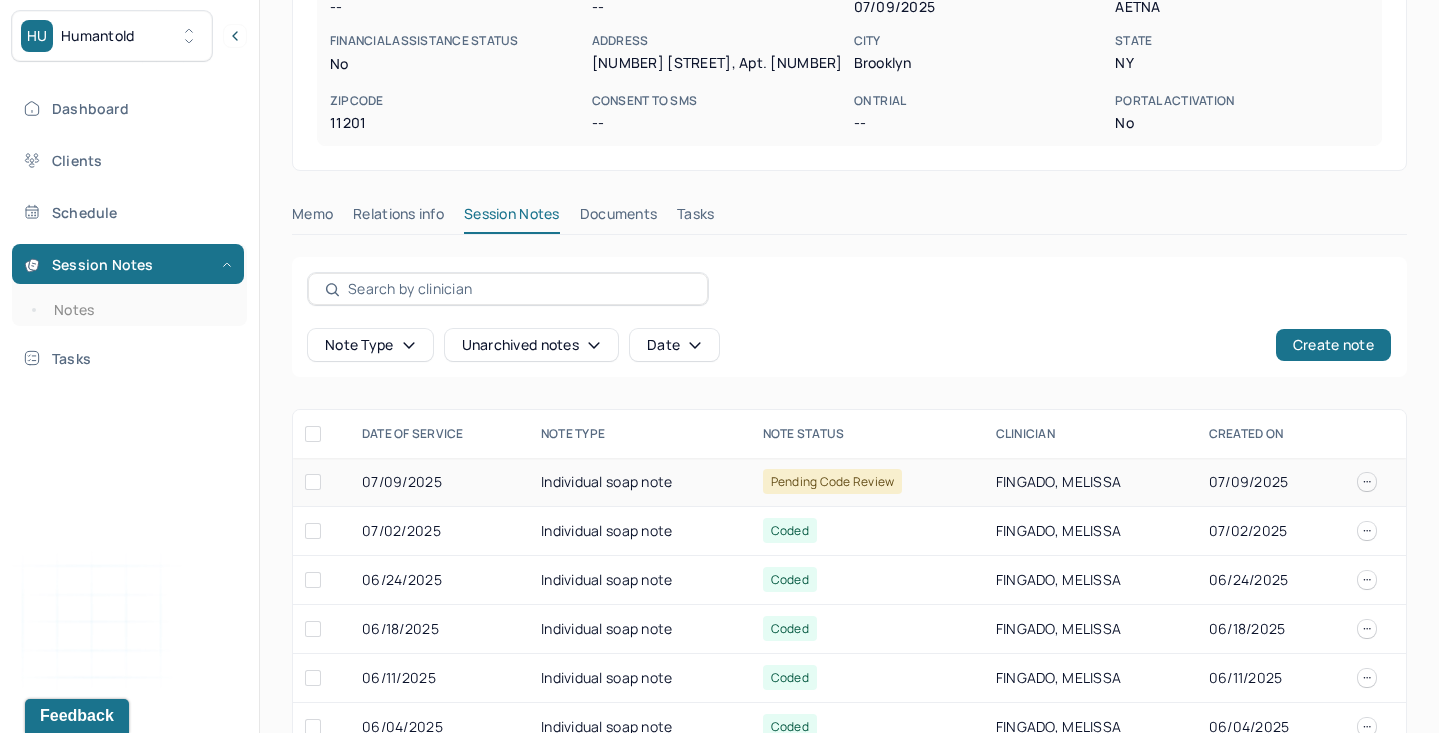 click on "Individual soap note" at bounding box center (640, 482) 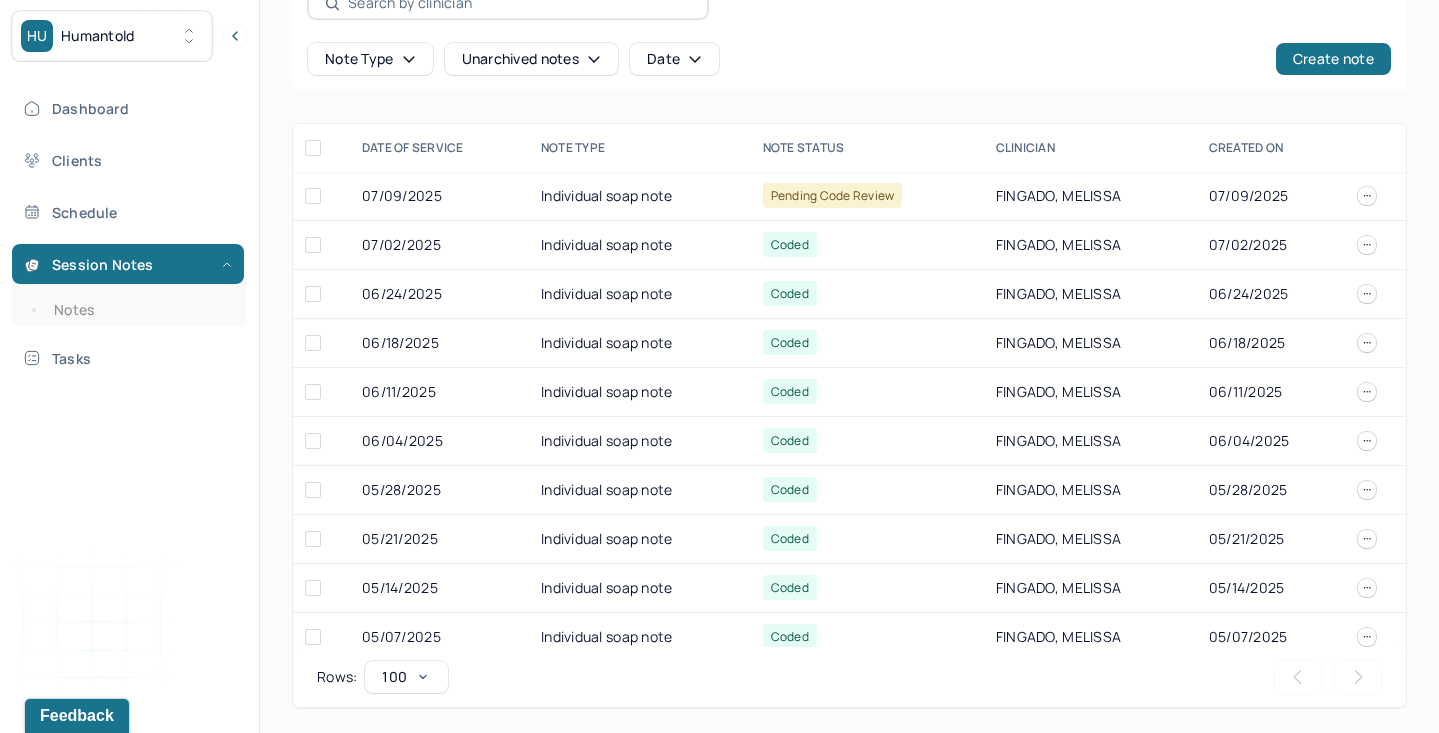 scroll, scrollTop: 402, scrollLeft: 0, axis: vertical 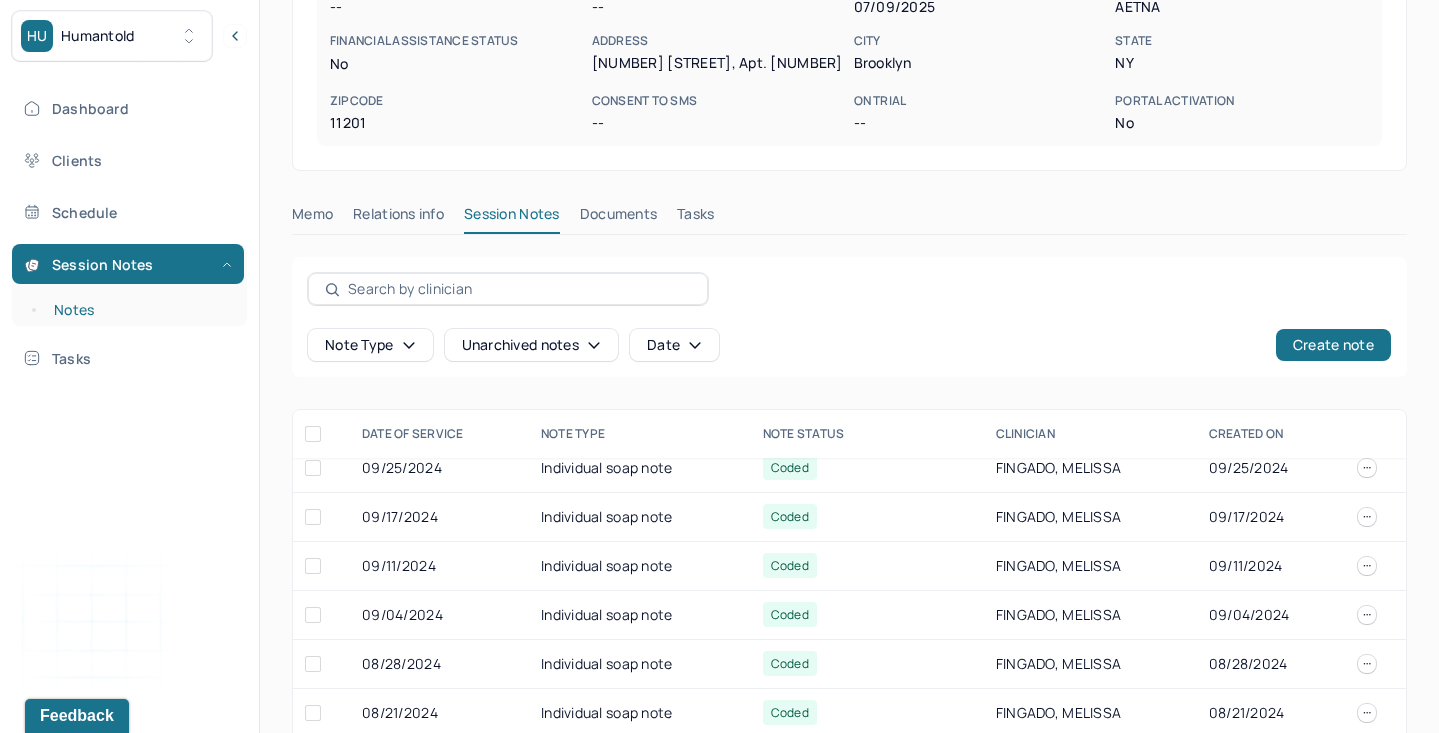 click on "Notes" at bounding box center [139, 310] 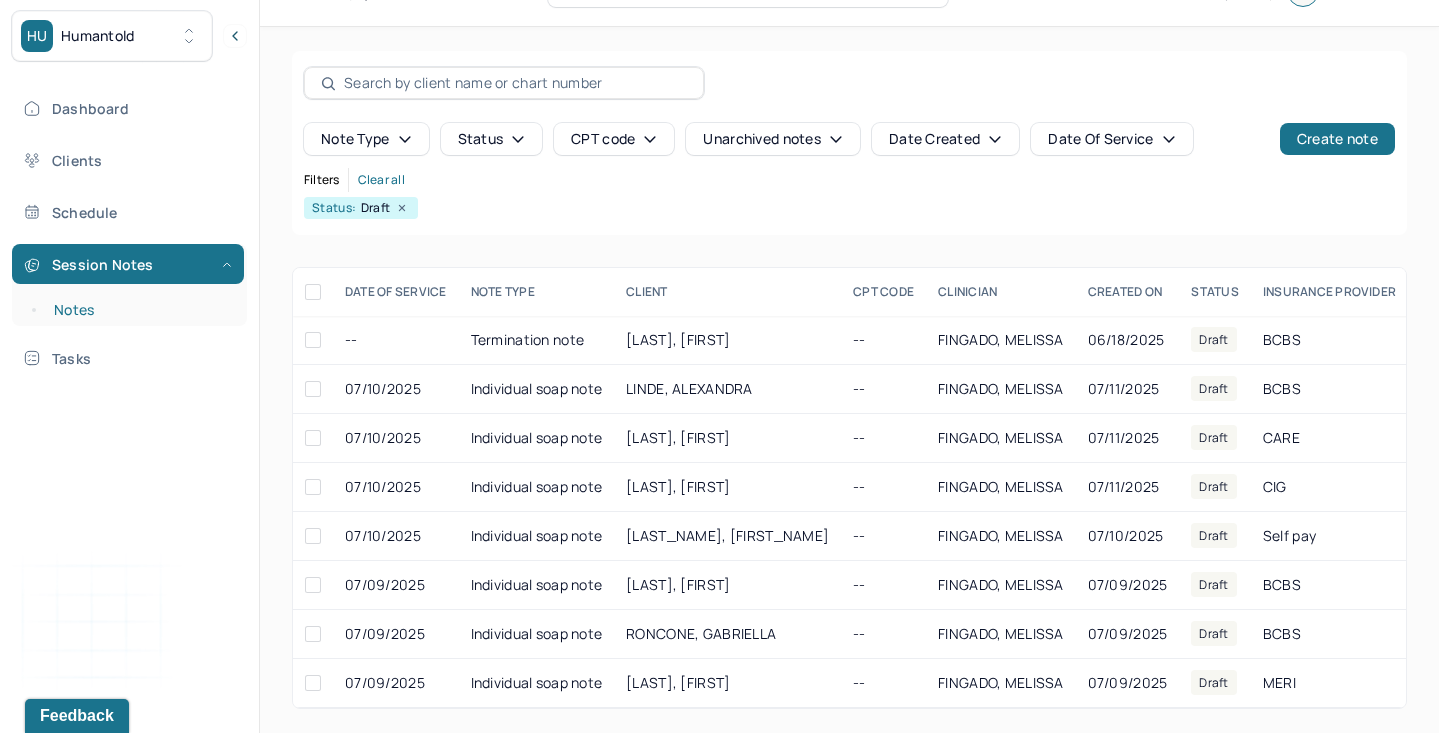 scroll, scrollTop: 90, scrollLeft: 0, axis: vertical 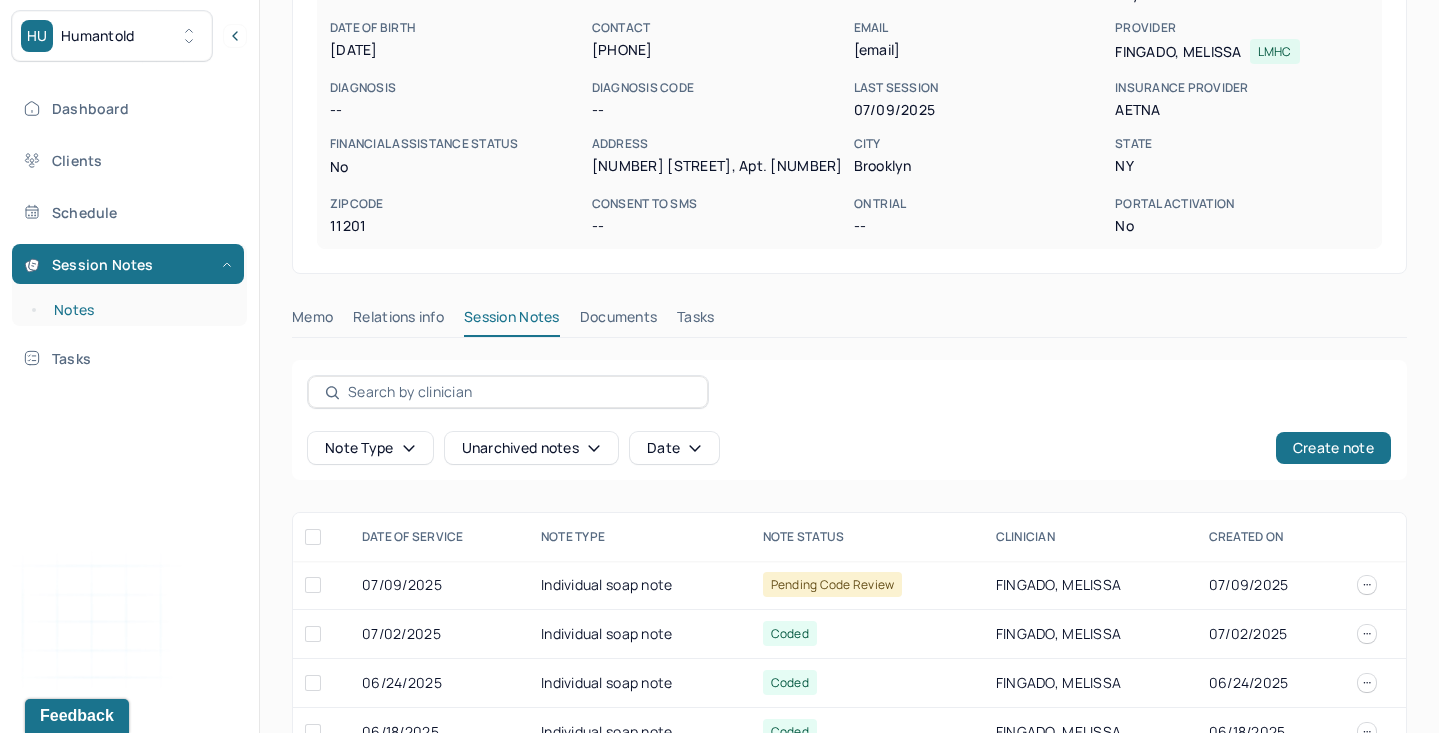 click on "Notes" at bounding box center [139, 310] 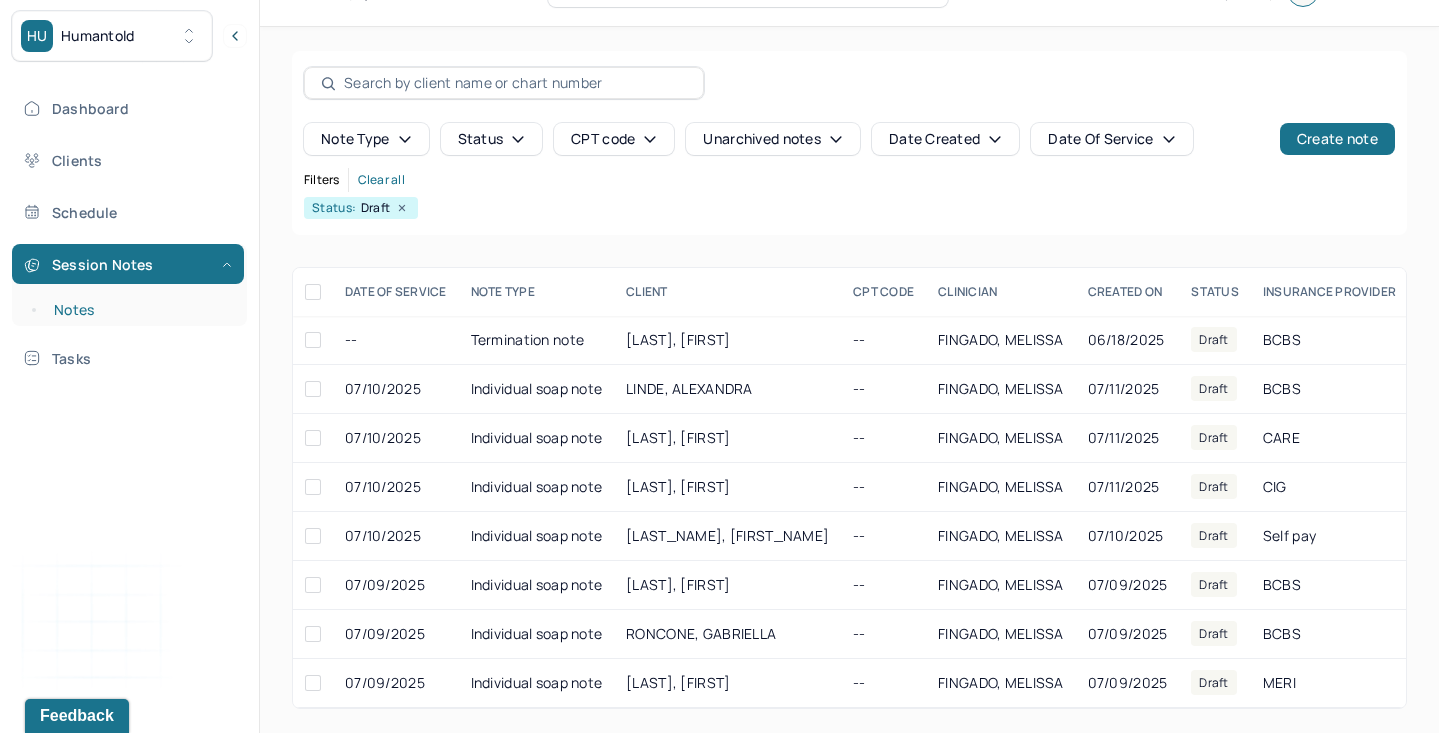 scroll, scrollTop: 90, scrollLeft: 0, axis: vertical 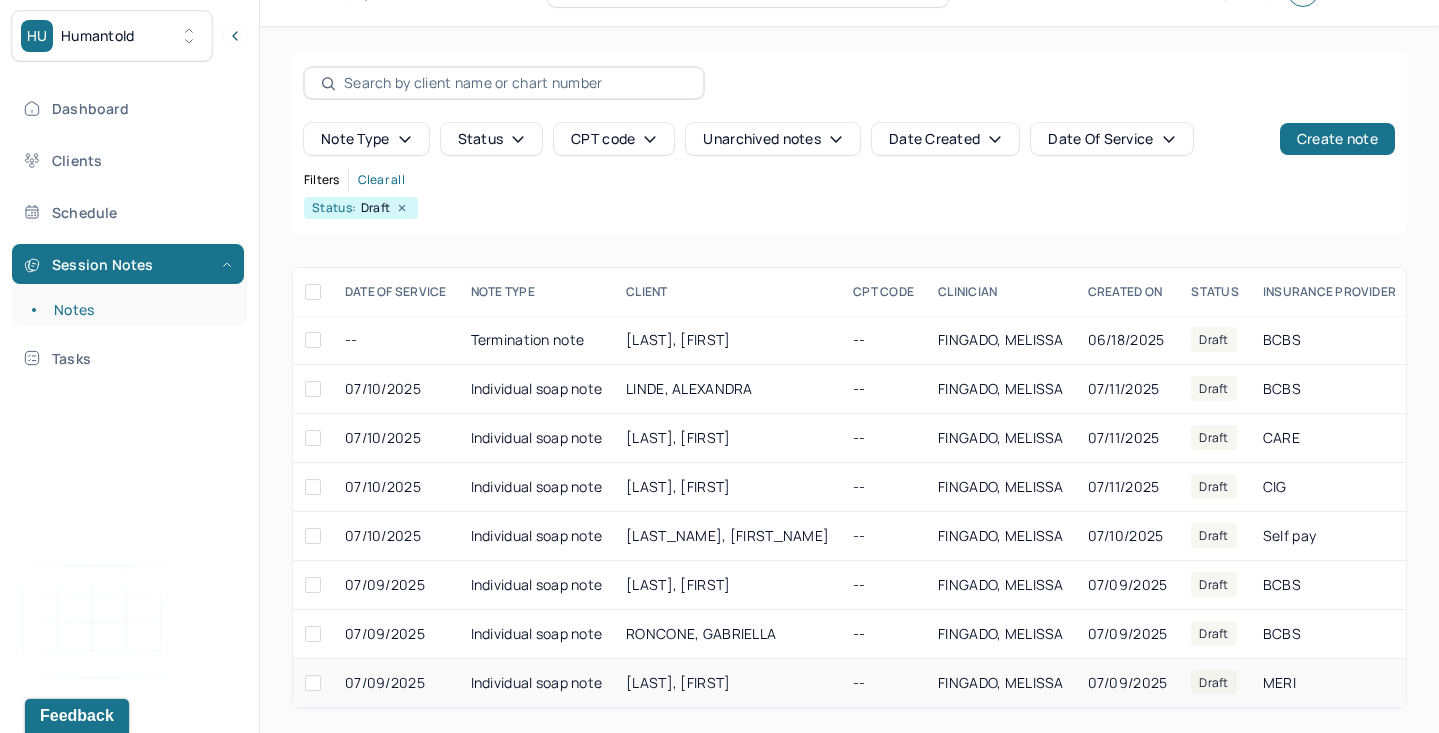 click on "[LAST], [FIRST]" at bounding box center (727, 683) 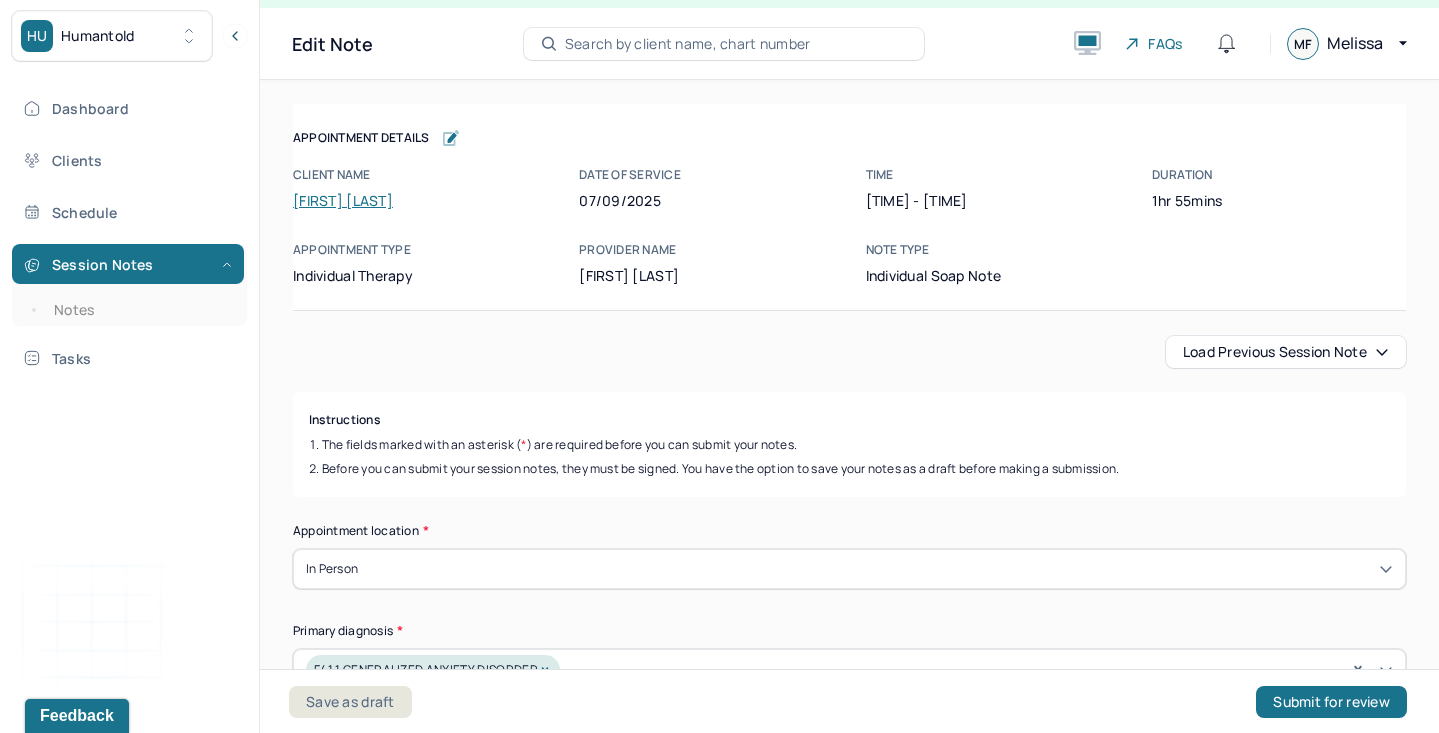 scroll, scrollTop: 36, scrollLeft: 0, axis: vertical 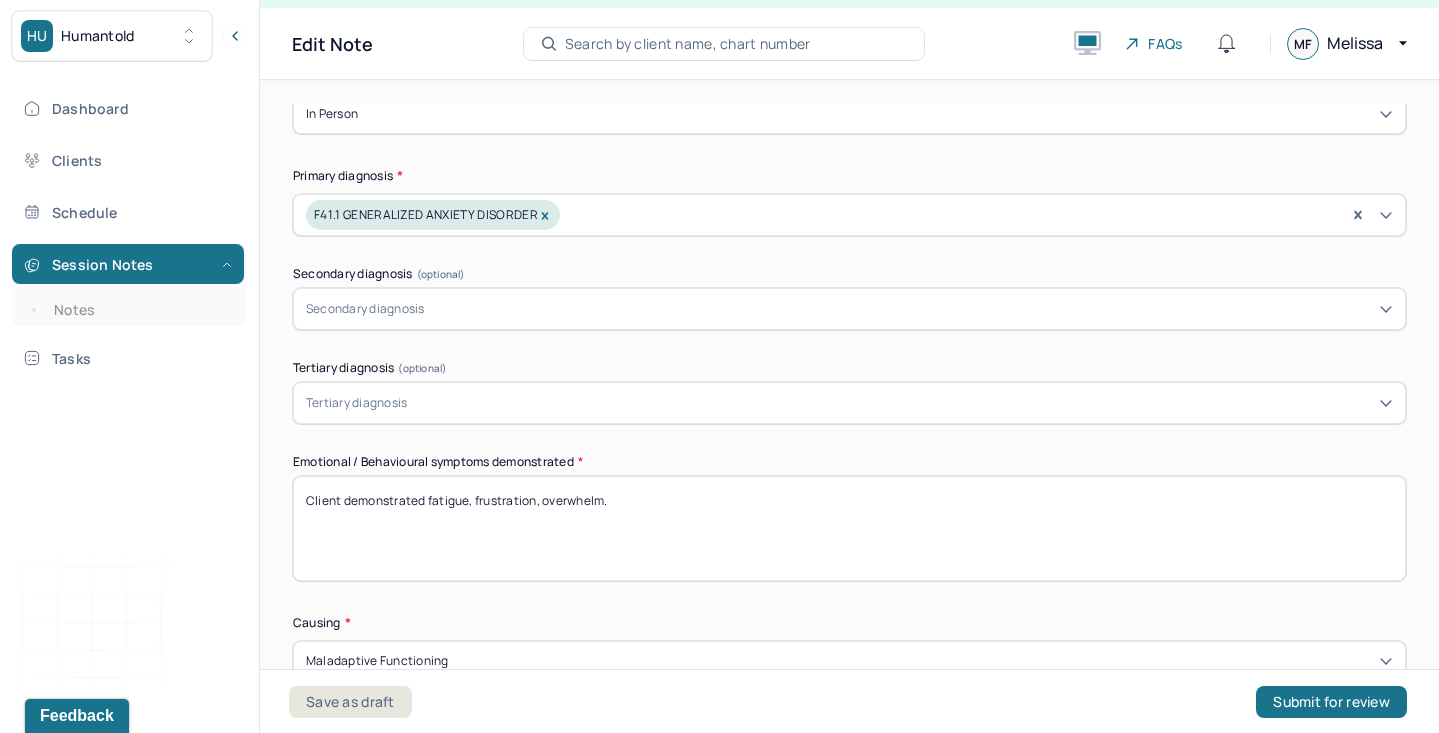 drag, startPoint x: 427, startPoint y: 498, endPoint x: 769, endPoint y: 499, distance: 342.00146 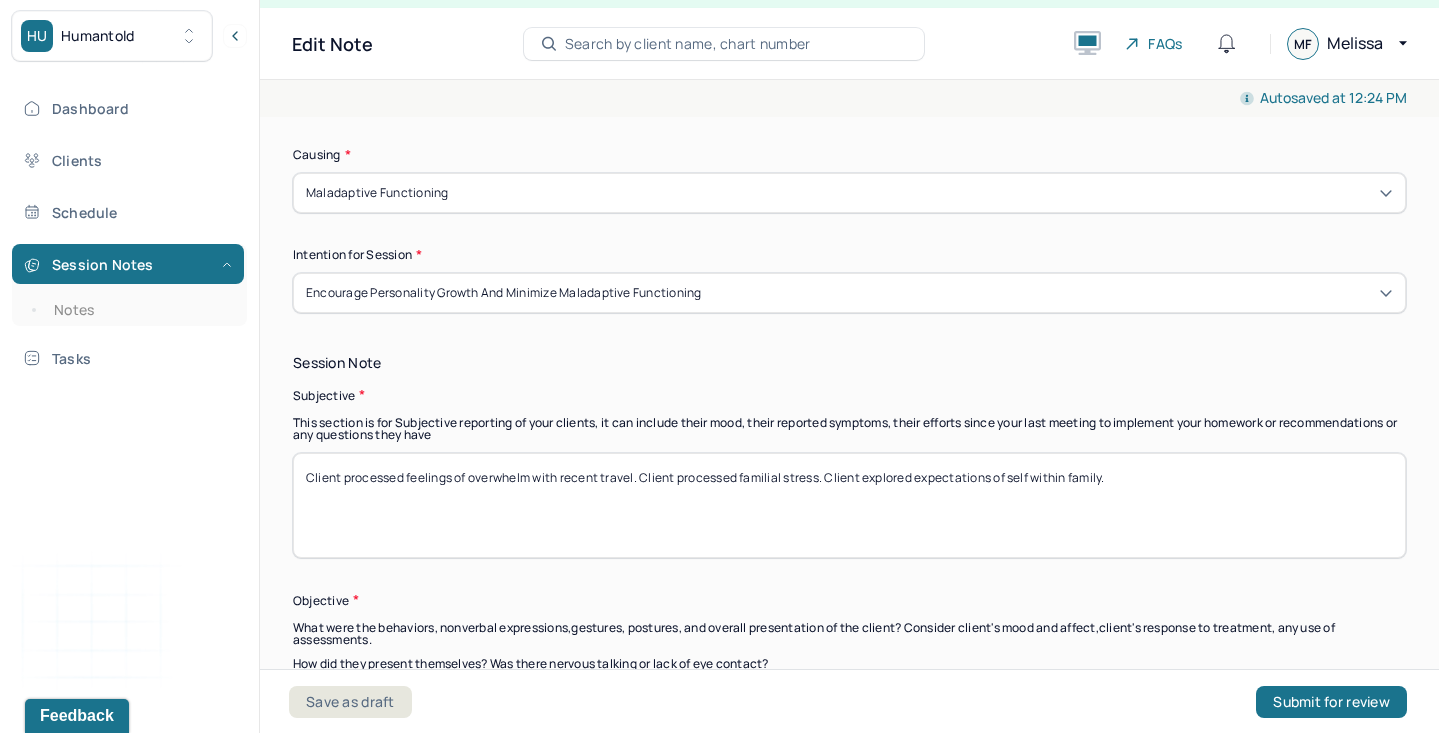 scroll, scrollTop: 929, scrollLeft: 0, axis: vertical 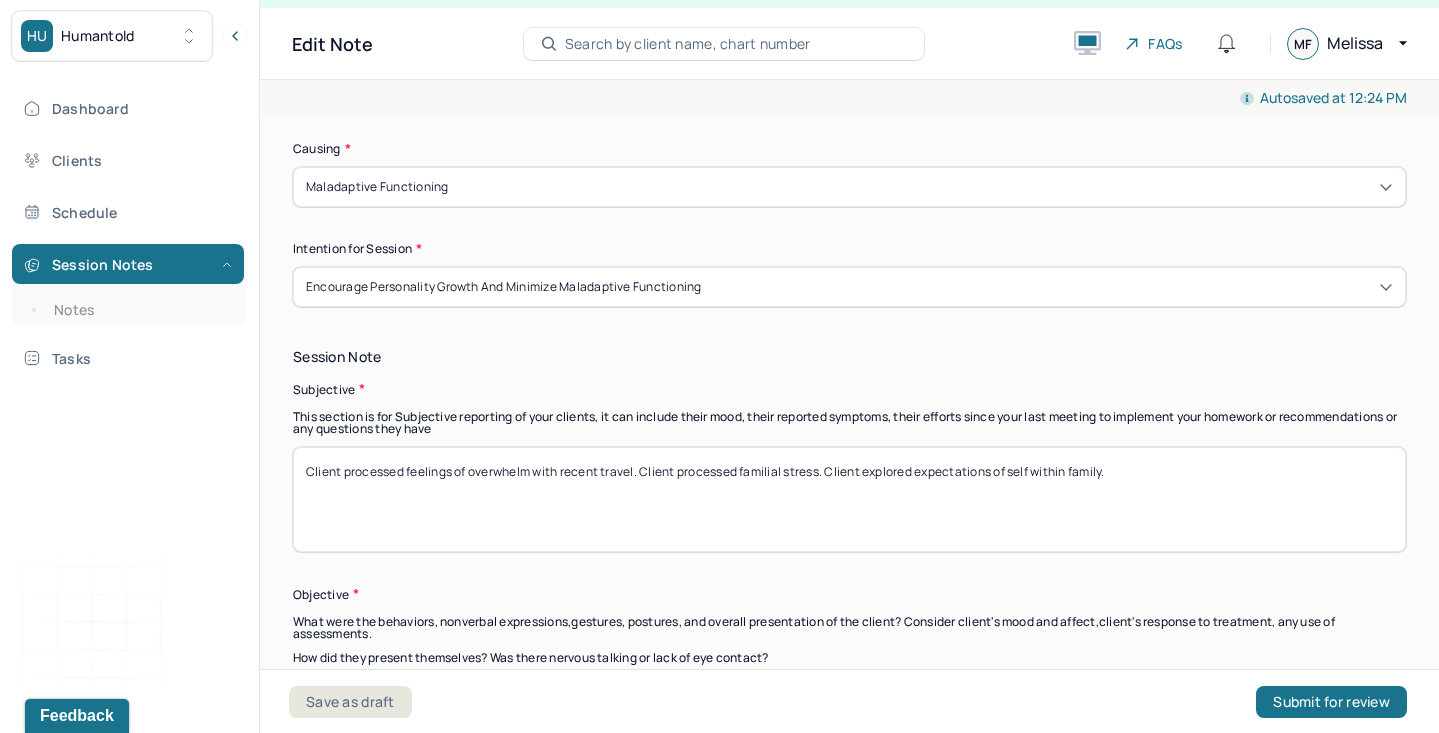 type on "Client demonstrated frustration, fatigue, some anxiety." 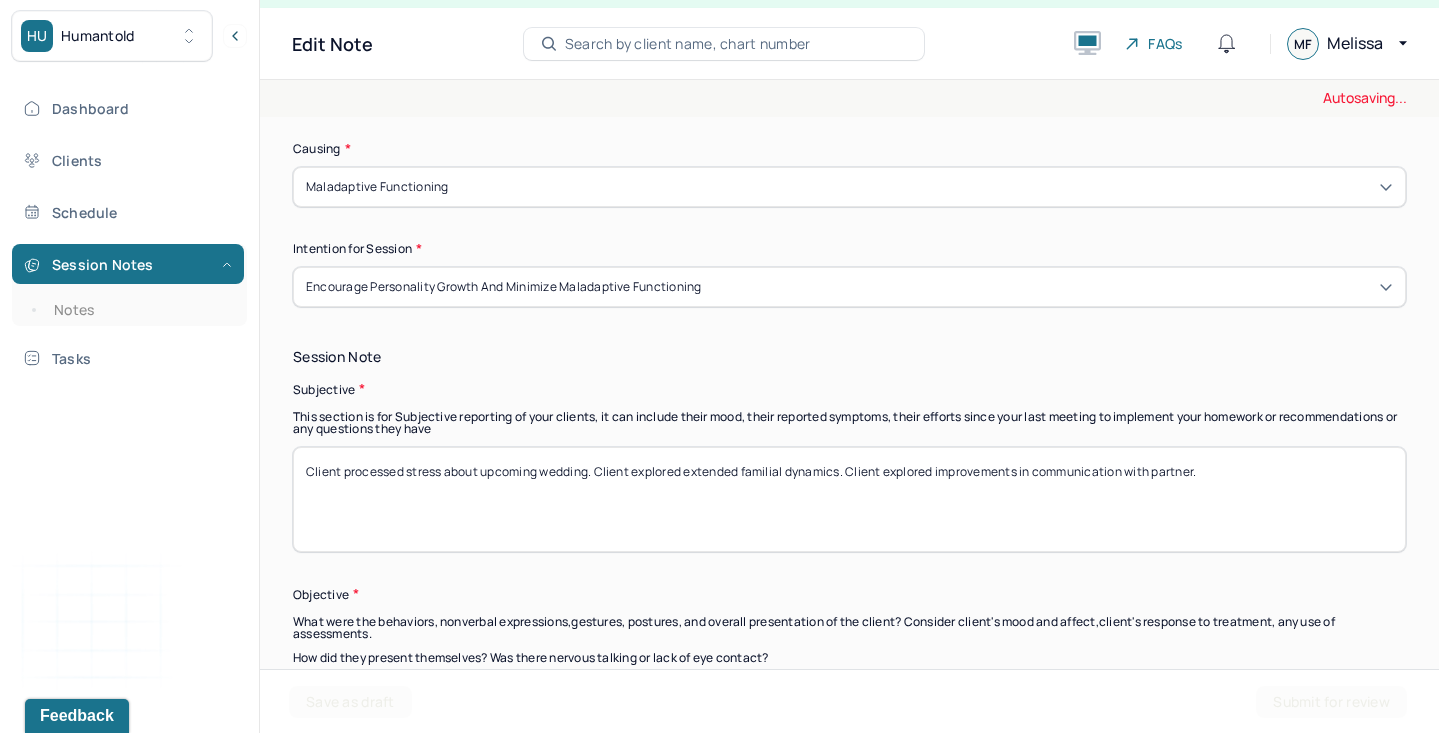 click on "Client explored" at bounding box center (849, 499) 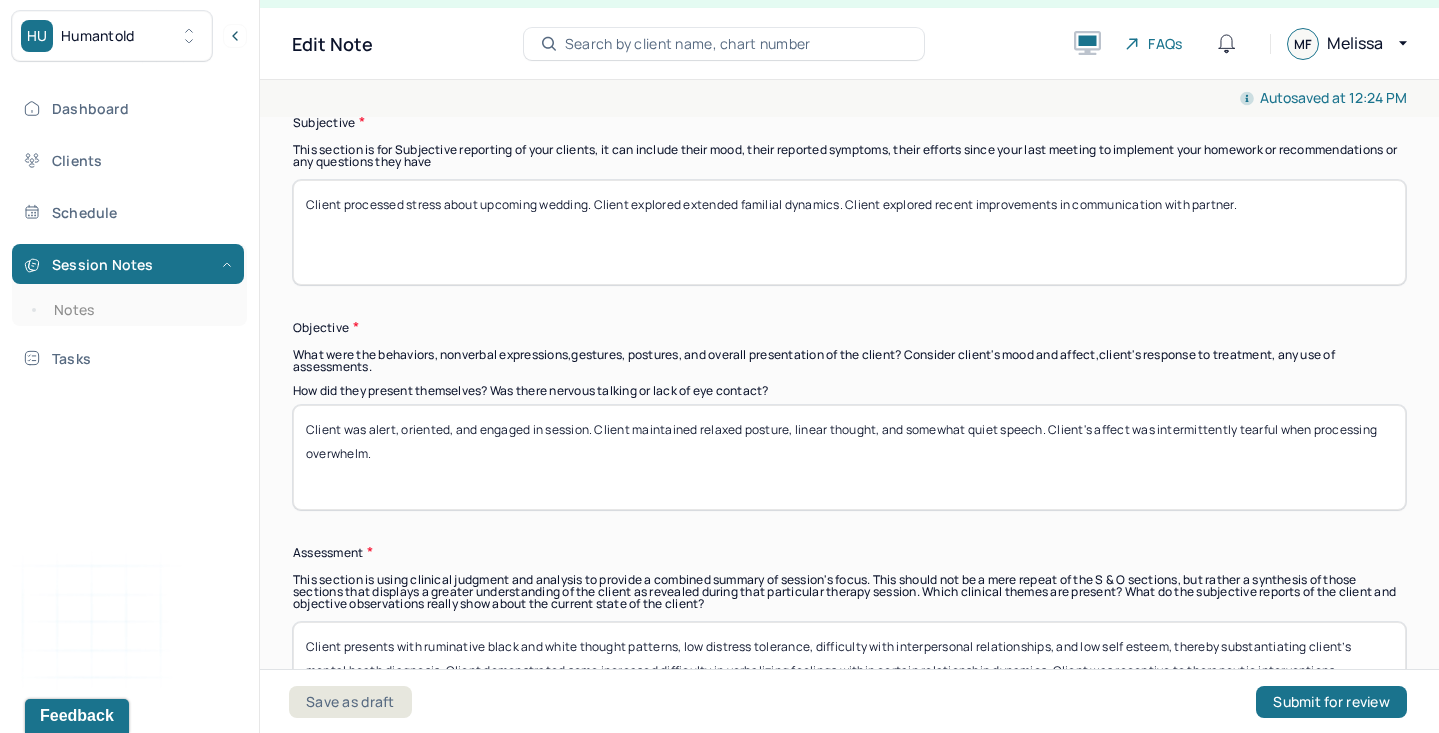 scroll, scrollTop: 1276, scrollLeft: 0, axis: vertical 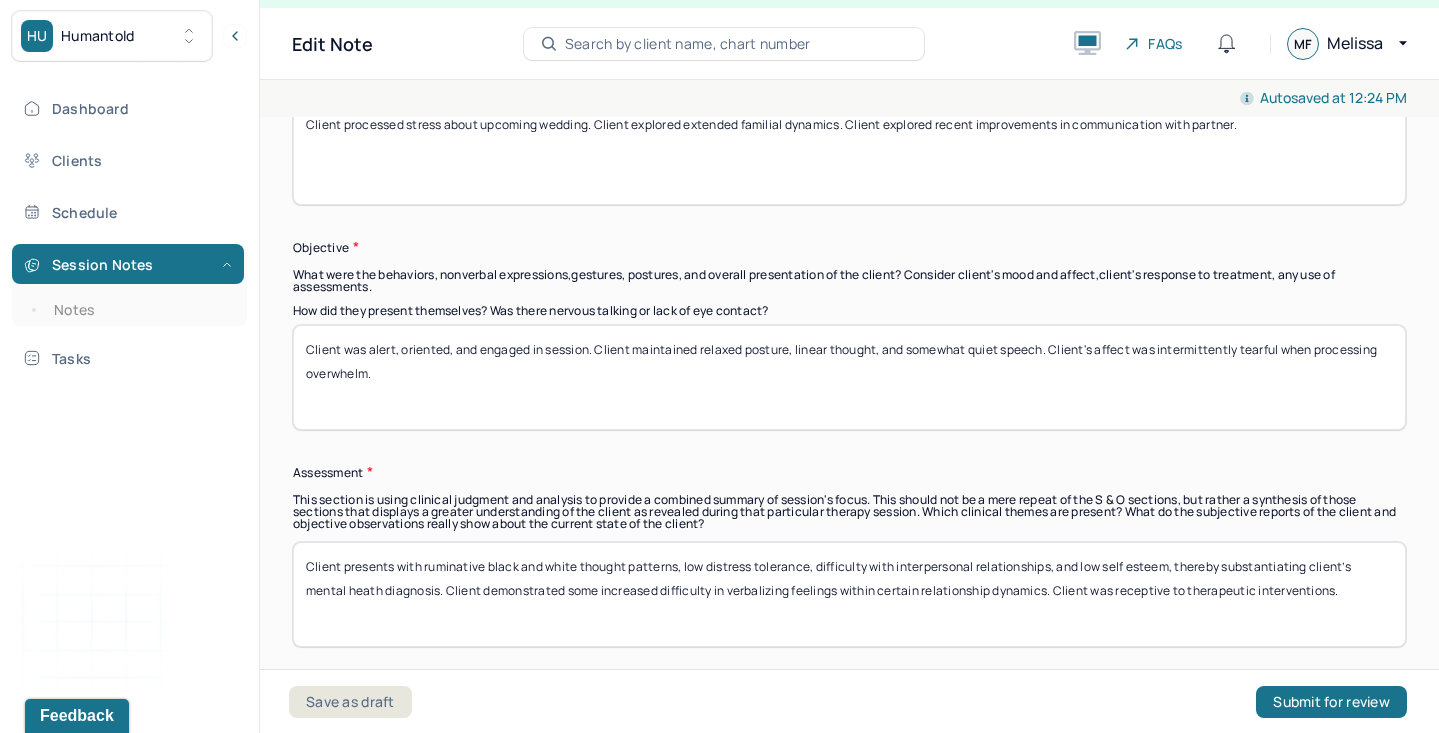 type on "Client processed stress about upcoming wedding. Client explored extended familial dynamics. Client explored recent improvements in communication with partner." 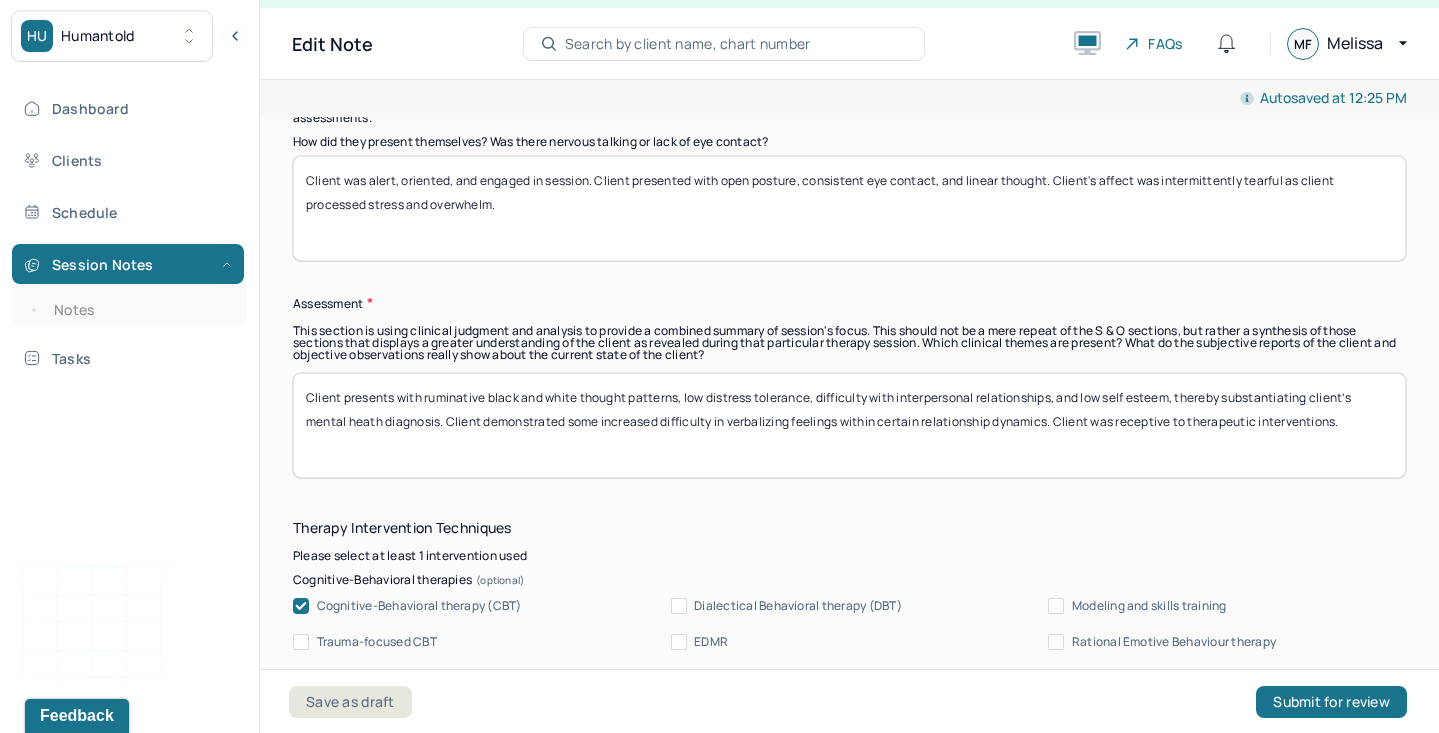 scroll, scrollTop: 1494, scrollLeft: 0, axis: vertical 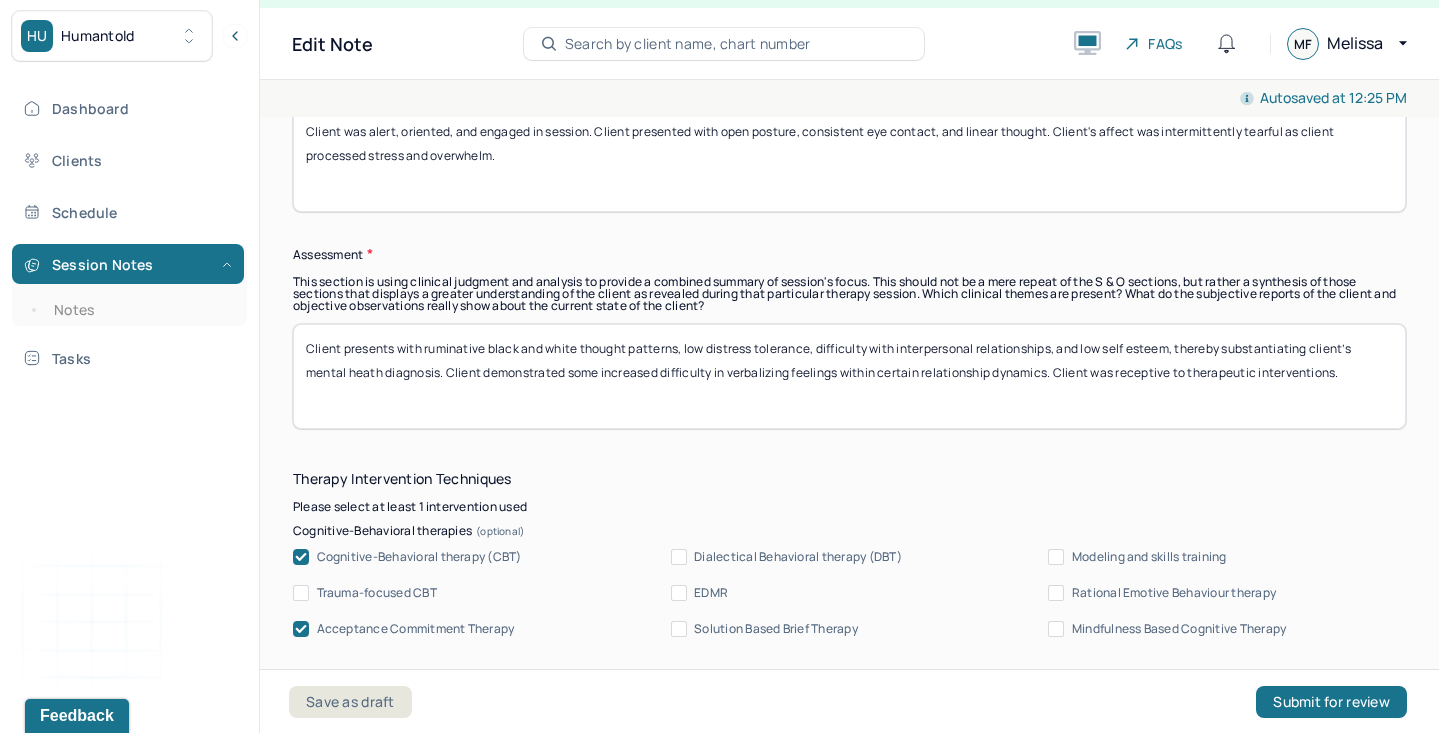 type on "Client was alert, oriented, and engaged in session. Client presented with open posture, consistent eye contact, and linear thought. Client's affect was intermittently tearful as client processed stress and overwhelm." 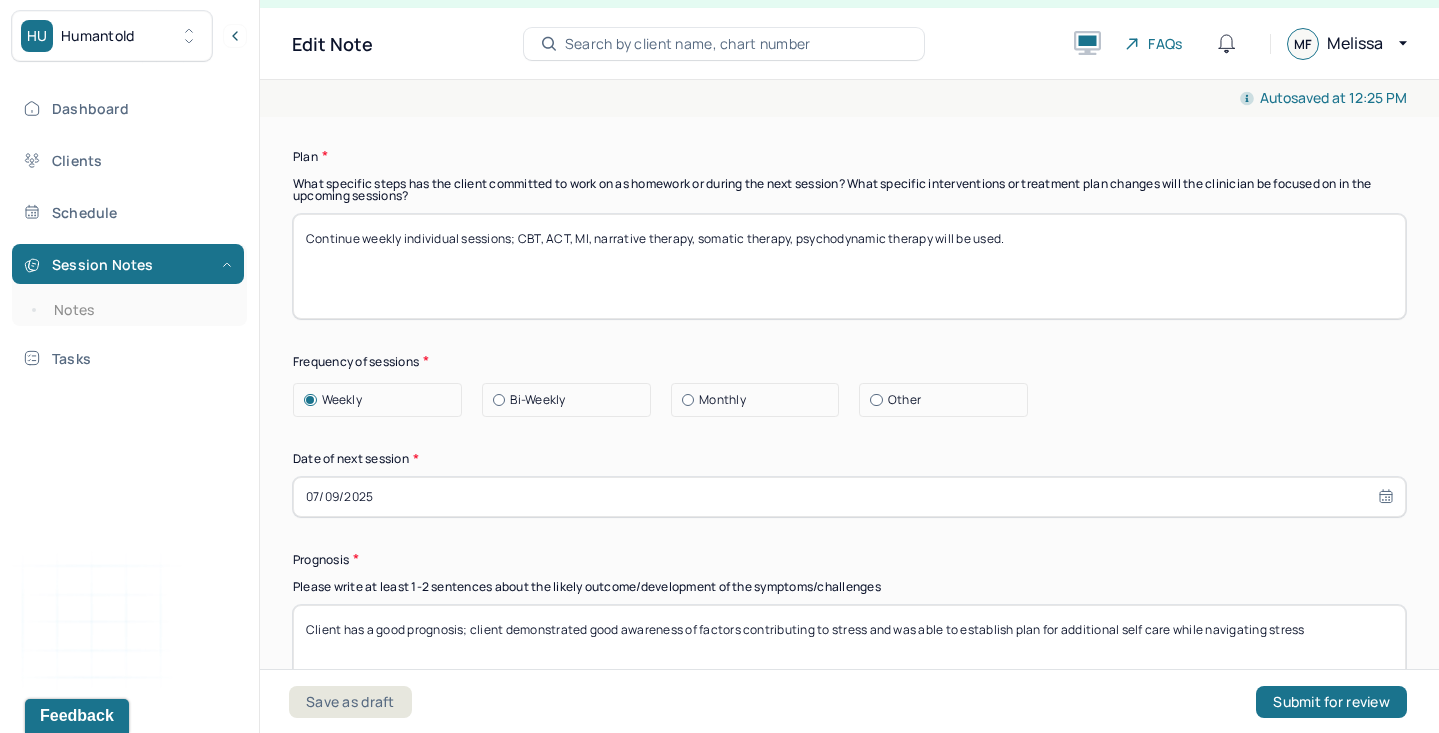 scroll, scrollTop: 2304, scrollLeft: 0, axis: vertical 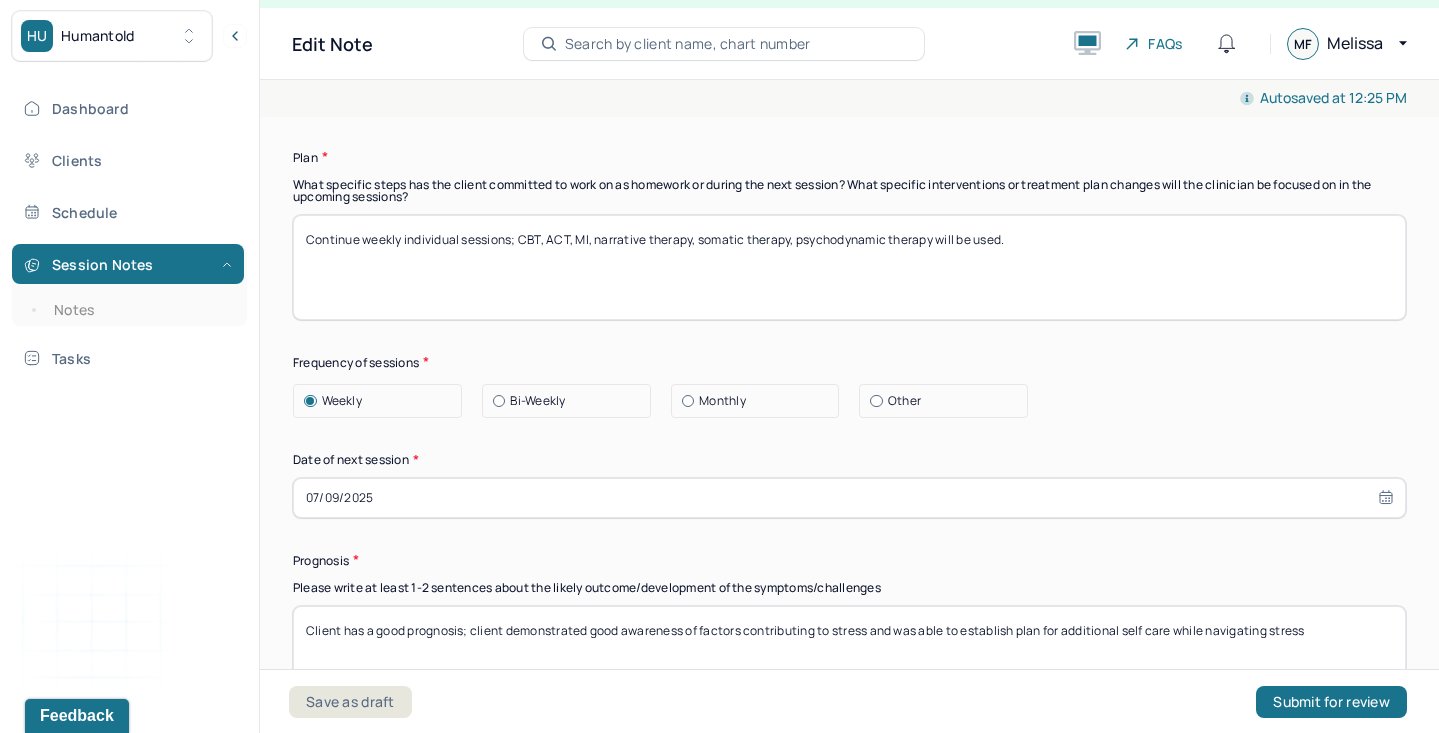 type on "Client presents with ruminative black and white thought patterns, low distress tolerance, difficulty with interpersonal relationships, and low self esteem, thereby substantiating client’s mental heath diagnosis. Client demonstrated increased vulnerability in verbalization and exploration of feelings of frustration presenting within certain familial dynamics. Client was receptive to therapeutic interventions." 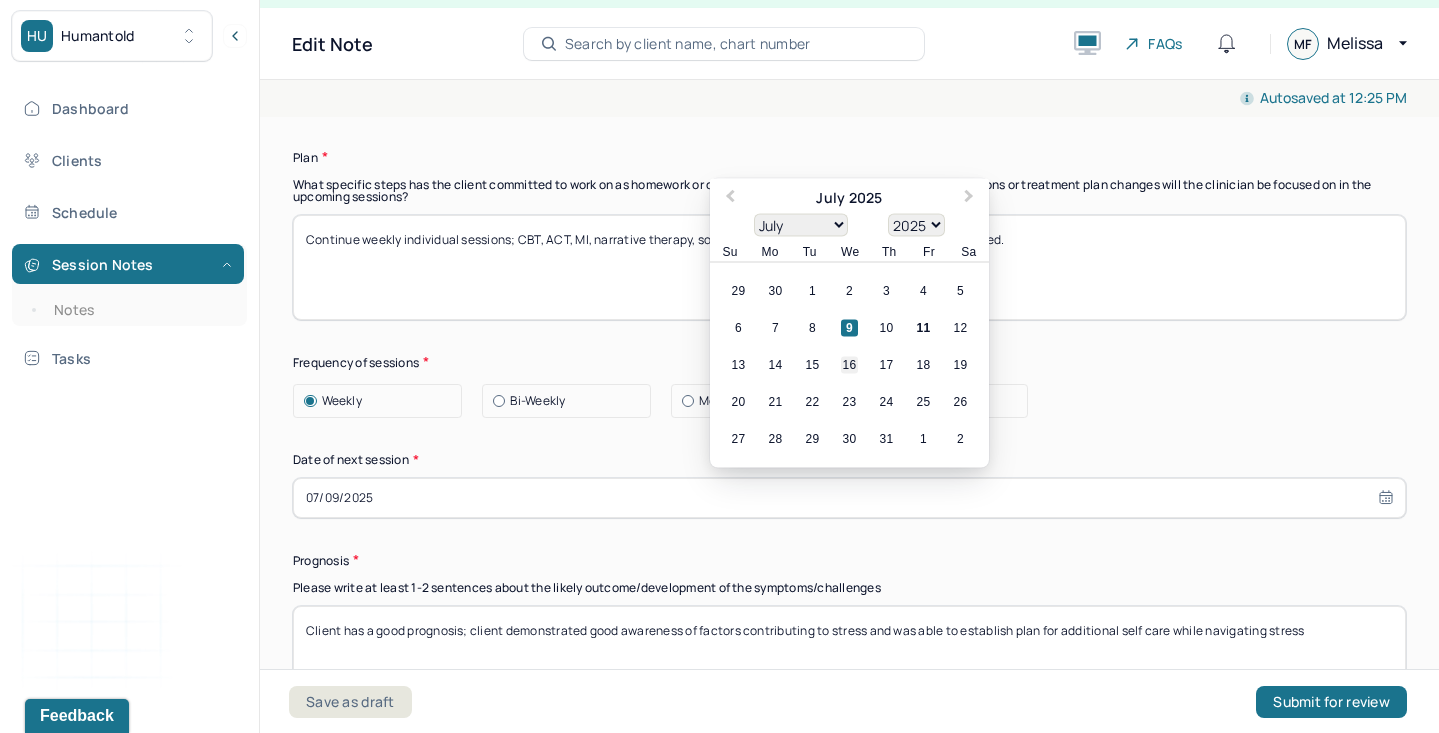 click on "16" at bounding box center (849, 364) 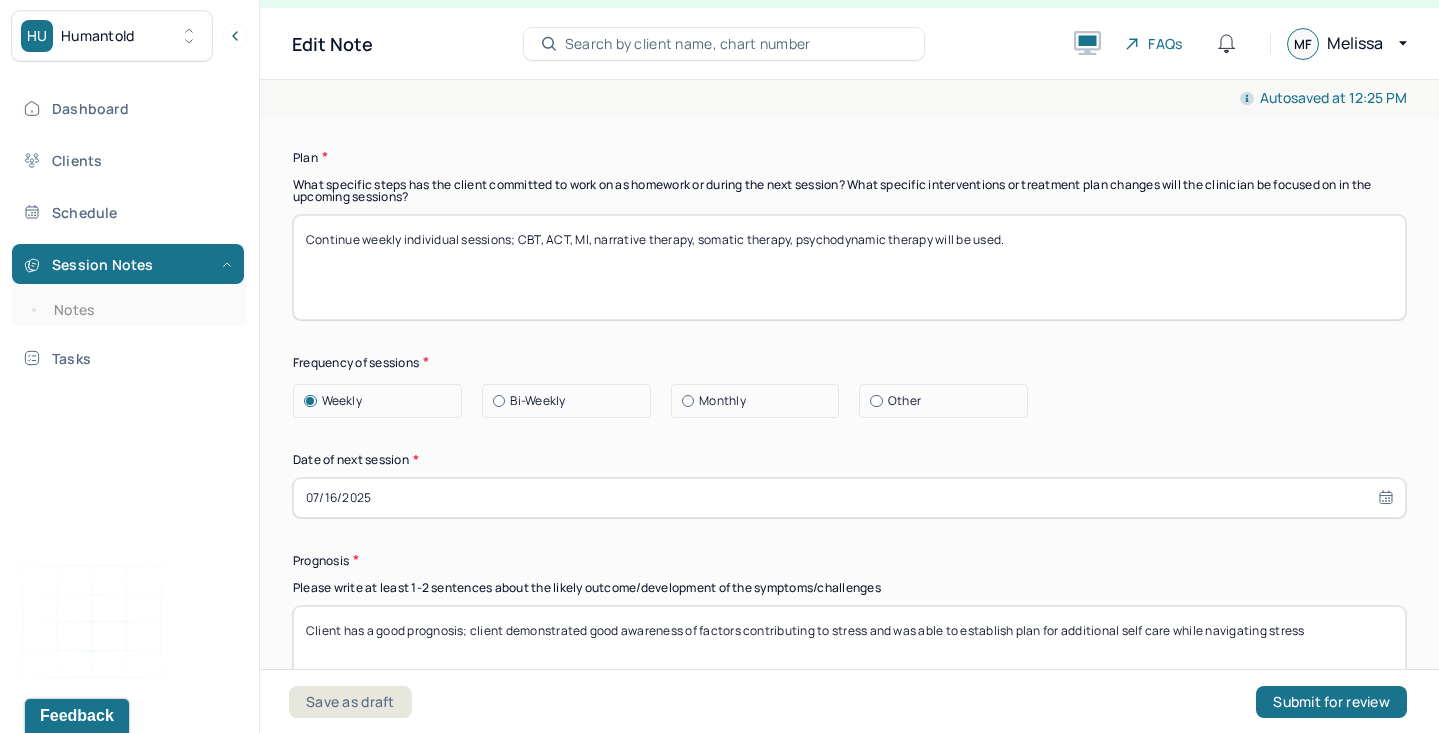 scroll, scrollTop: 2551, scrollLeft: 0, axis: vertical 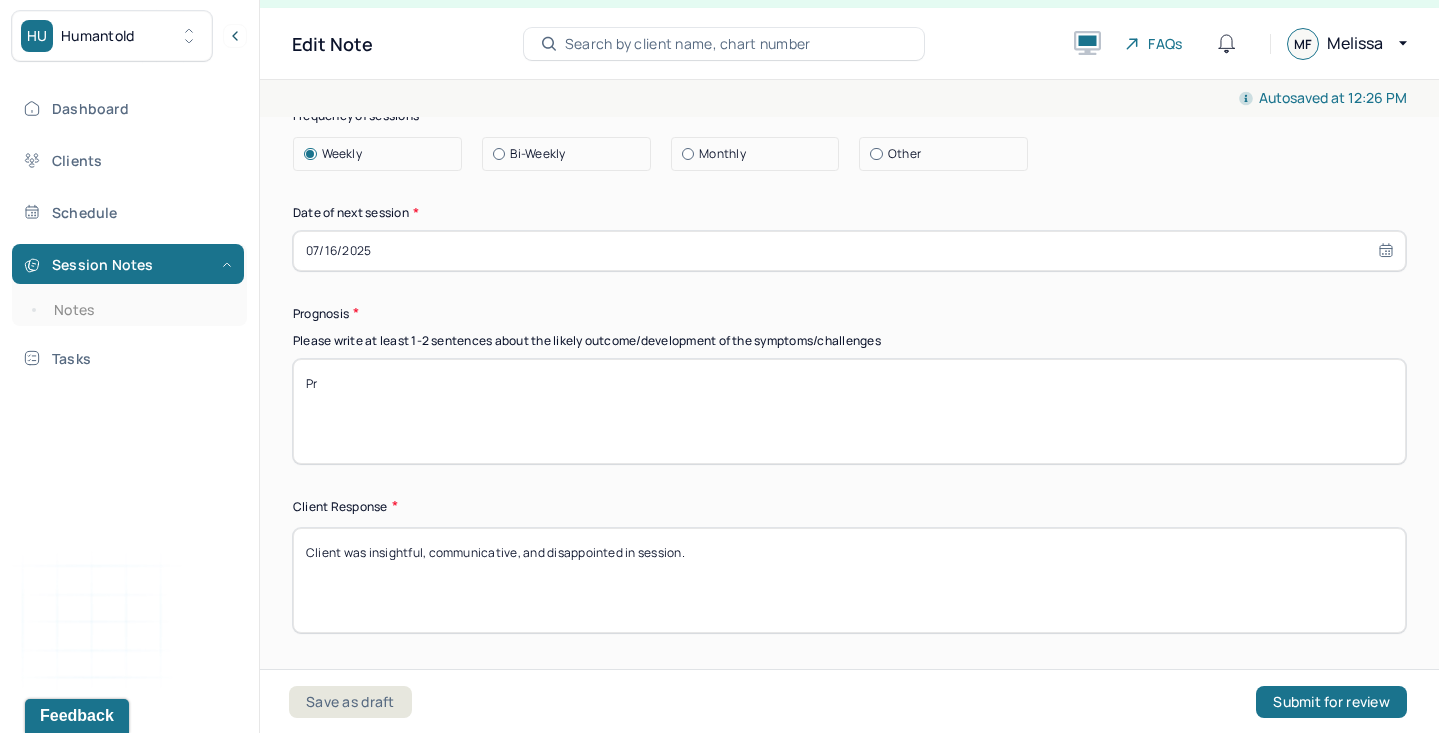 type on "P" 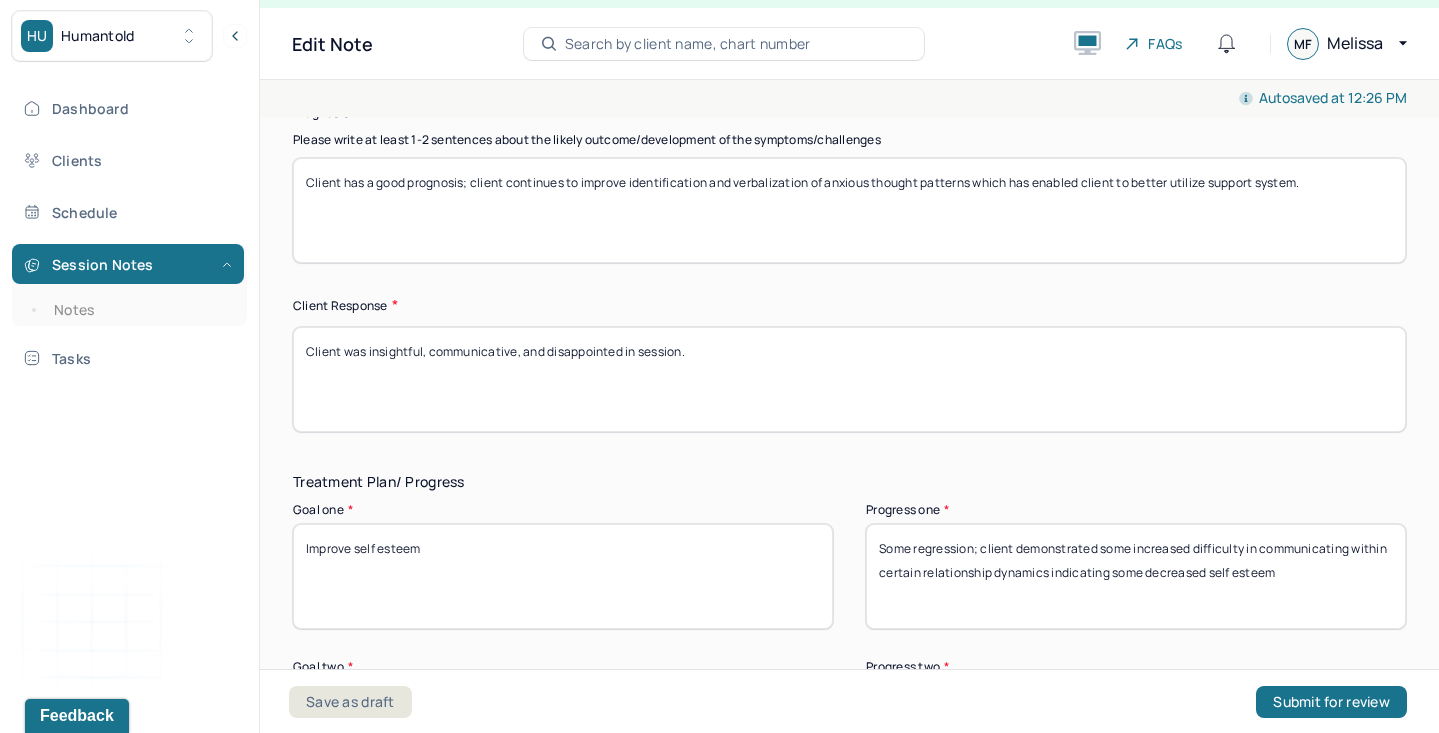 scroll, scrollTop: 2790, scrollLeft: 0, axis: vertical 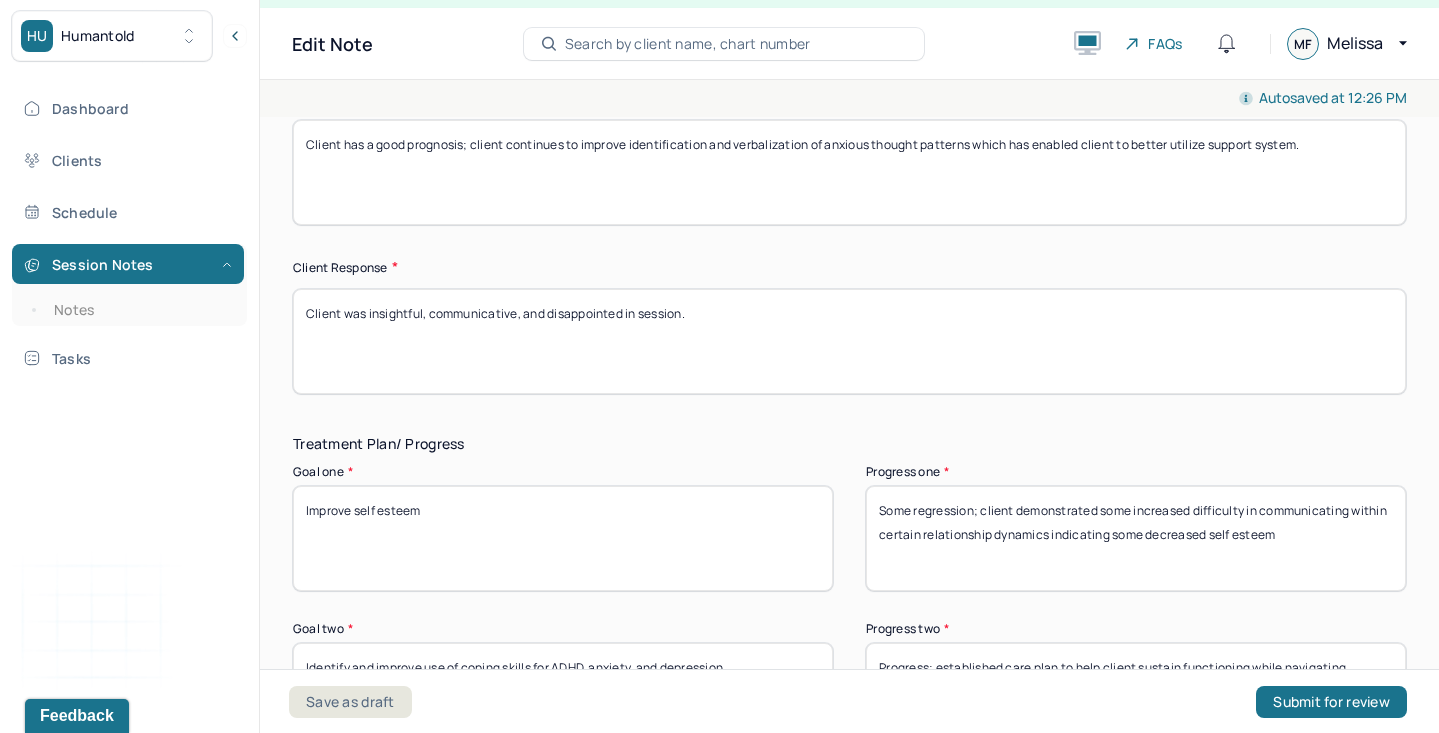 type on "Client has a good prognosis; client continues to improve identification and verbalization of anxious thought patterns which has enabled client to better utilize support system." 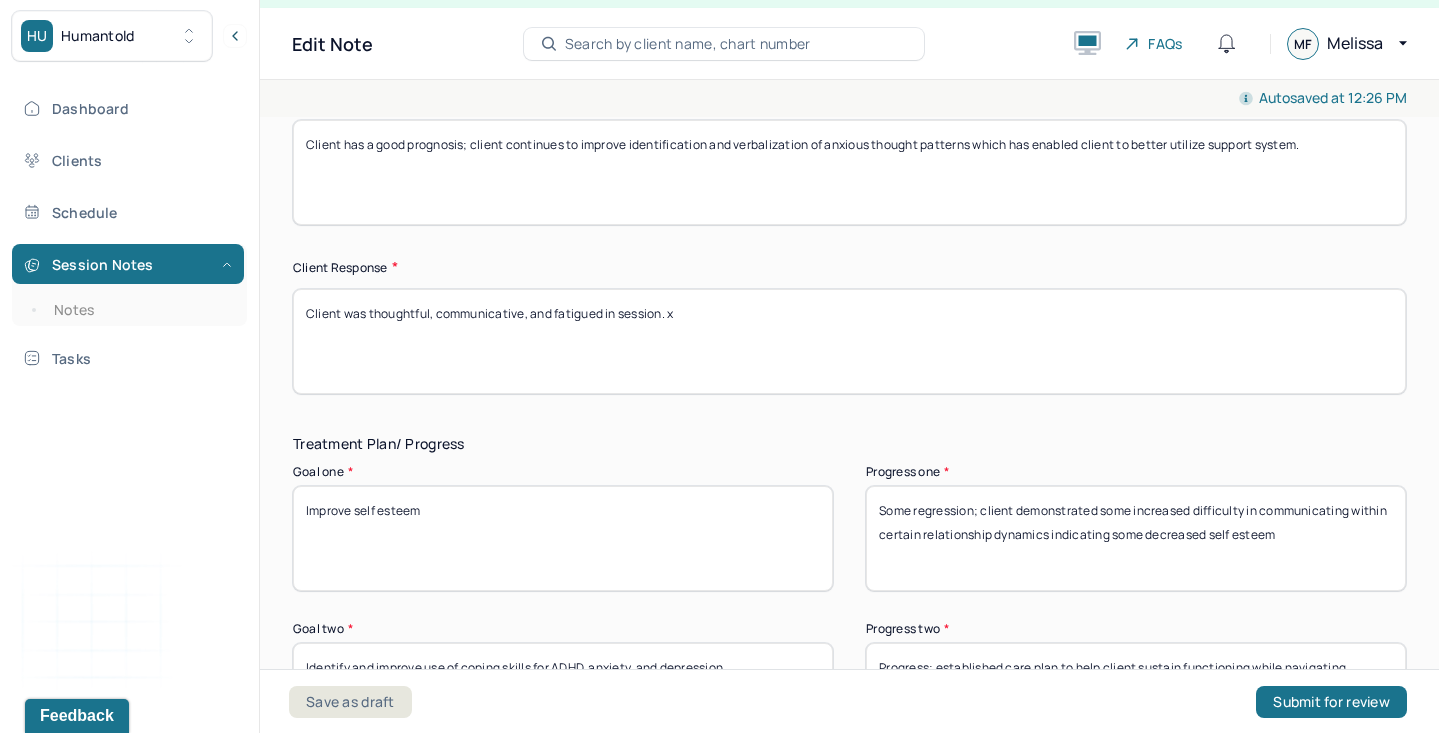 type on "Client was thoughtful, communicative, and fatigued in session. x" 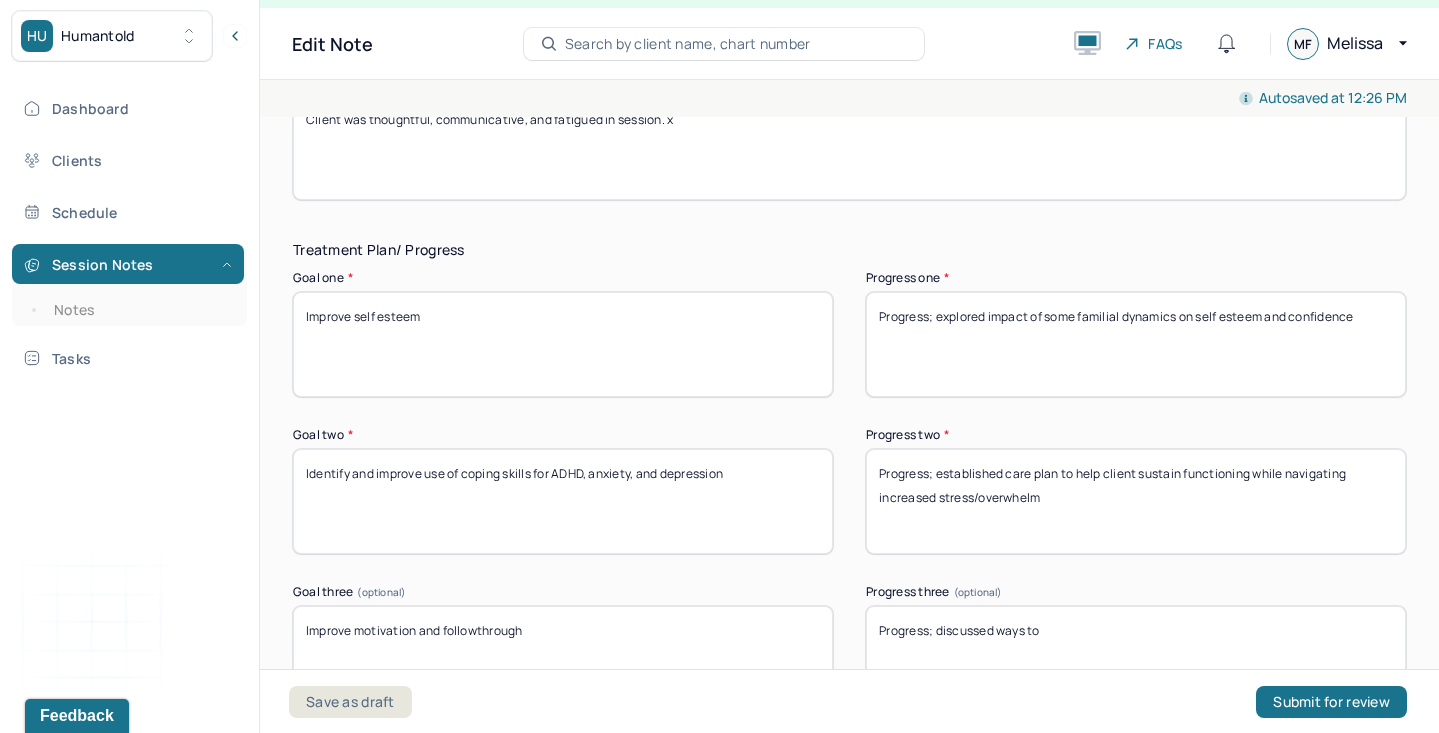 scroll, scrollTop: 3010, scrollLeft: 0, axis: vertical 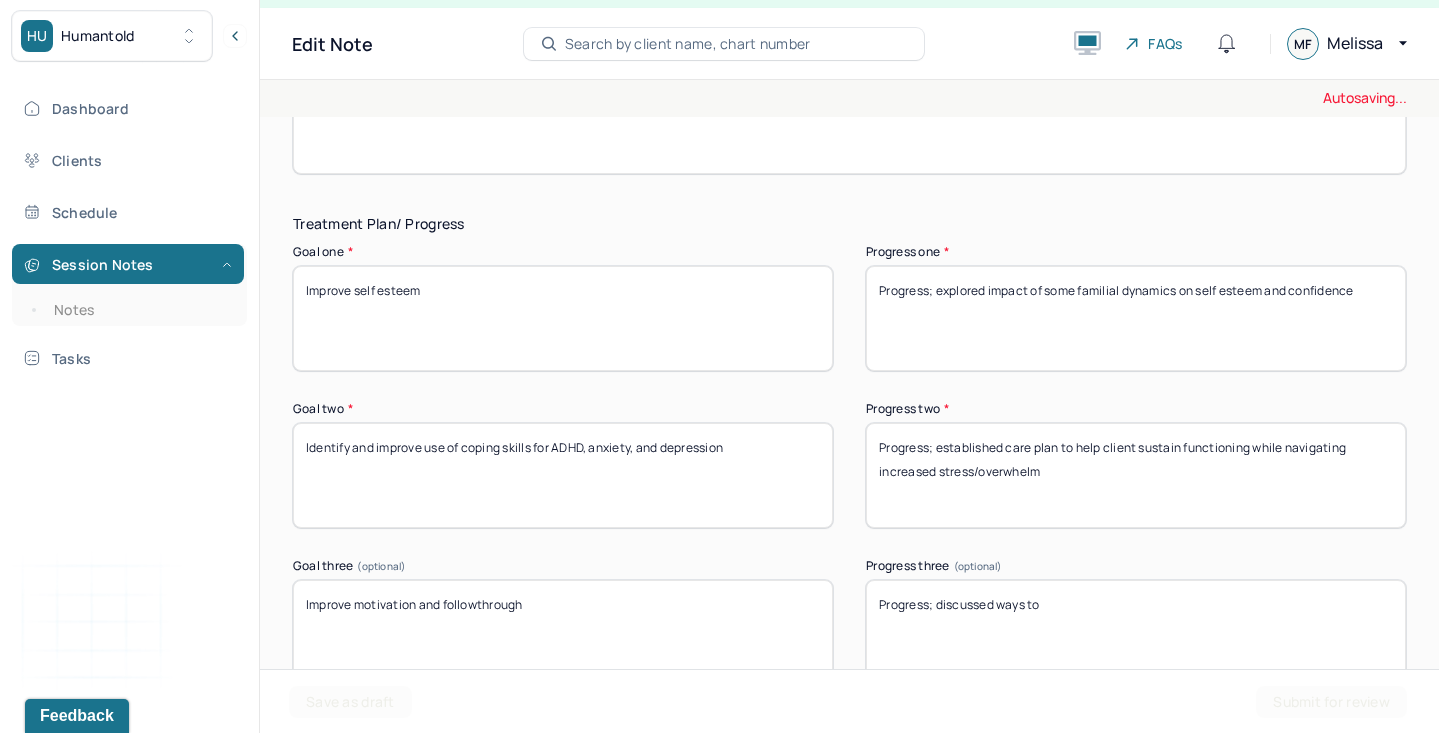 type on "Progress; explored impact of some familial dynamics on self esteem and confidence" 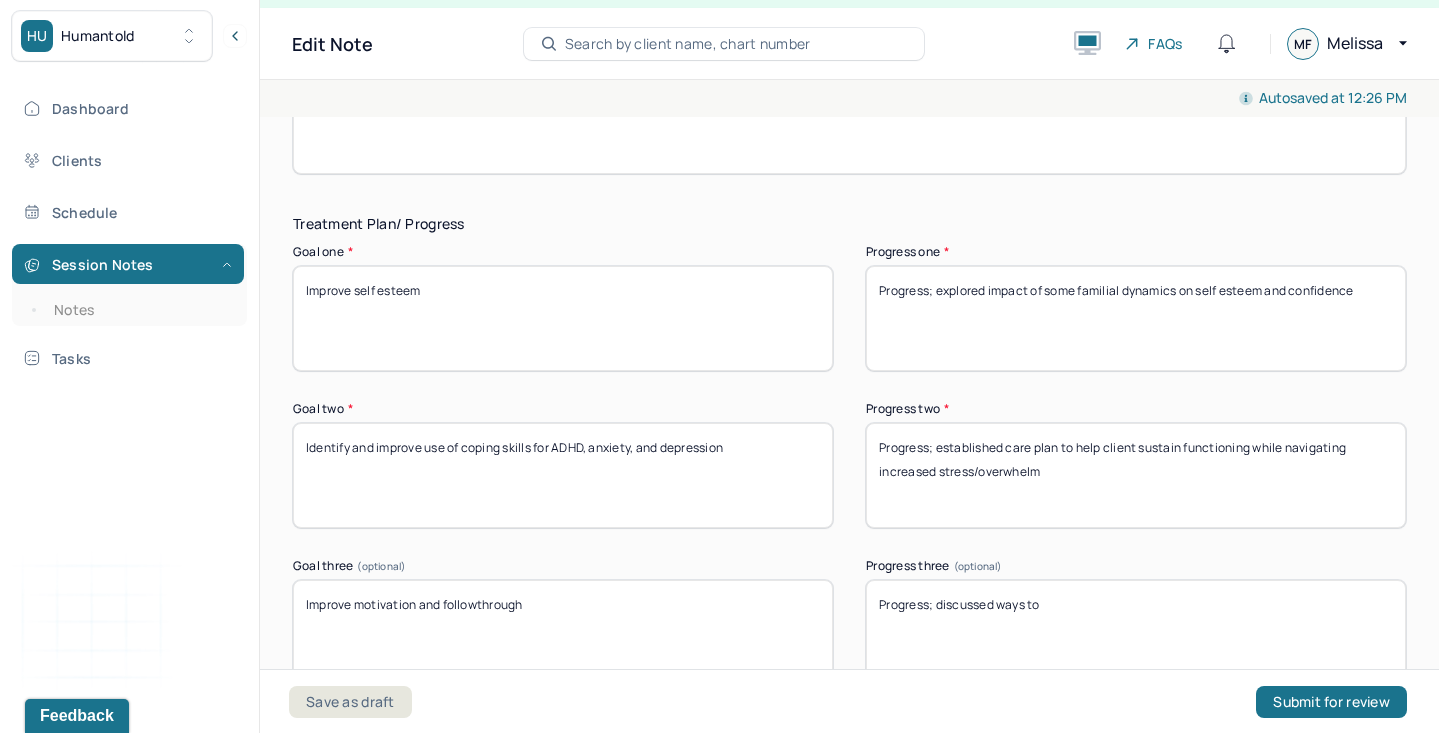 drag, startPoint x: 875, startPoint y: 442, endPoint x: 1187, endPoint y: 570, distance: 337.2358 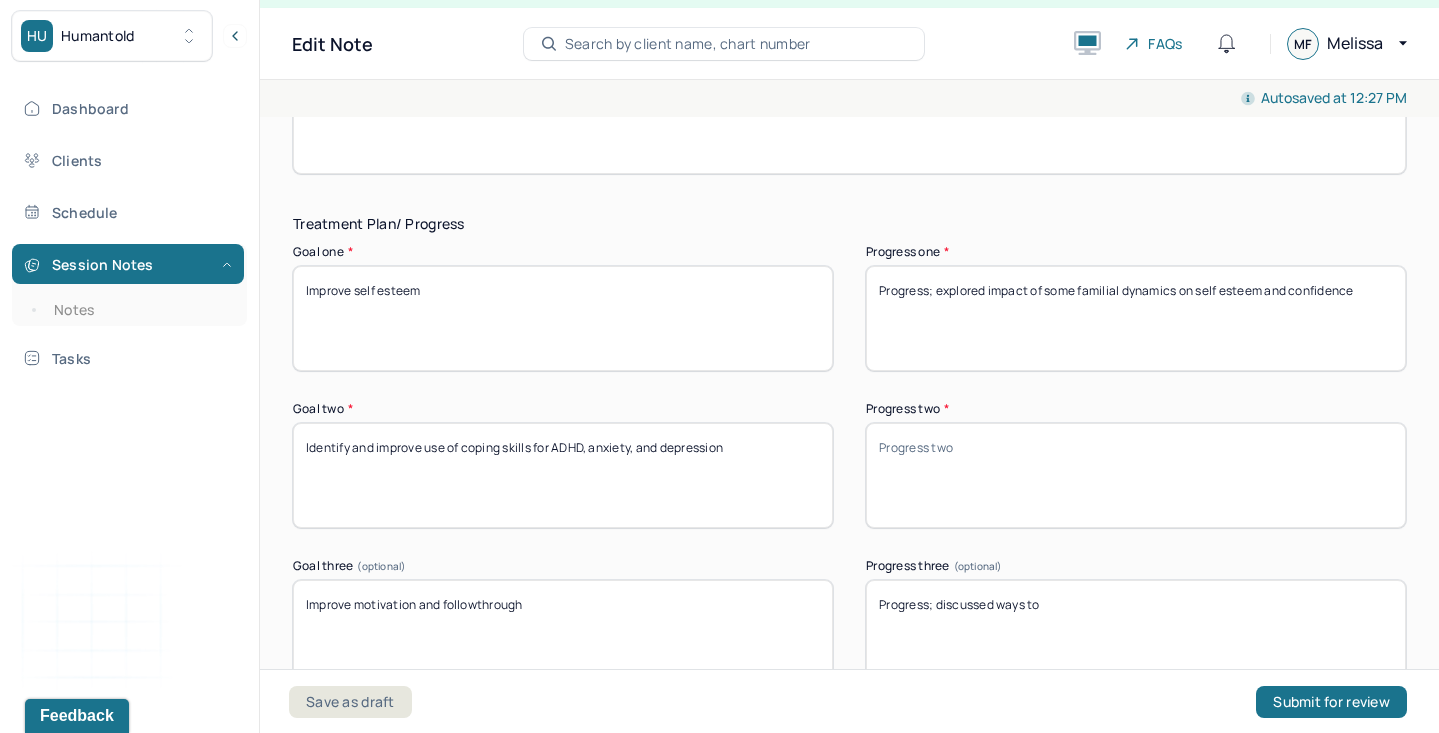 type 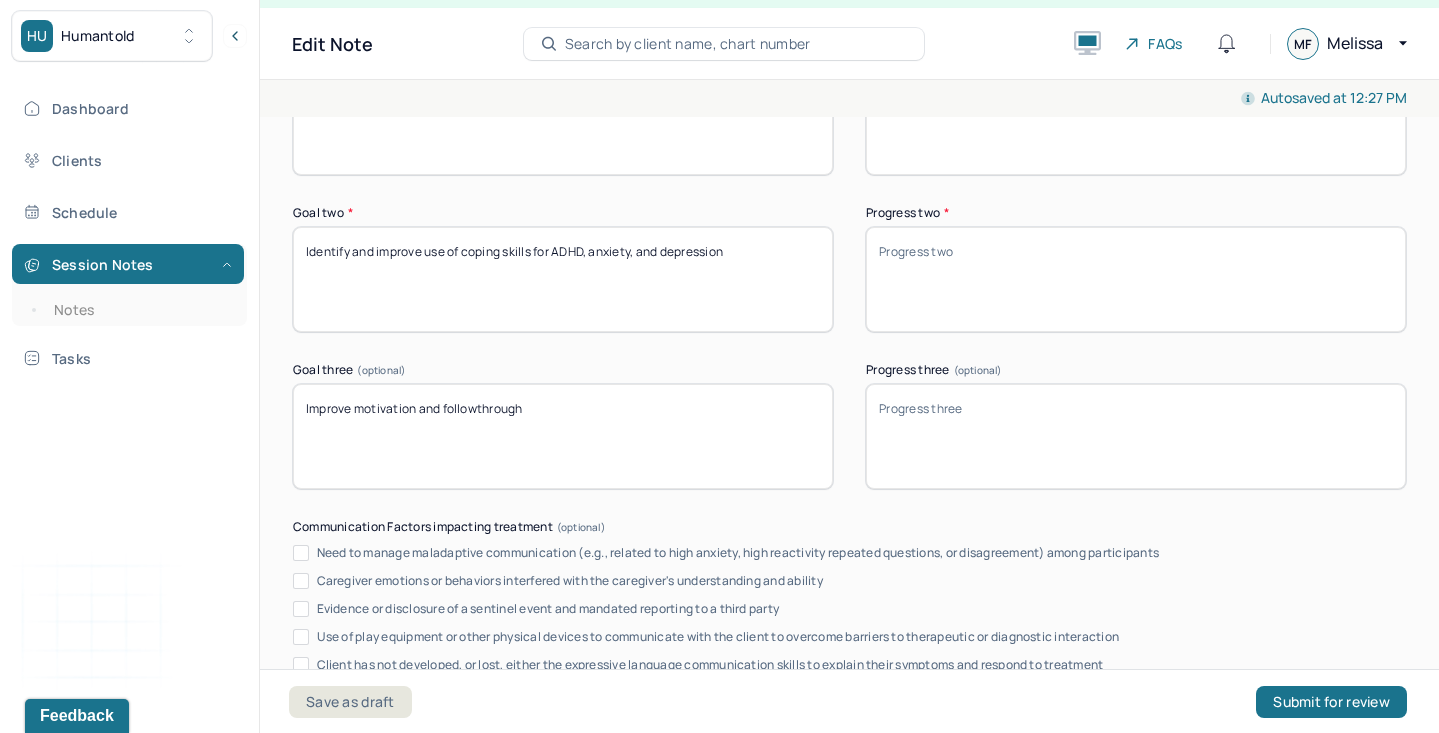 scroll, scrollTop: 3208, scrollLeft: 0, axis: vertical 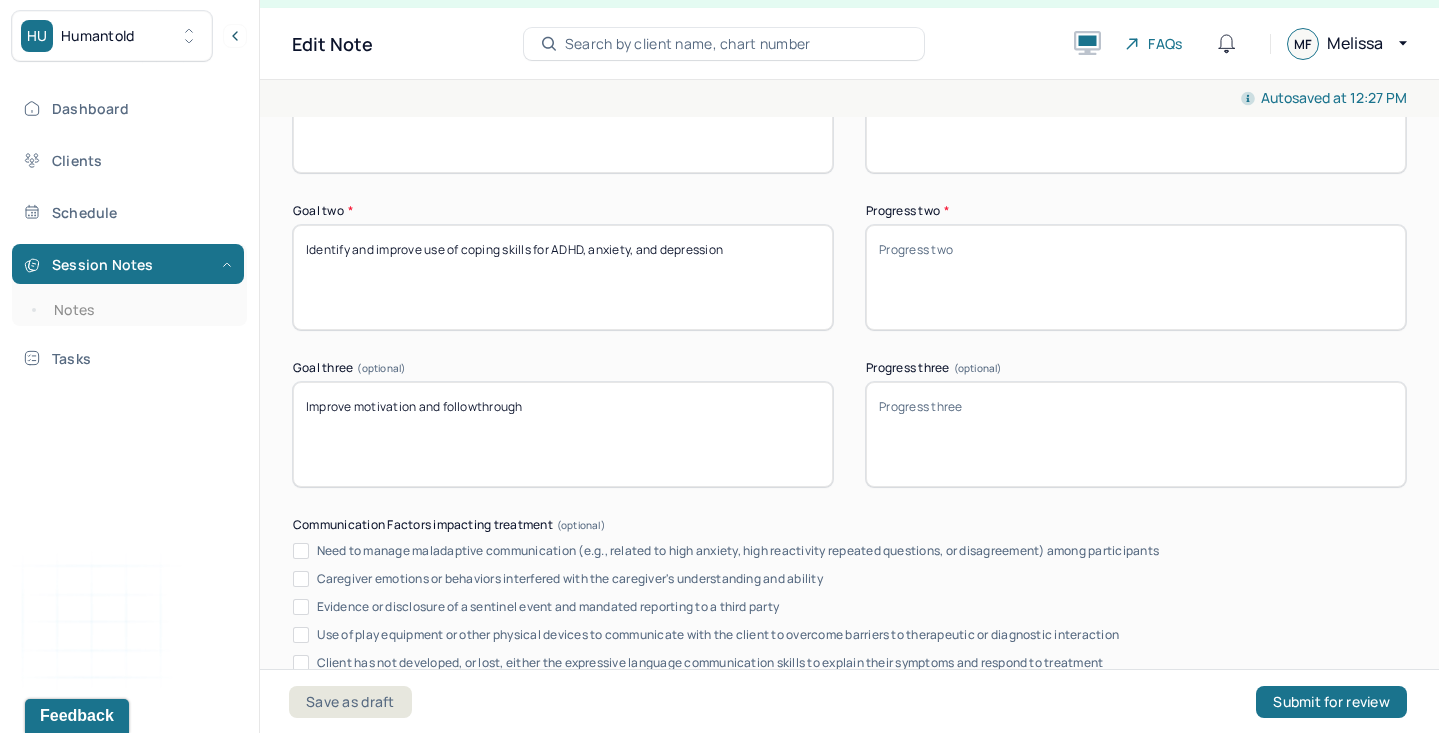 type 